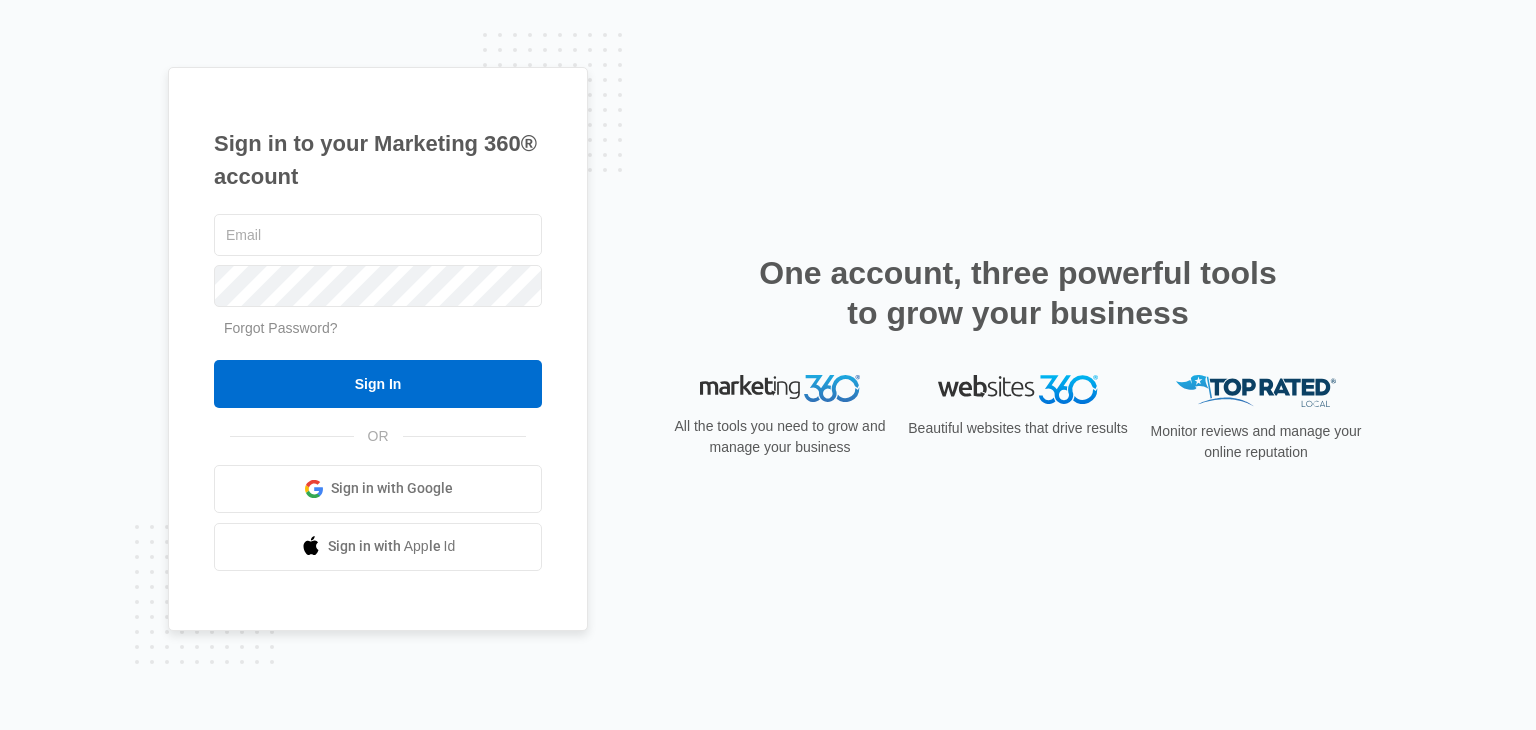 scroll, scrollTop: 0, scrollLeft: 0, axis: both 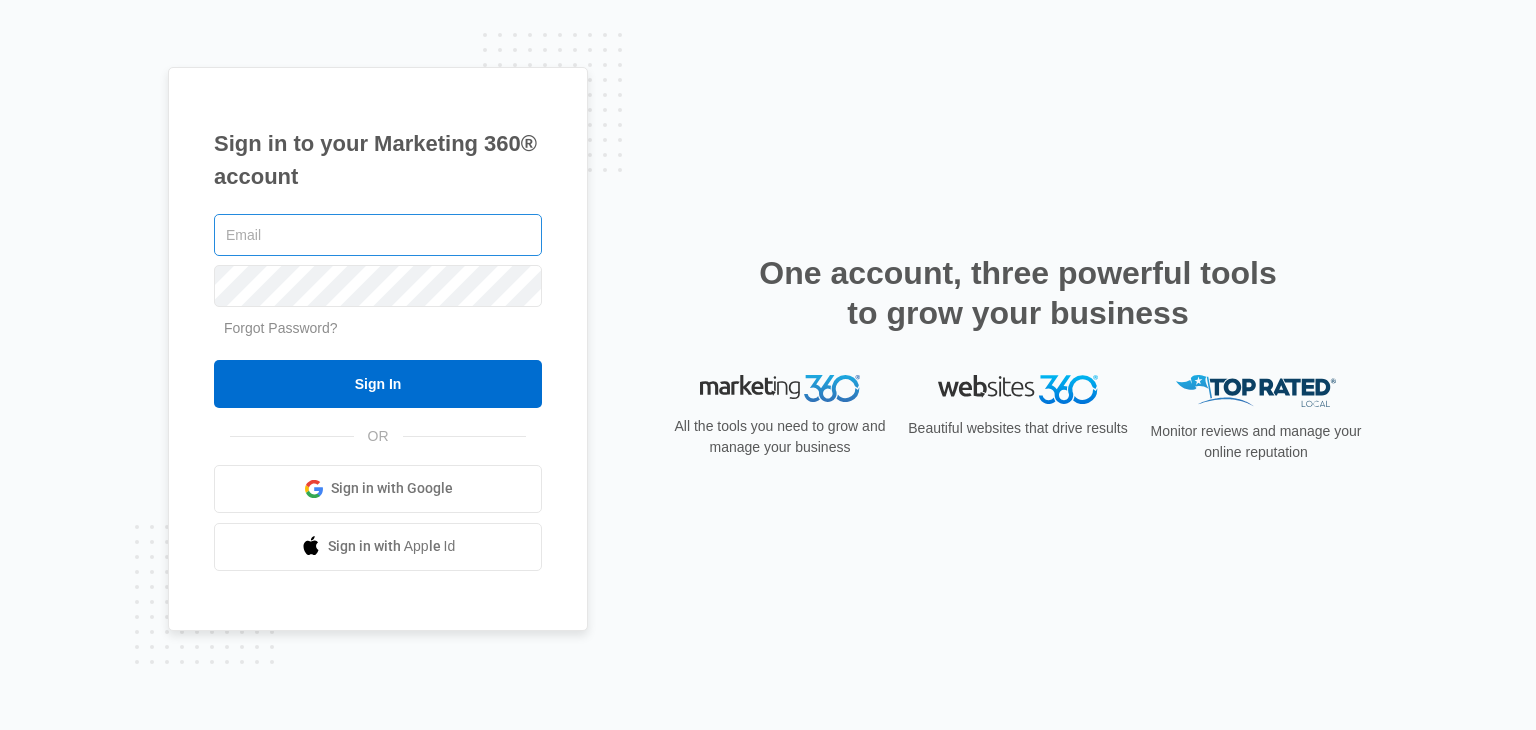 click at bounding box center (378, 235) 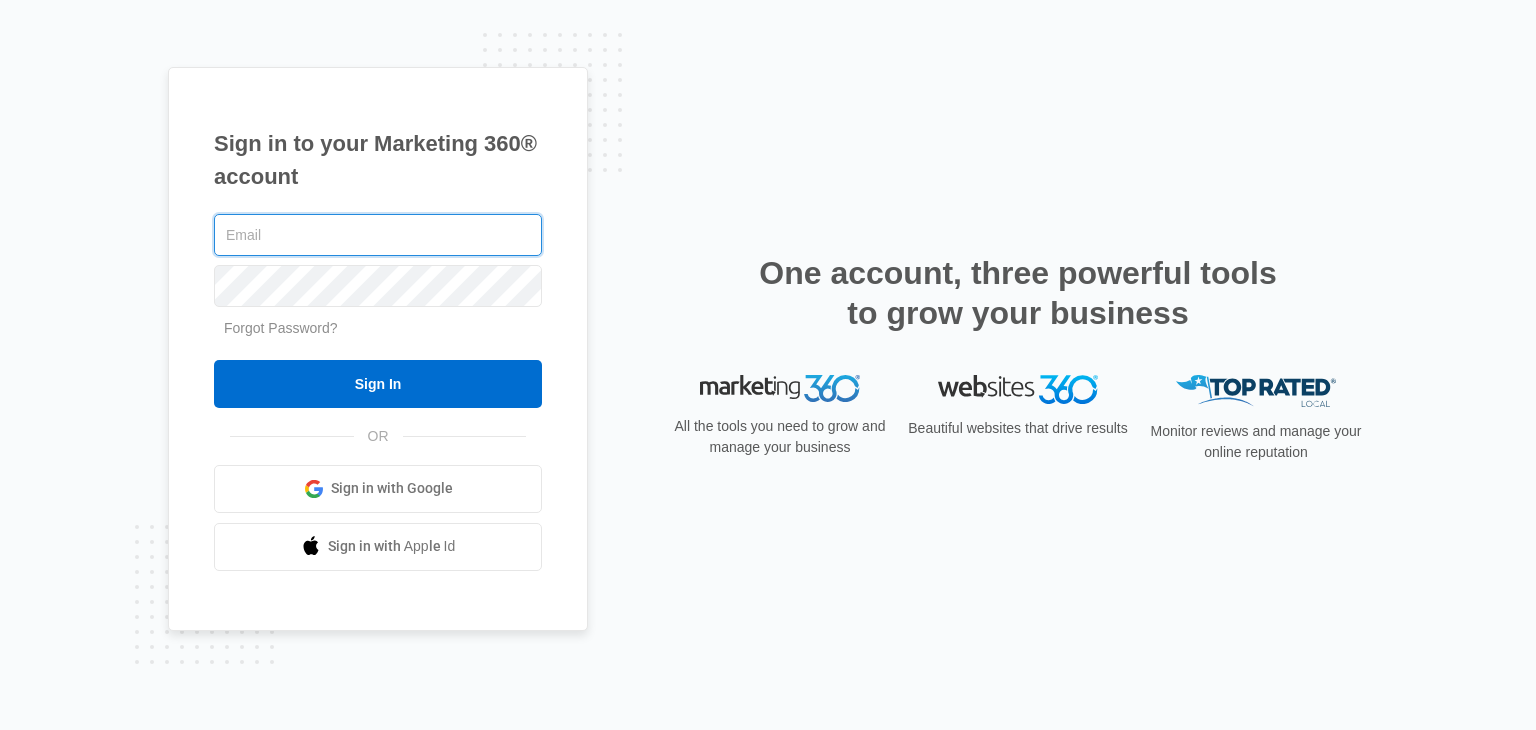 type on "[USERNAME]@example.com" 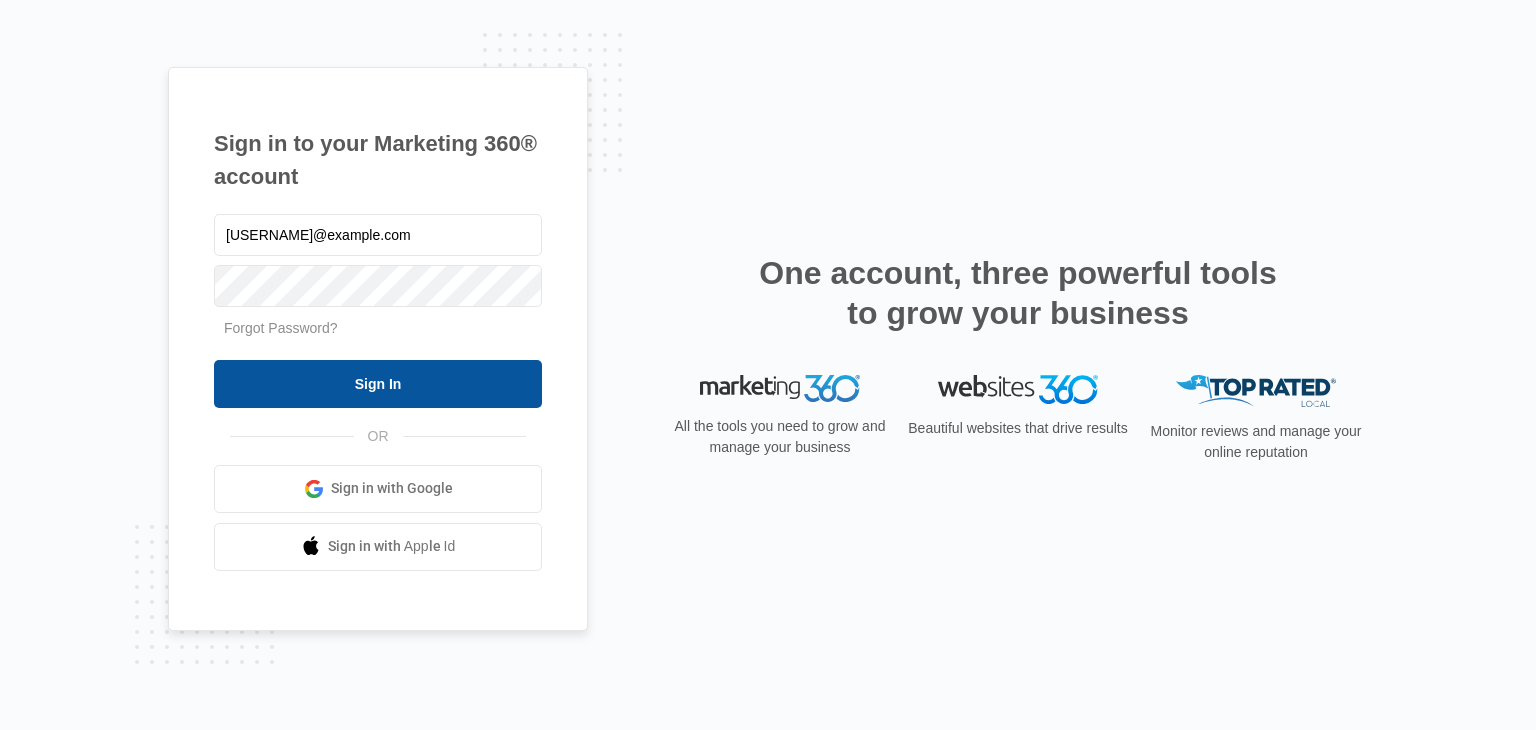 click on "Sign In" at bounding box center (378, 384) 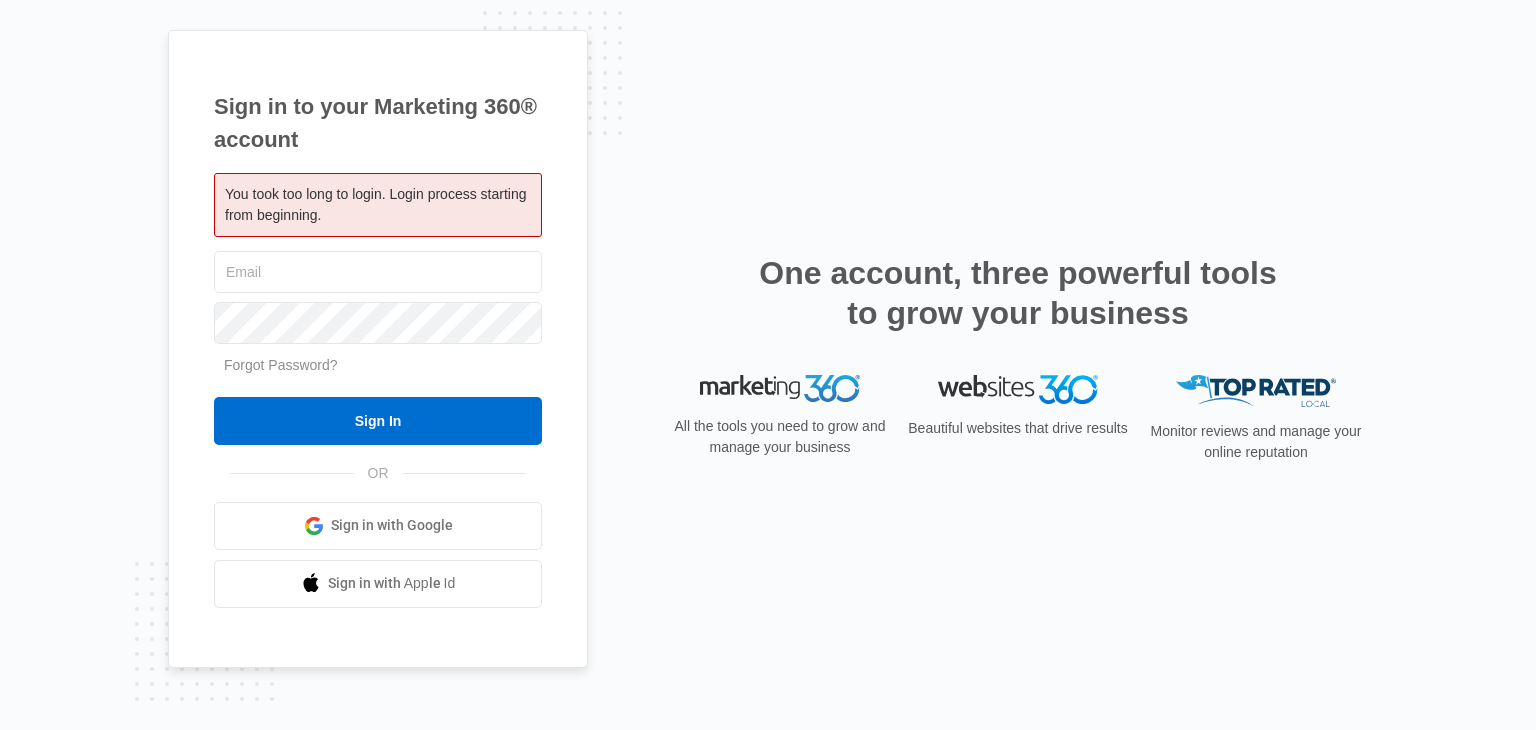 scroll, scrollTop: 0, scrollLeft: 0, axis: both 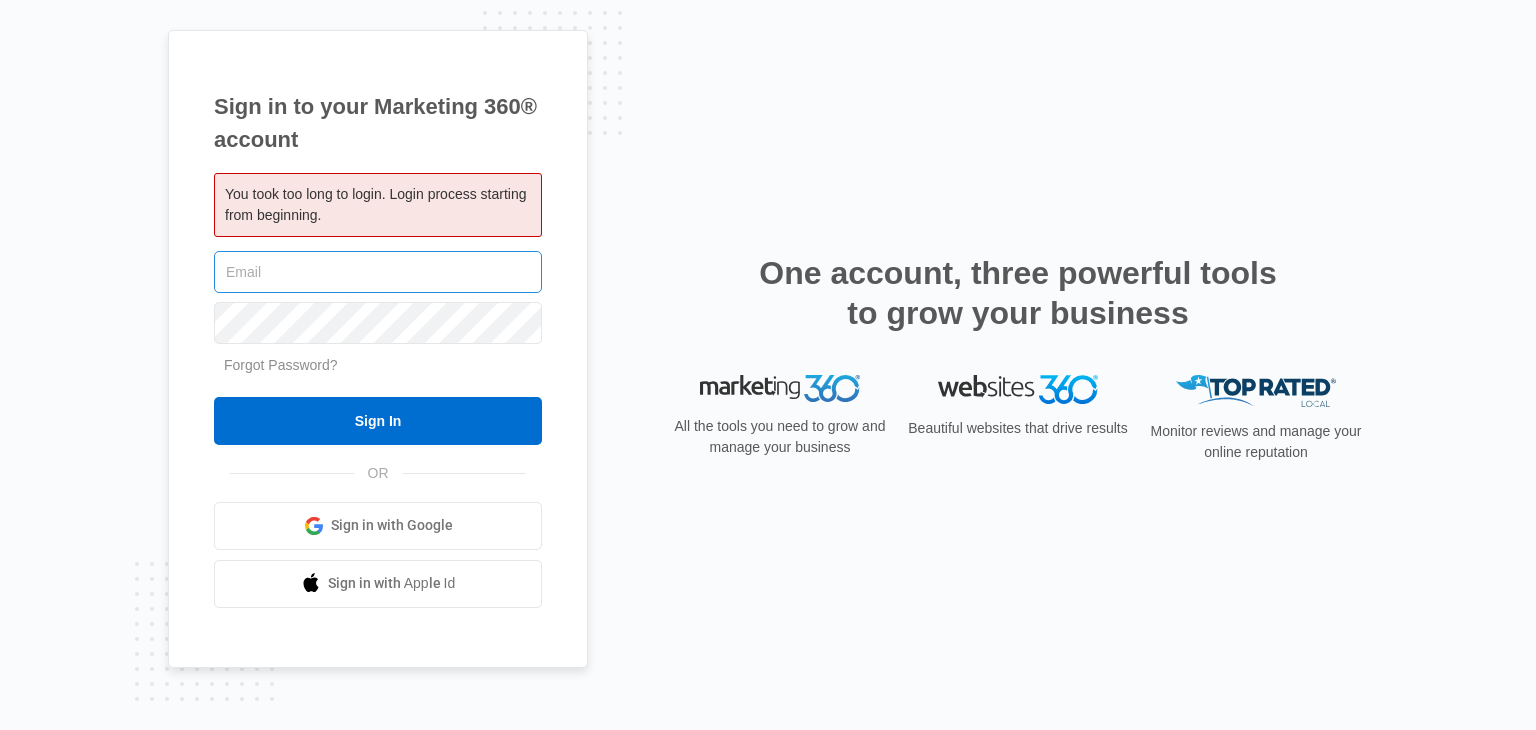 click at bounding box center (378, 272) 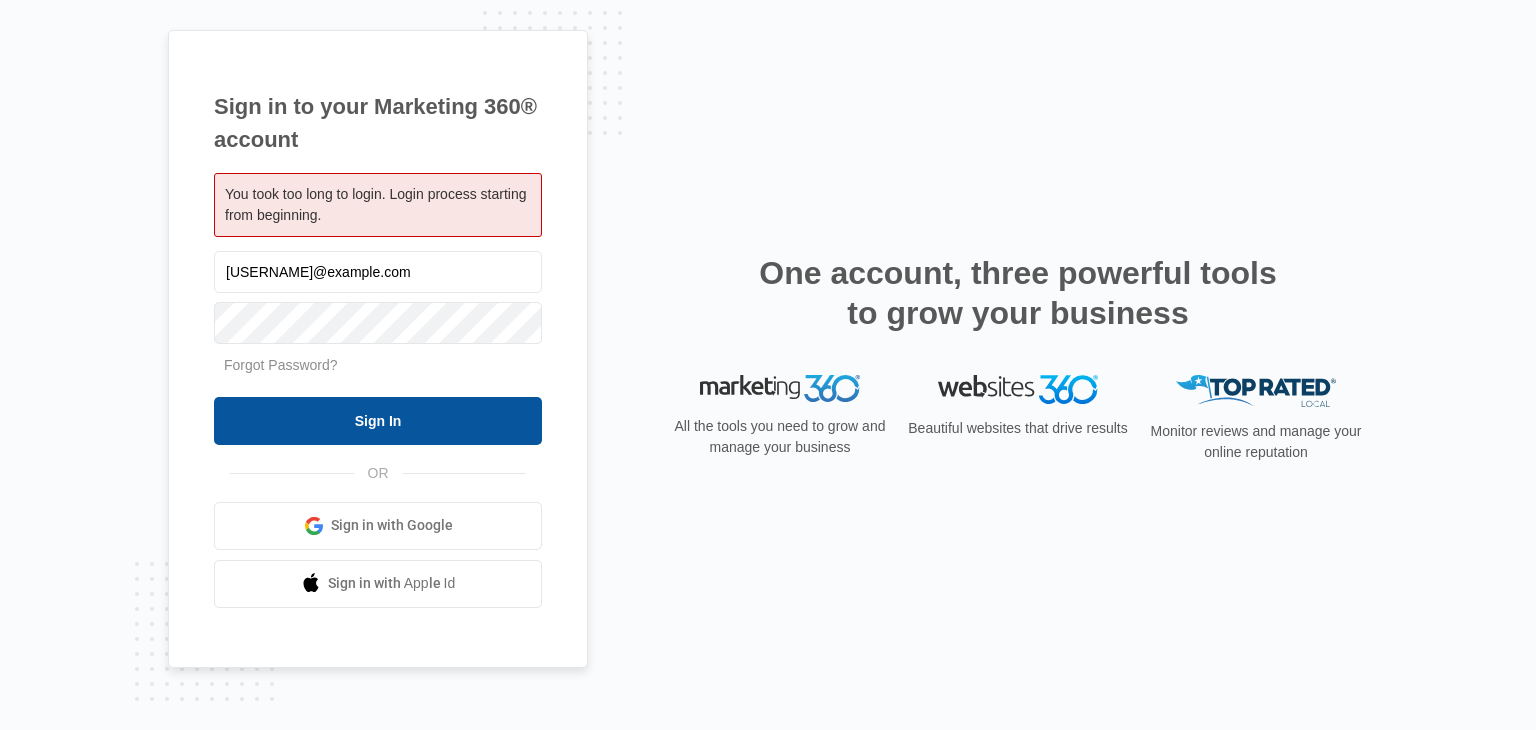 click on "Sign In" at bounding box center (378, 421) 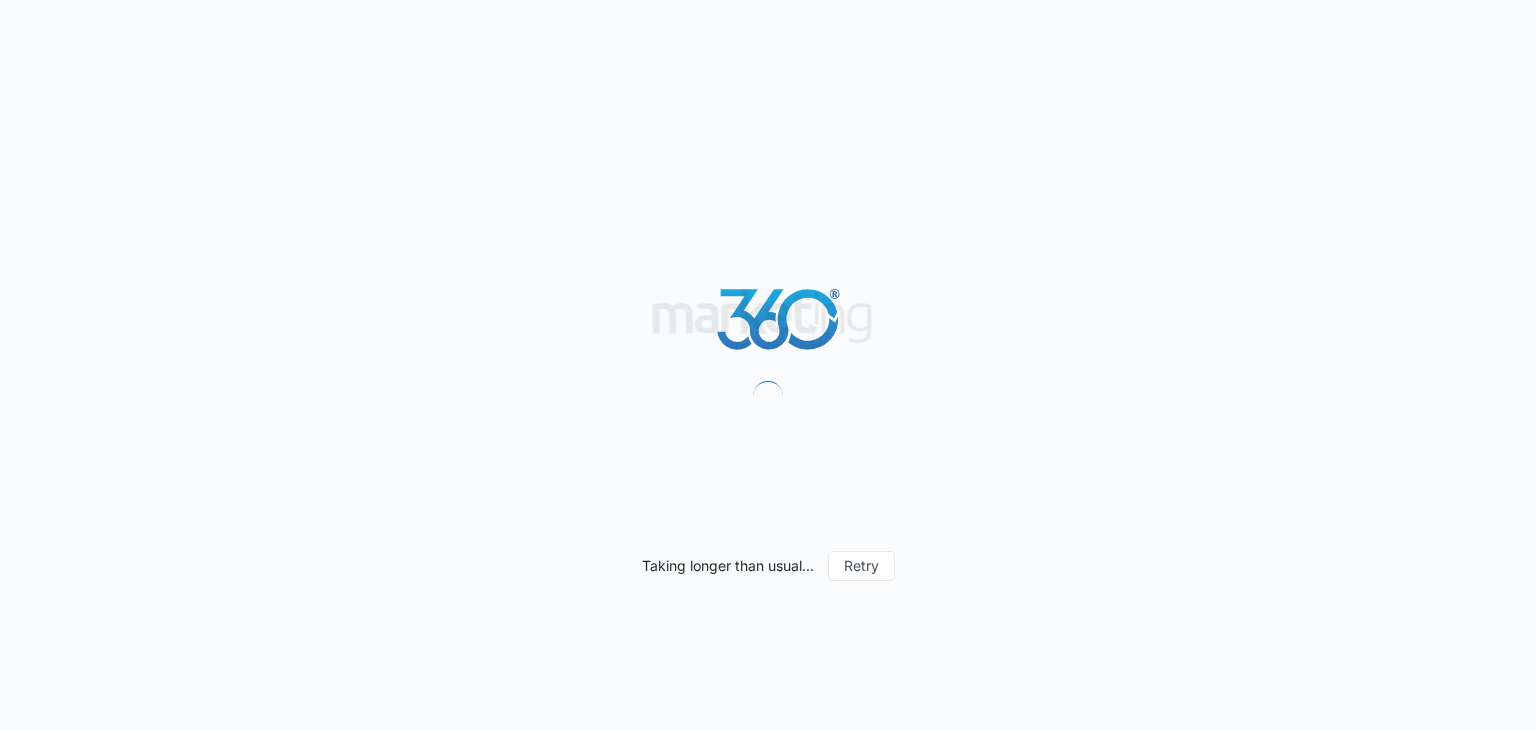 scroll, scrollTop: 0, scrollLeft: 0, axis: both 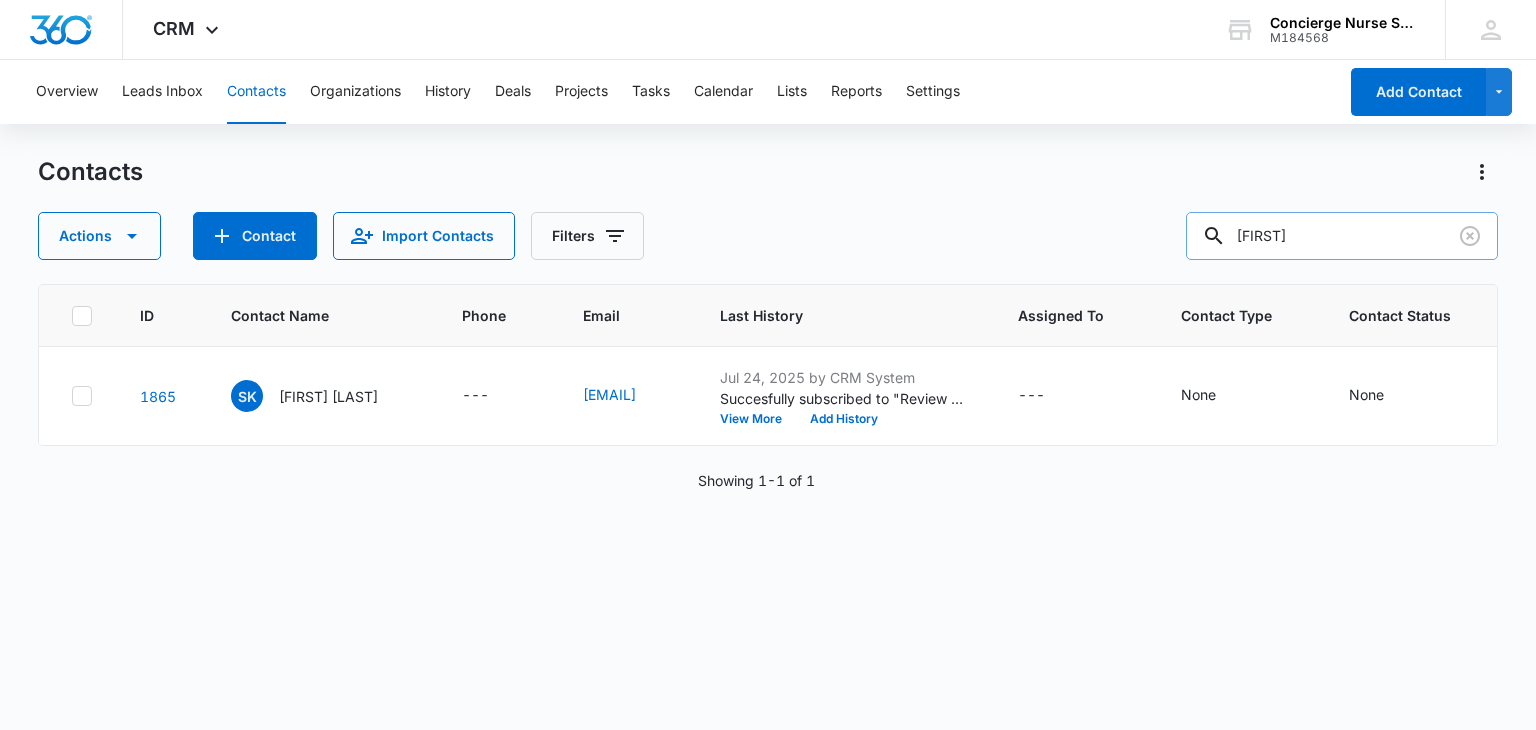 click on "[FIRST]" at bounding box center (1342, 236) 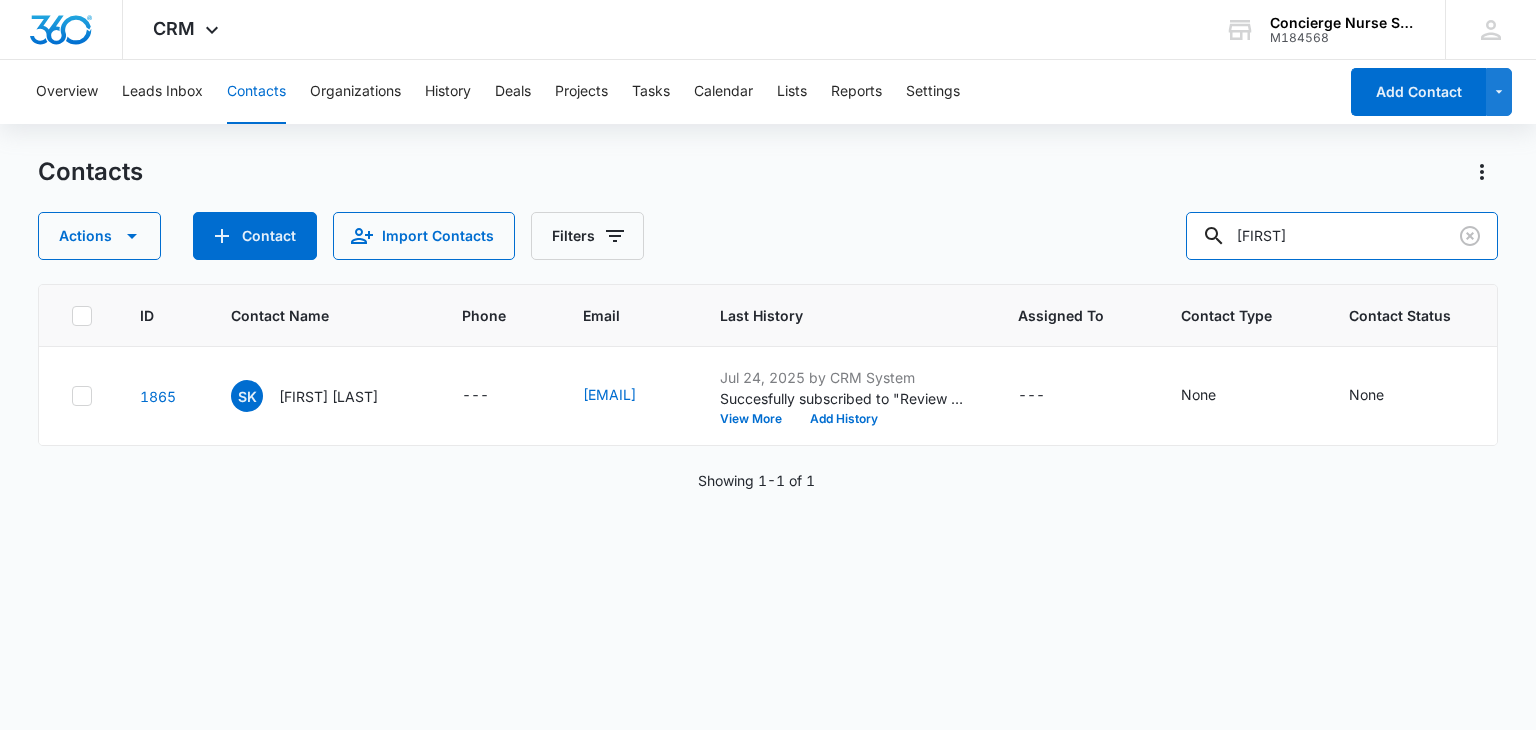 drag, startPoint x: 1320, startPoint y: 233, endPoint x: 1203, endPoint y: 233, distance: 117 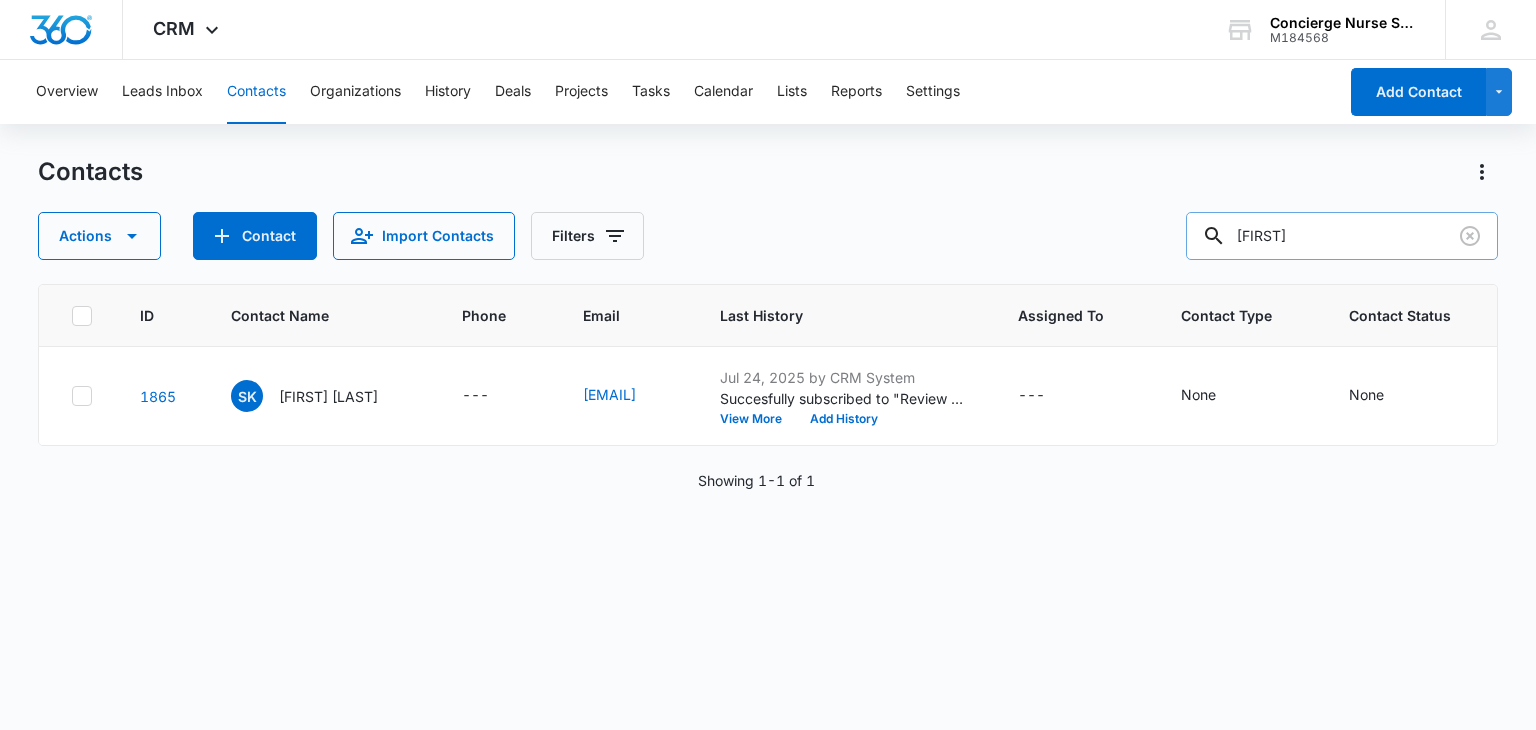 click on "[FIRST]" at bounding box center (1342, 236) 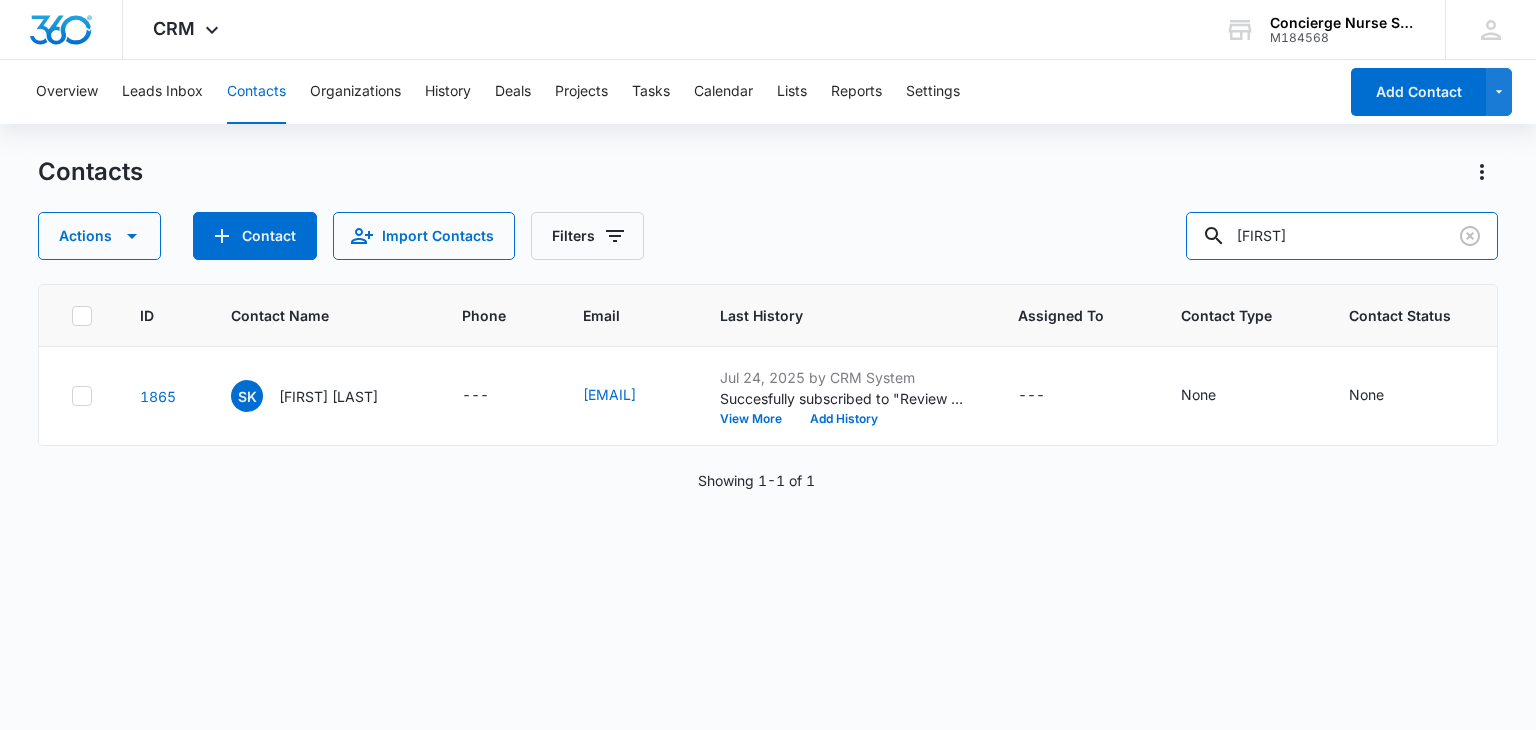 drag, startPoint x: 1284, startPoint y: 239, endPoint x: 1180, endPoint y: 245, distance: 104.172935 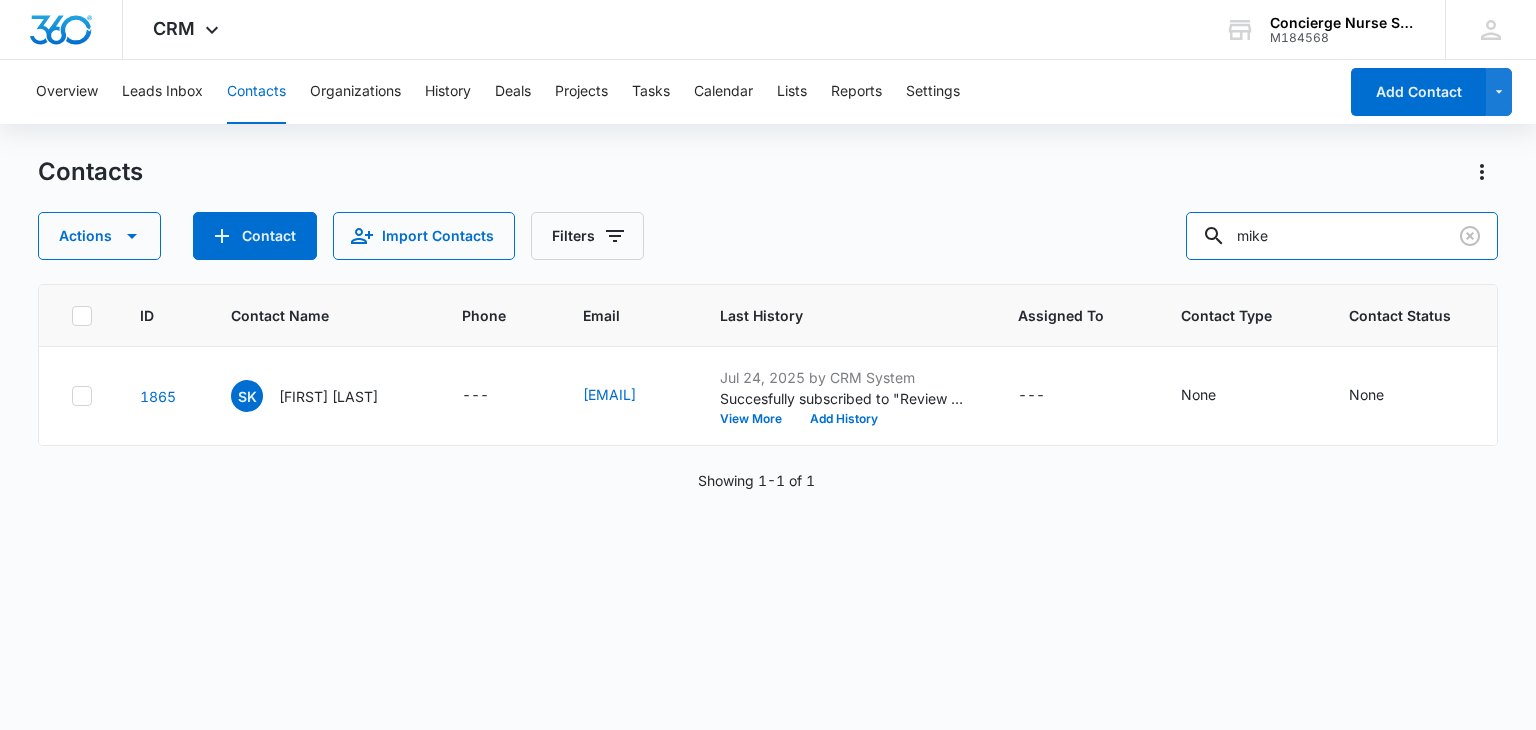 type on "mike" 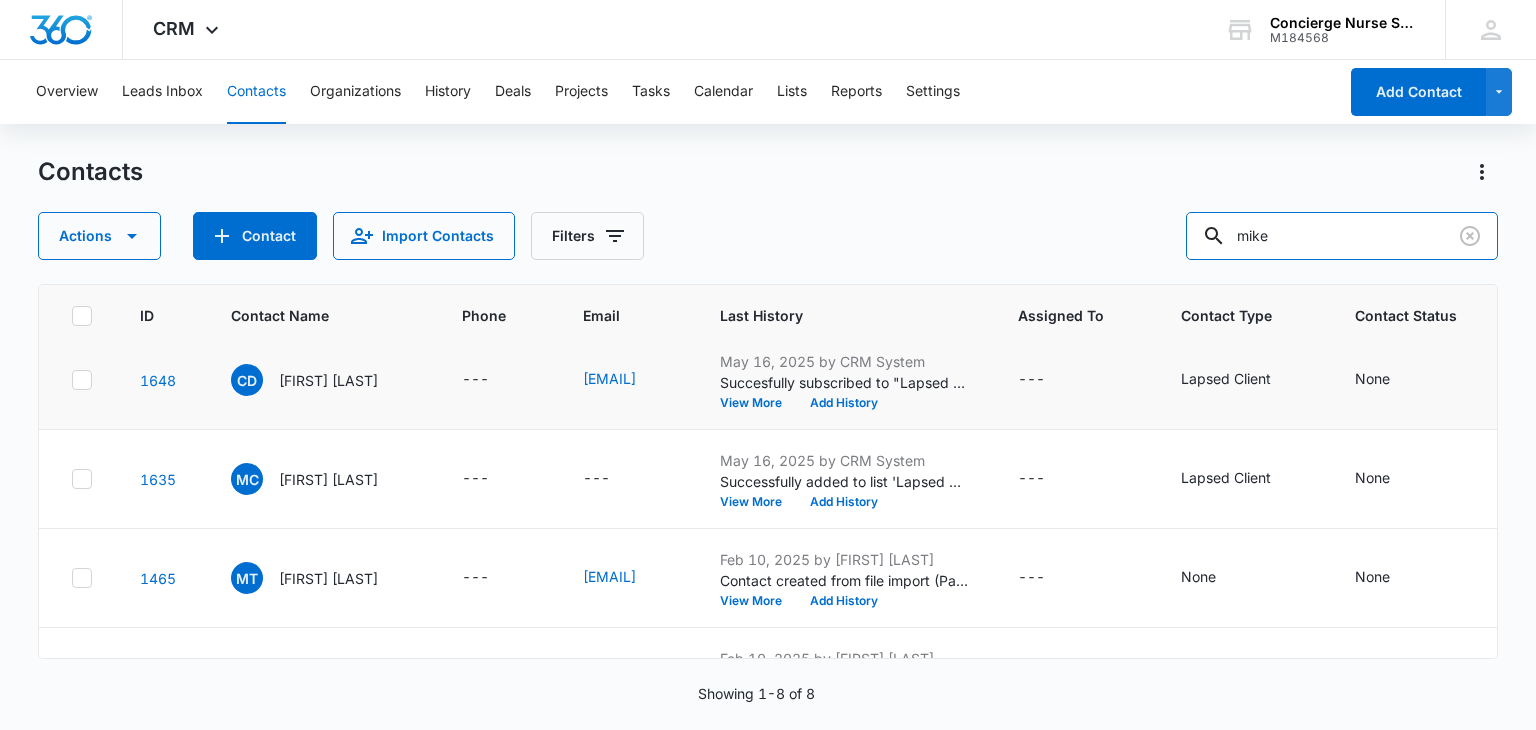 scroll, scrollTop: 0, scrollLeft: 0, axis: both 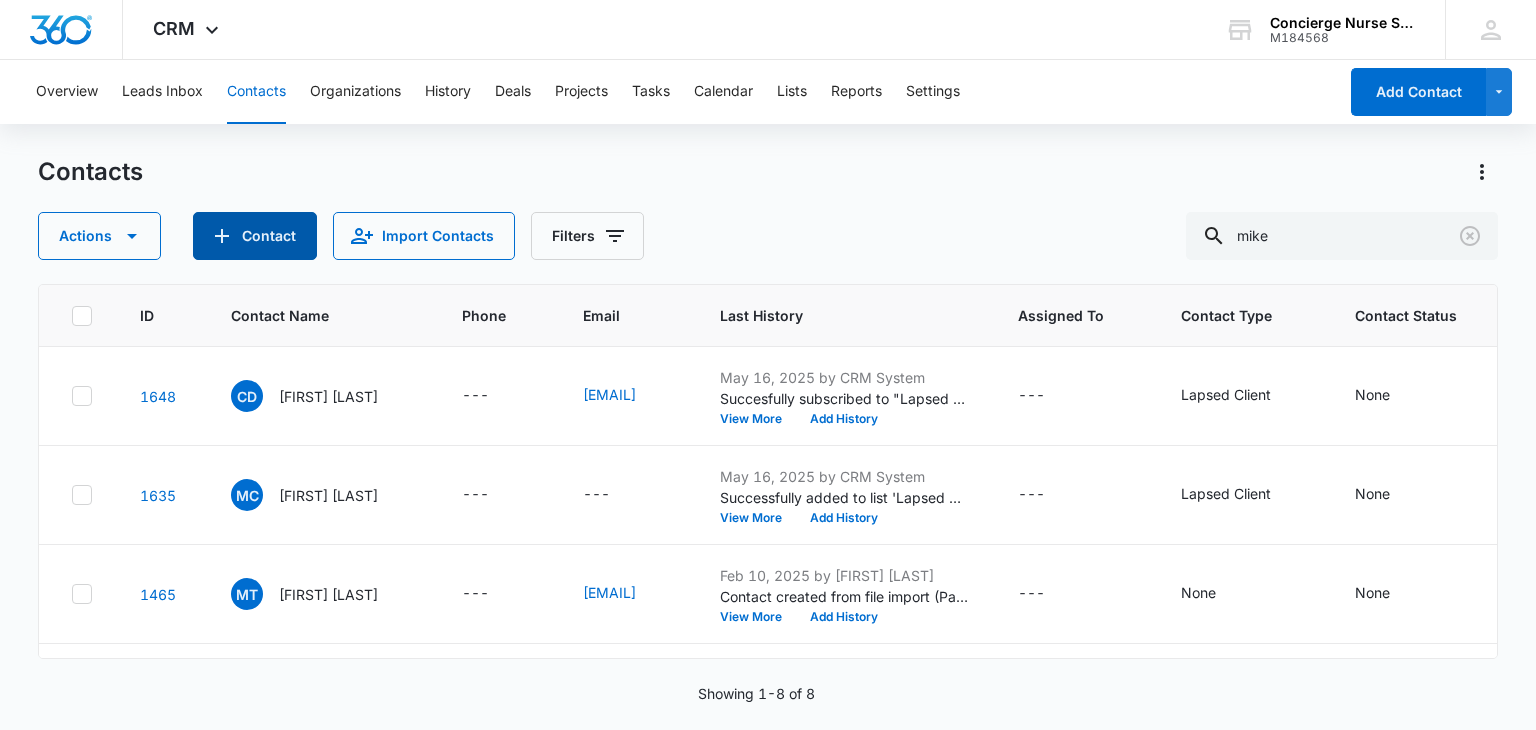 click on "Contact" at bounding box center [255, 236] 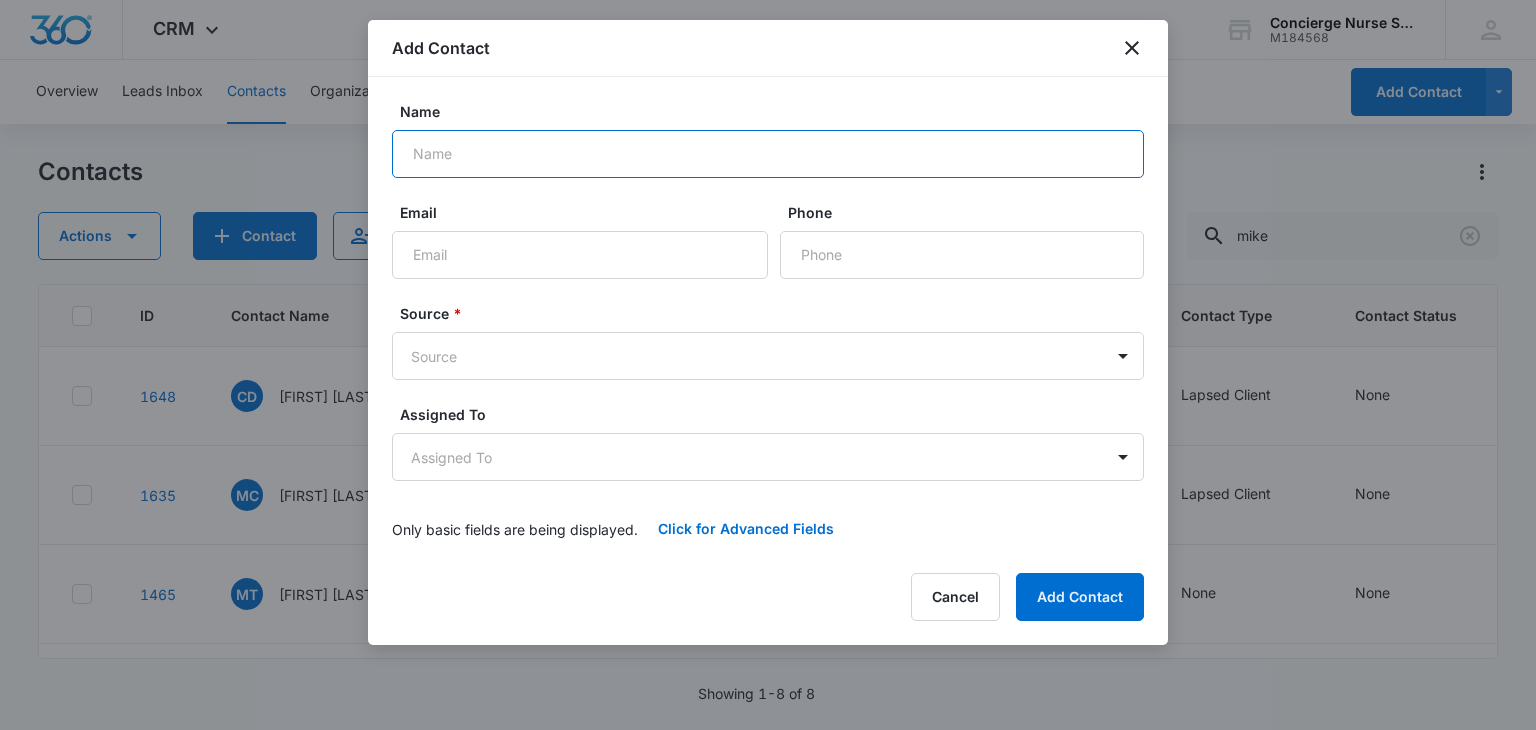 click on "Name" at bounding box center (768, 154) 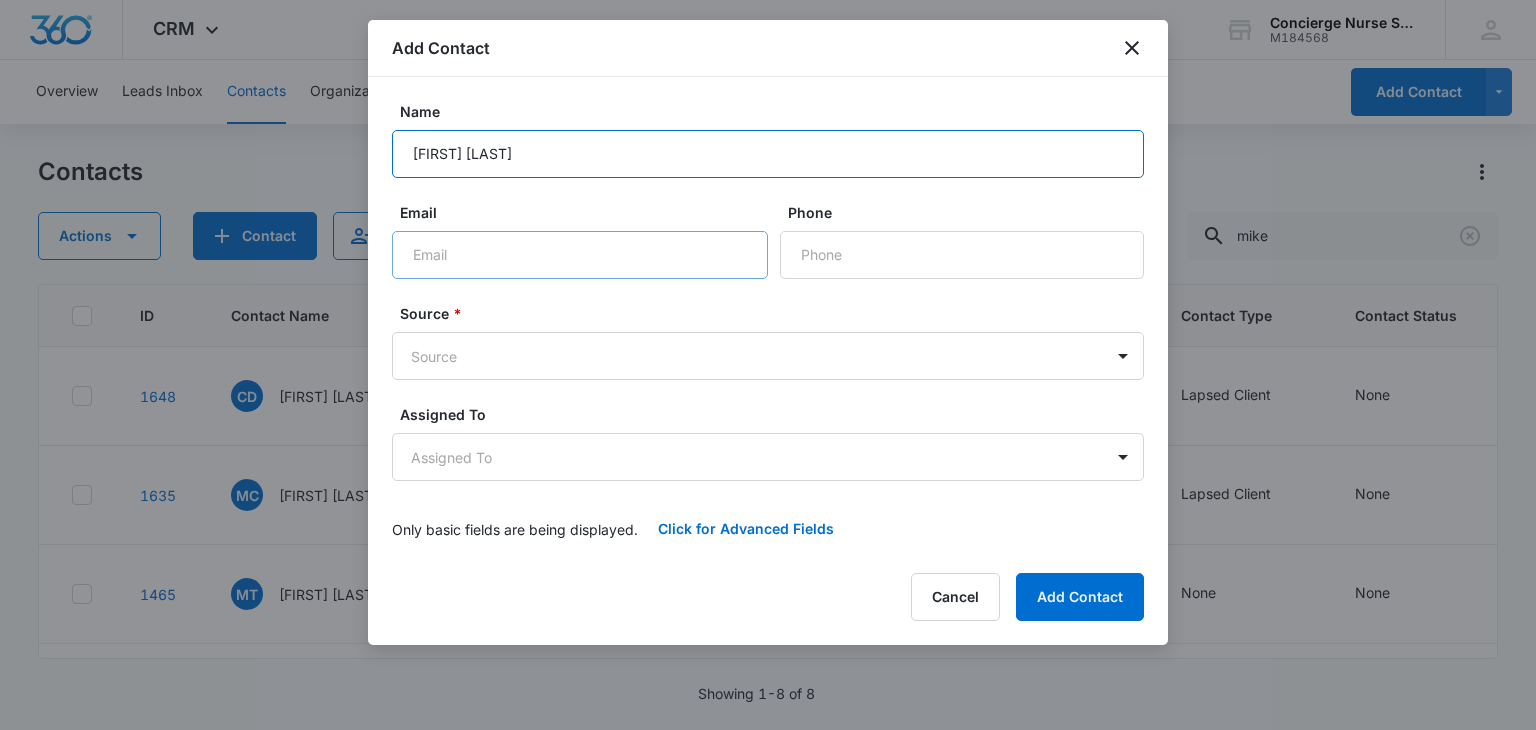 type on "Mike Hadman" 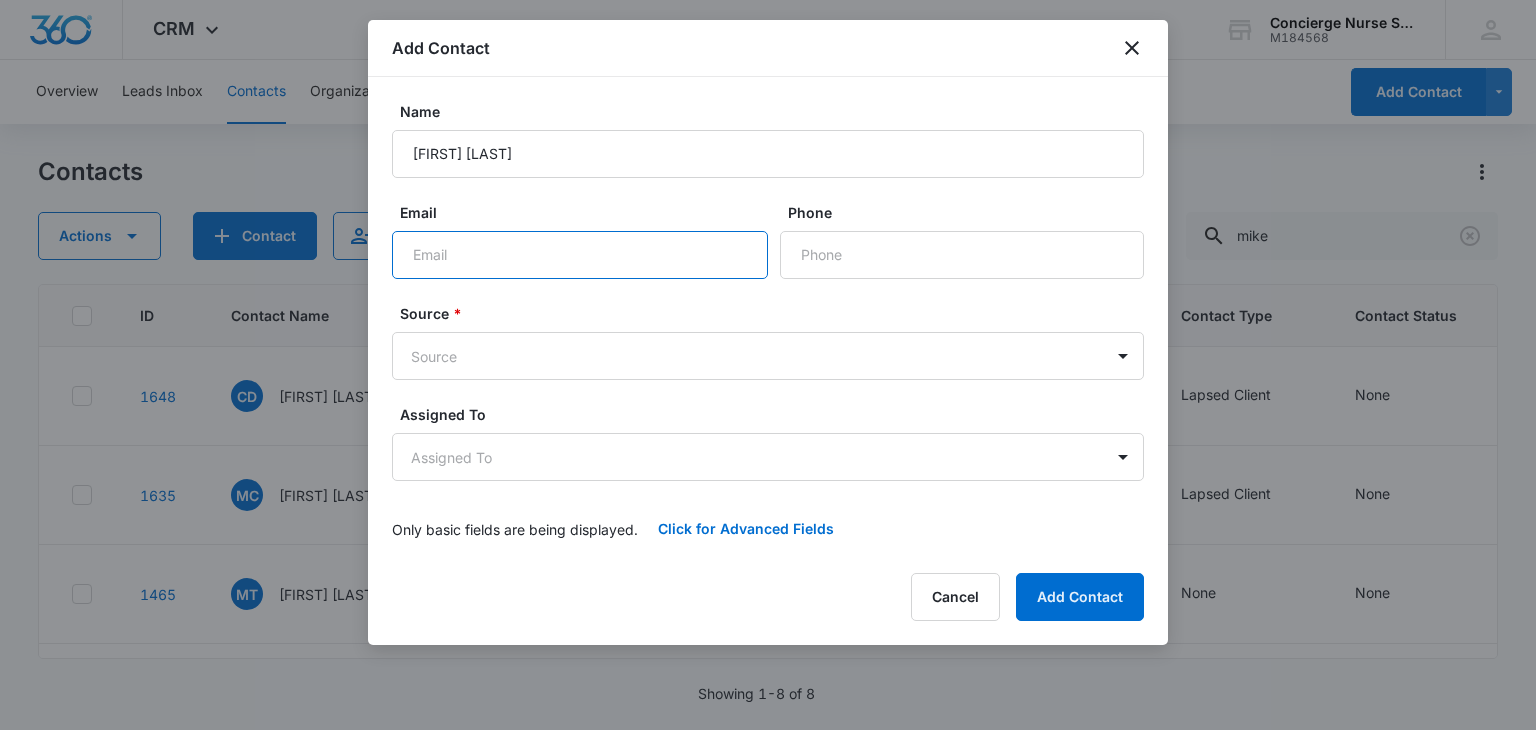 click on "Email" at bounding box center [580, 255] 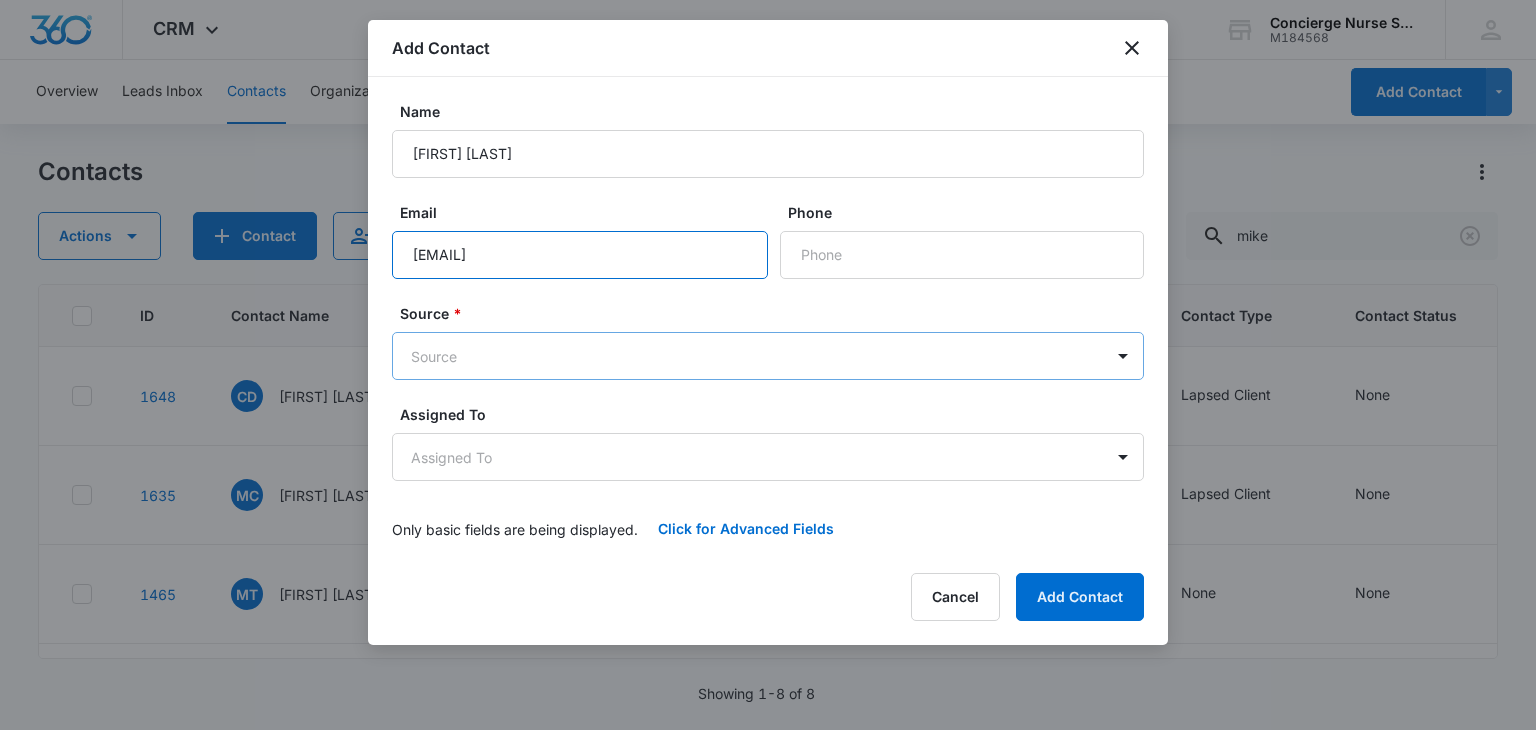 type on "michaelhadman@gmail.com" 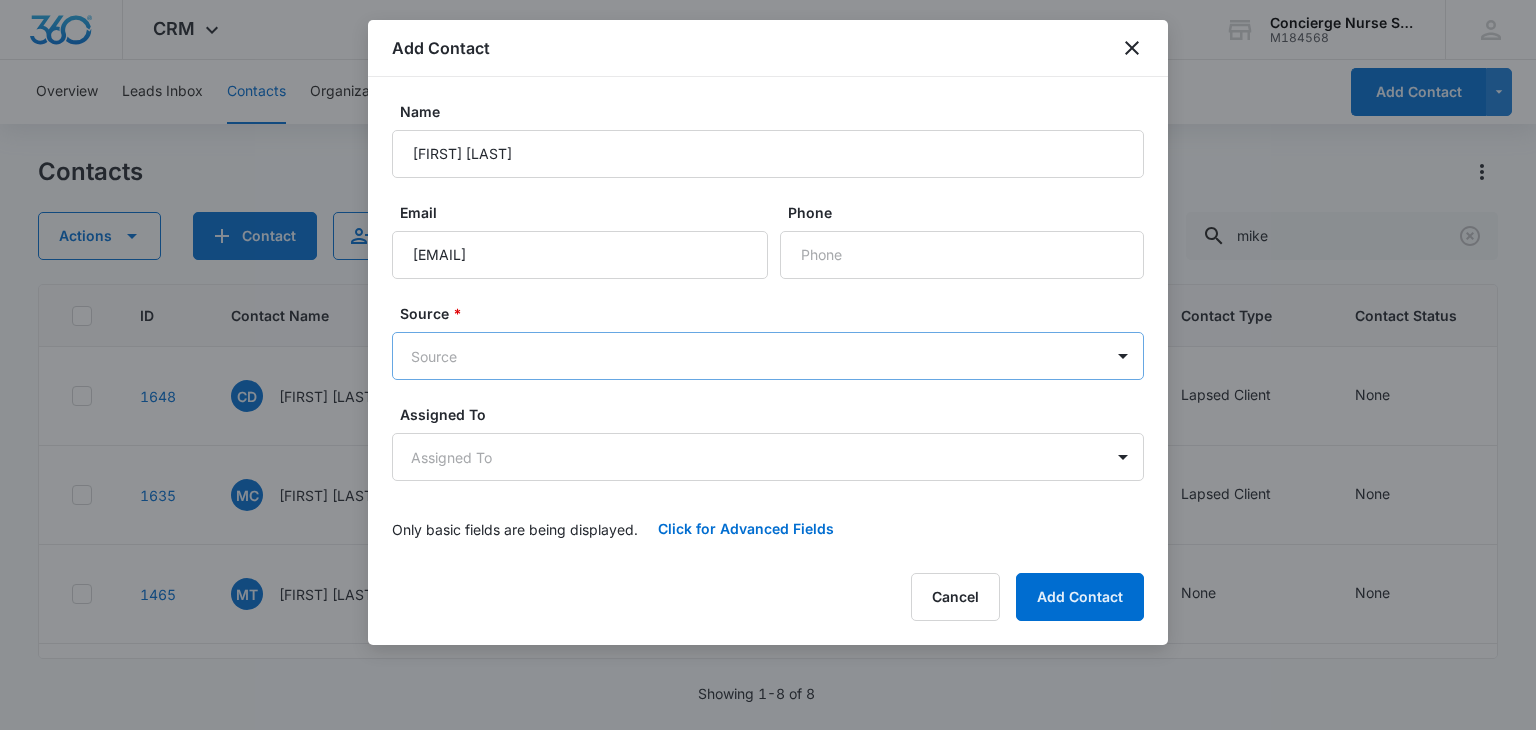 click on "CRM Apps Reputation Websites Forms CRM Email Social Payments POS Content Ads Intelligence Files Brand Settings Concierge Nurse Services M184568 Your Accounts View All DS Dynarie Sanchez dynarie@conciergenursingseattle.com My Profile Notifications Support Logout Terms & Conditions   •   Privacy Policy Overview Leads Inbox Contacts Organizations History Deals Projects Tasks Calendar Lists Reports Settings Add Contact Contacts Actions Contact Import Contacts Filters mike ID Contact Name Phone Email Last History Assigned To Contact Type Contact Status Organization Address 1648 CD Connie Day --- mikeblwp7@hotmail.com May 16, 2025 by CRM System Succesfully subscribed to "Lapsed Client". View More Add History --- Lapsed Client None --- --- 1635 MC Mike Carpinito --- --- May 16, 2025 by CRM System Successfully added to list 'Lapsed Client'. View More Add History --- Lapsed Client None --- --- 1465 MT Mike Tierney --- miketierney@blue-team.com Feb 10, 2025 by Cassie Faassen View More Add History --- None None ---" at bounding box center [768, 365] 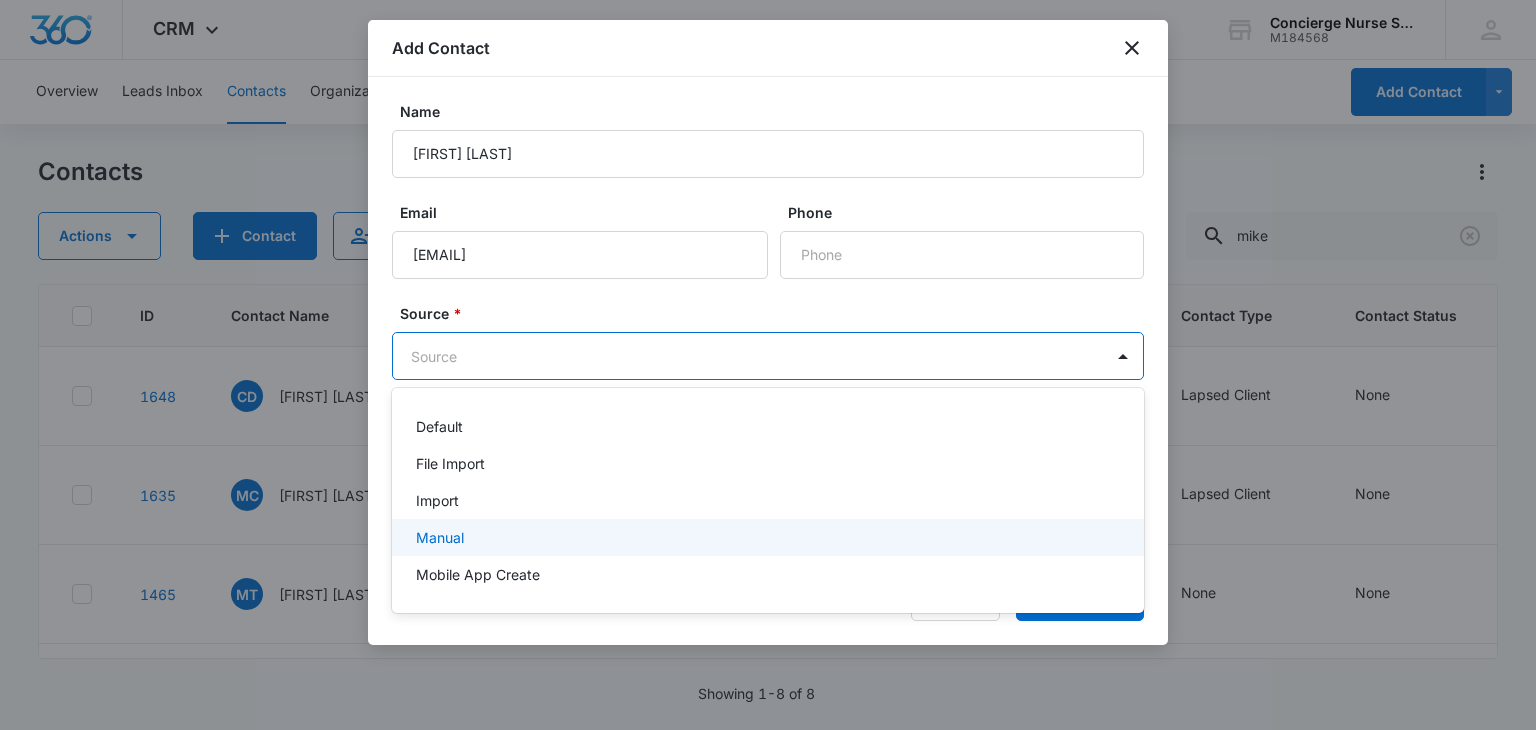 click on "Manual" at bounding box center (766, 537) 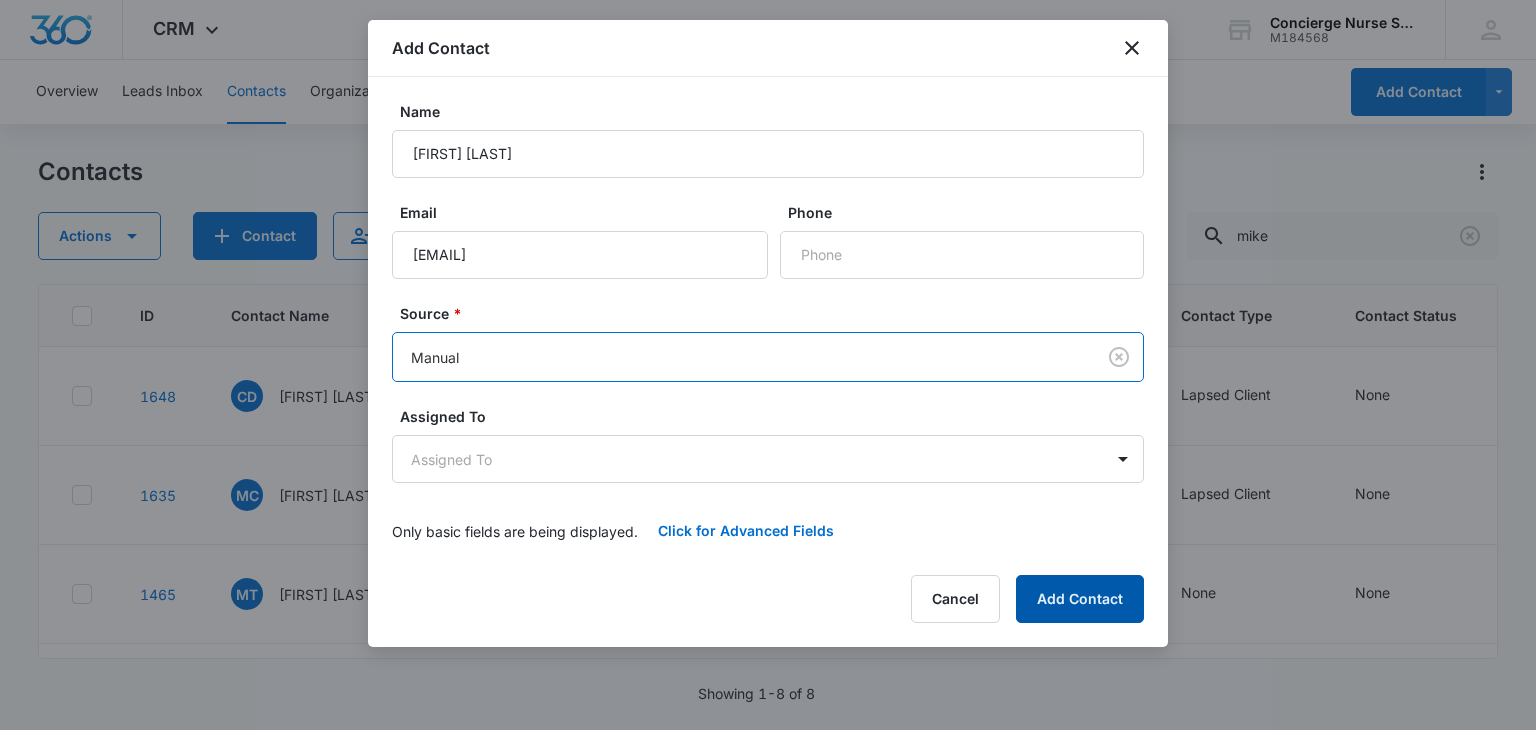 click on "Add Contact" at bounding box center [1080, 599] 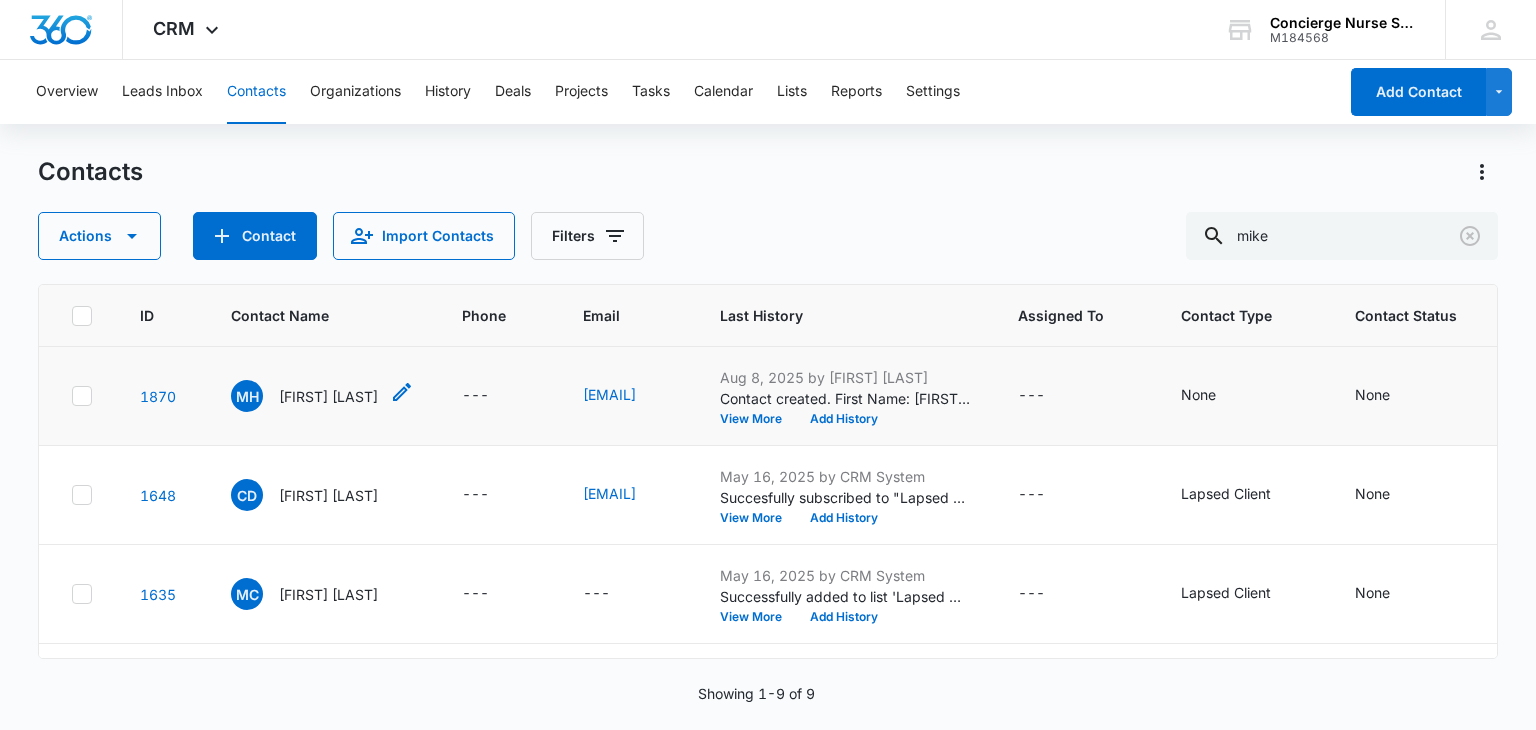click on "Mike Hadman" at bounding box center (328, 396) 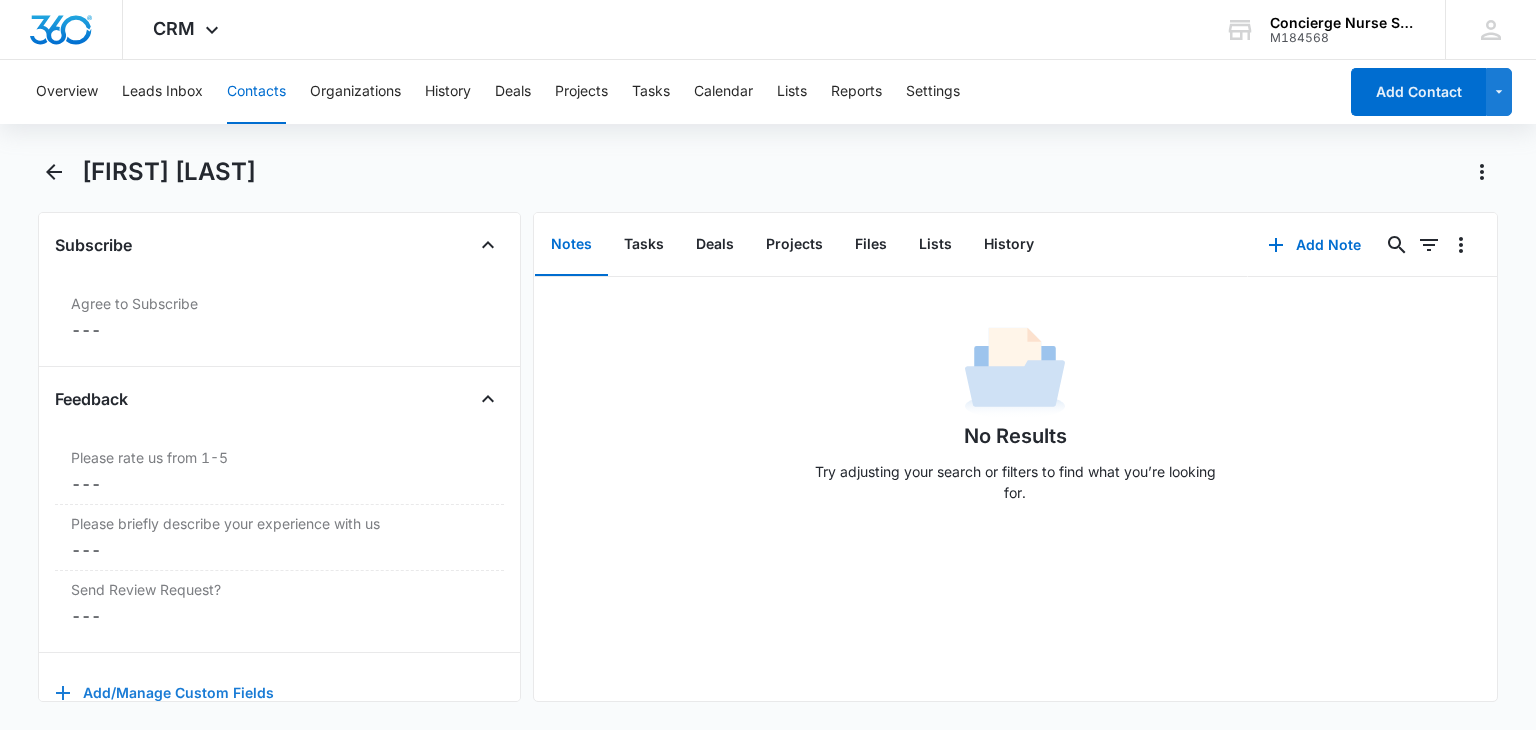 scroll, scrollTop: 2096, scrollLeft: 0, axis: vertical 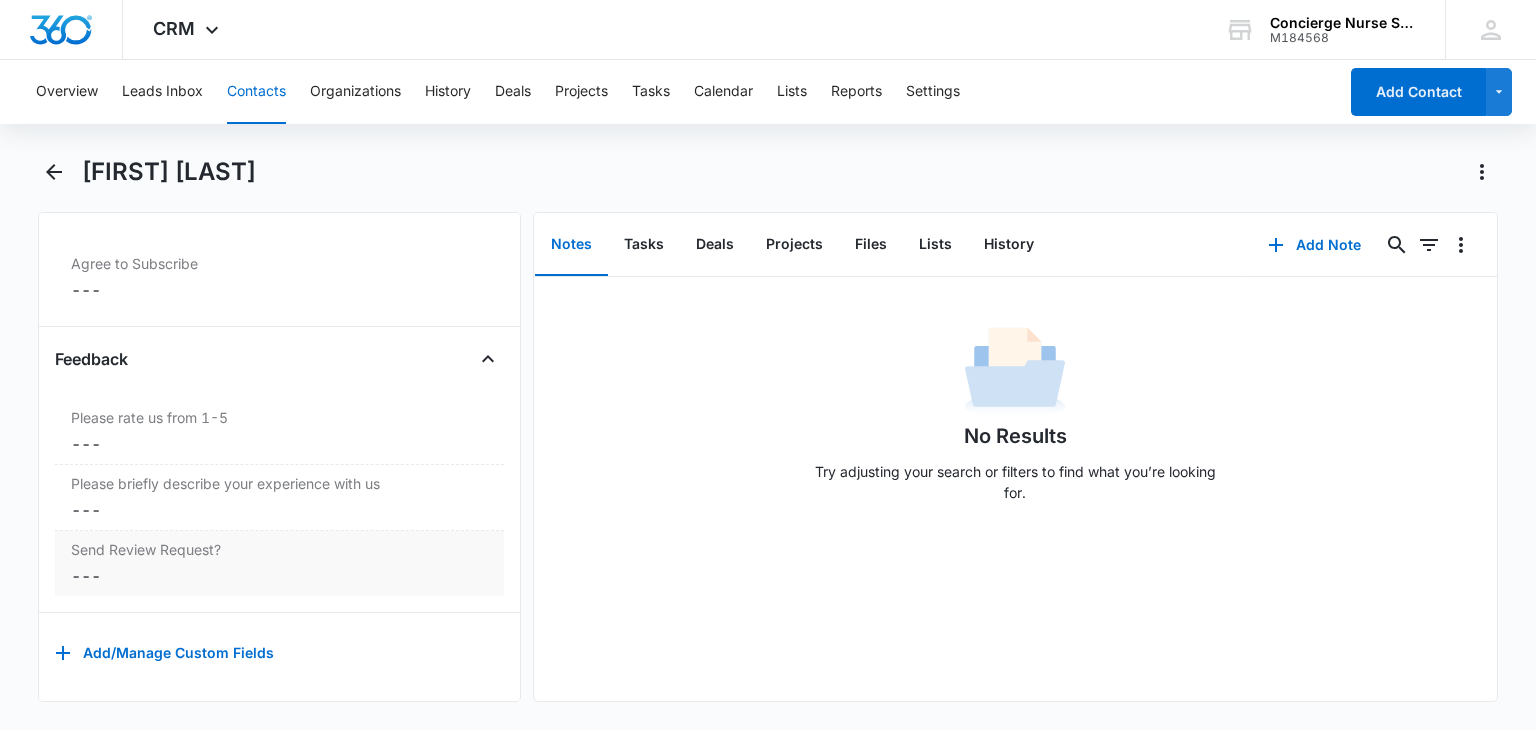 click on "Cancel Save Changes ---" at bounding box center (279, 576) 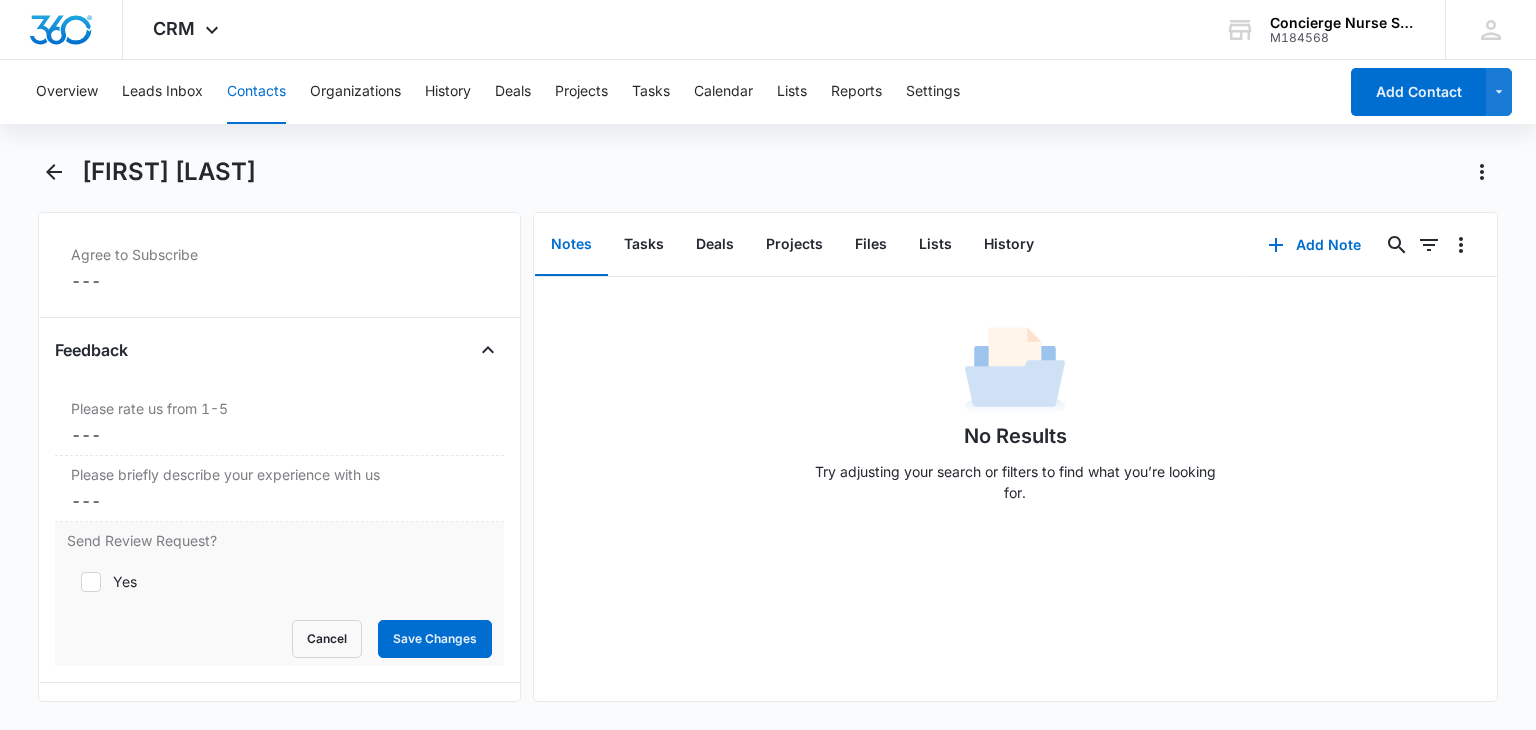 click 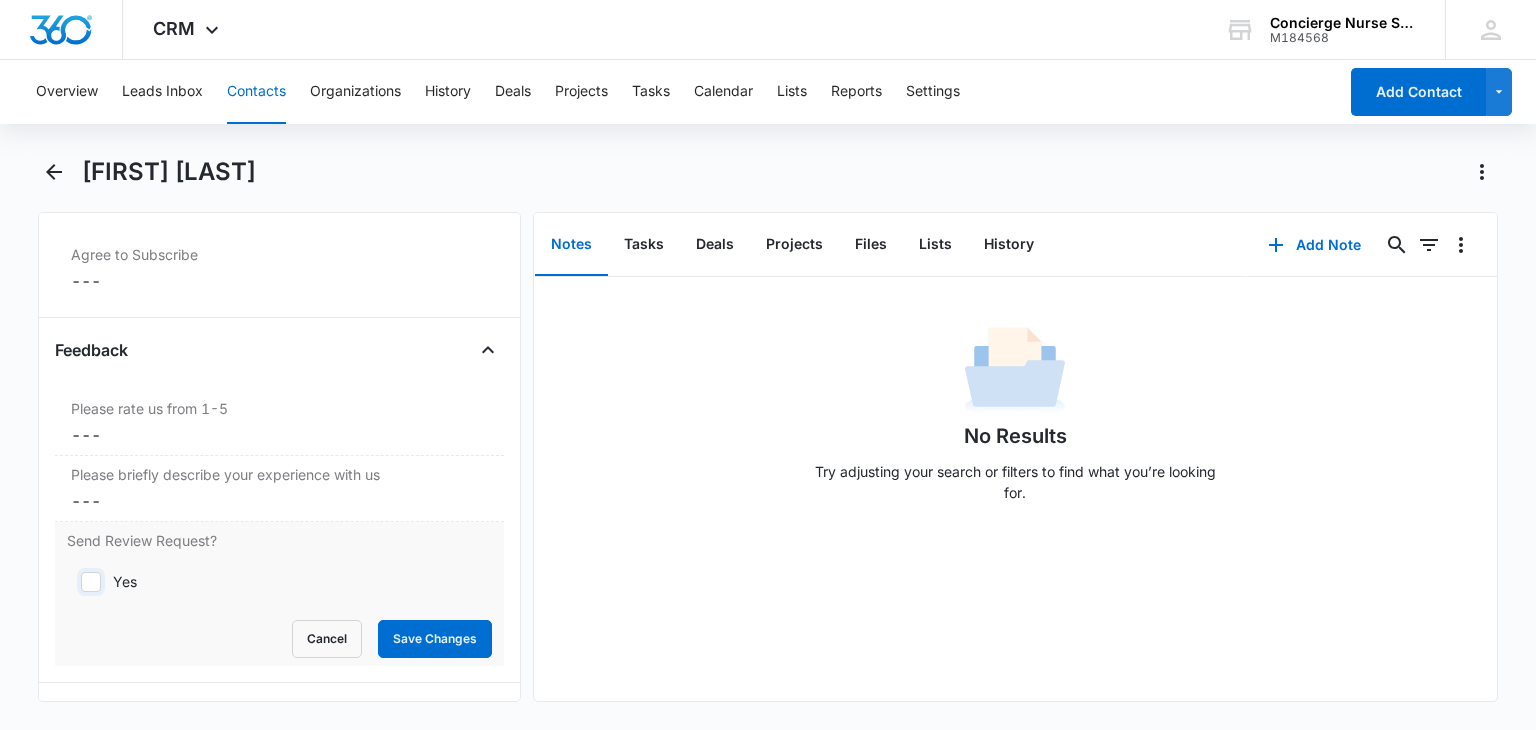 click on "Yes" at bounding box center [74, 582] 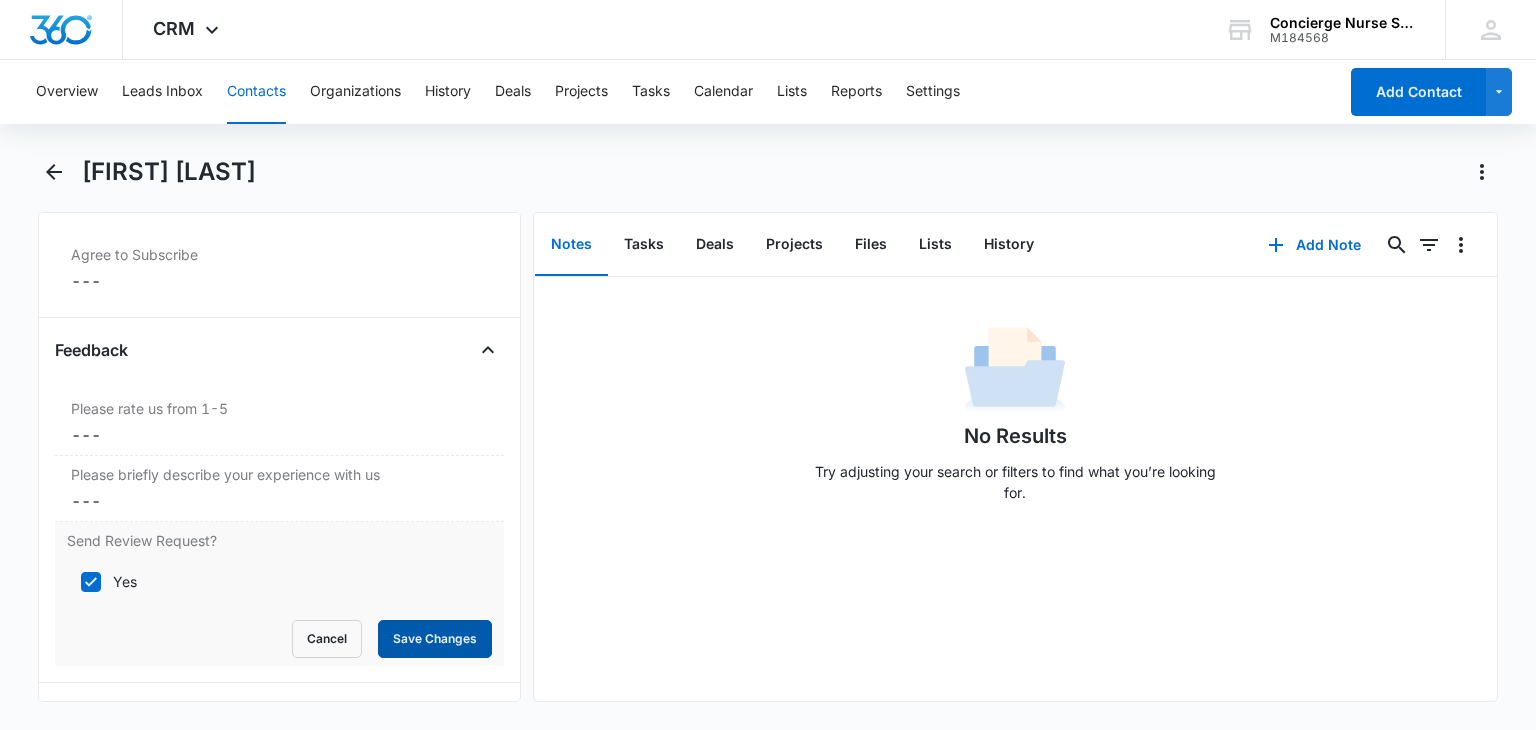 click on "Save Changes" at bounding box center [435, 639] 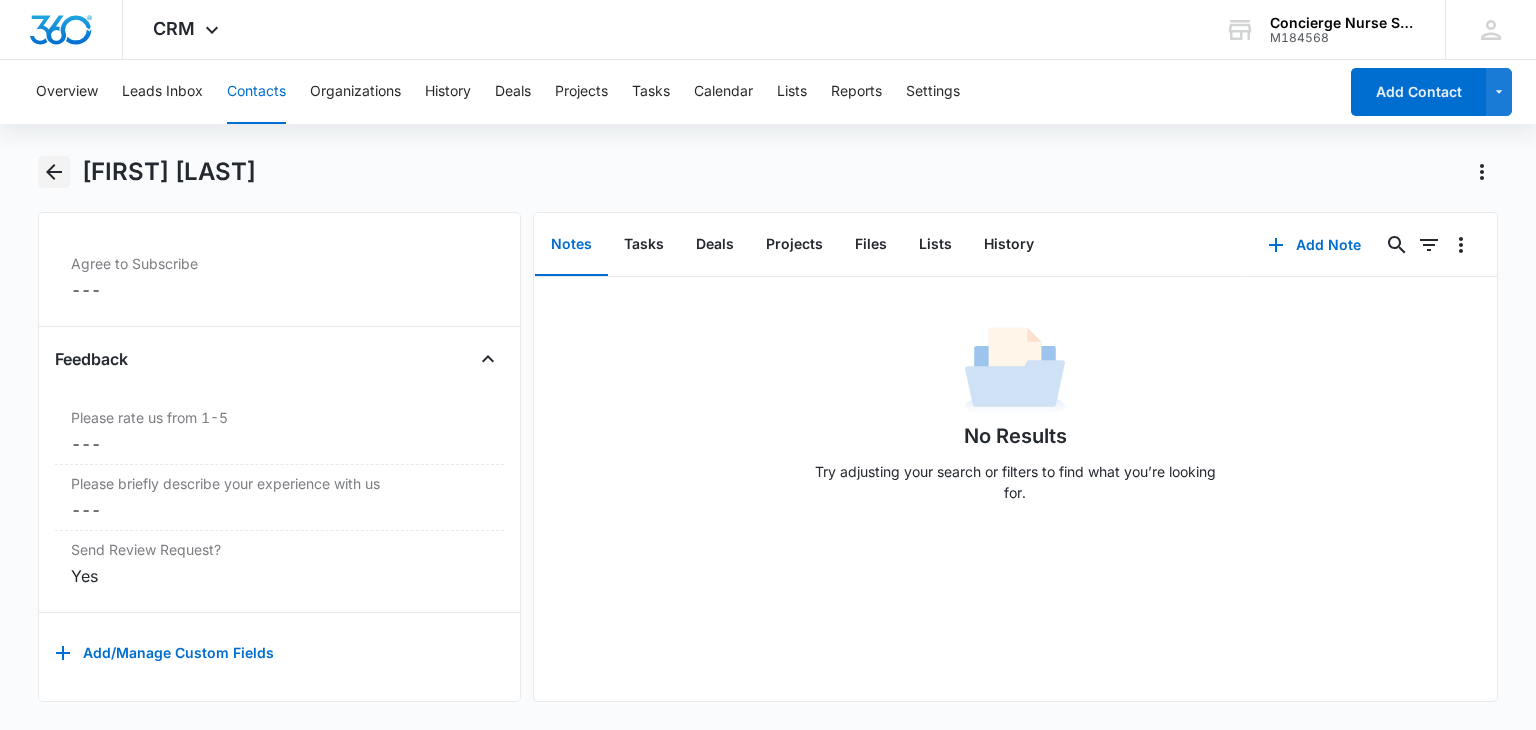 click 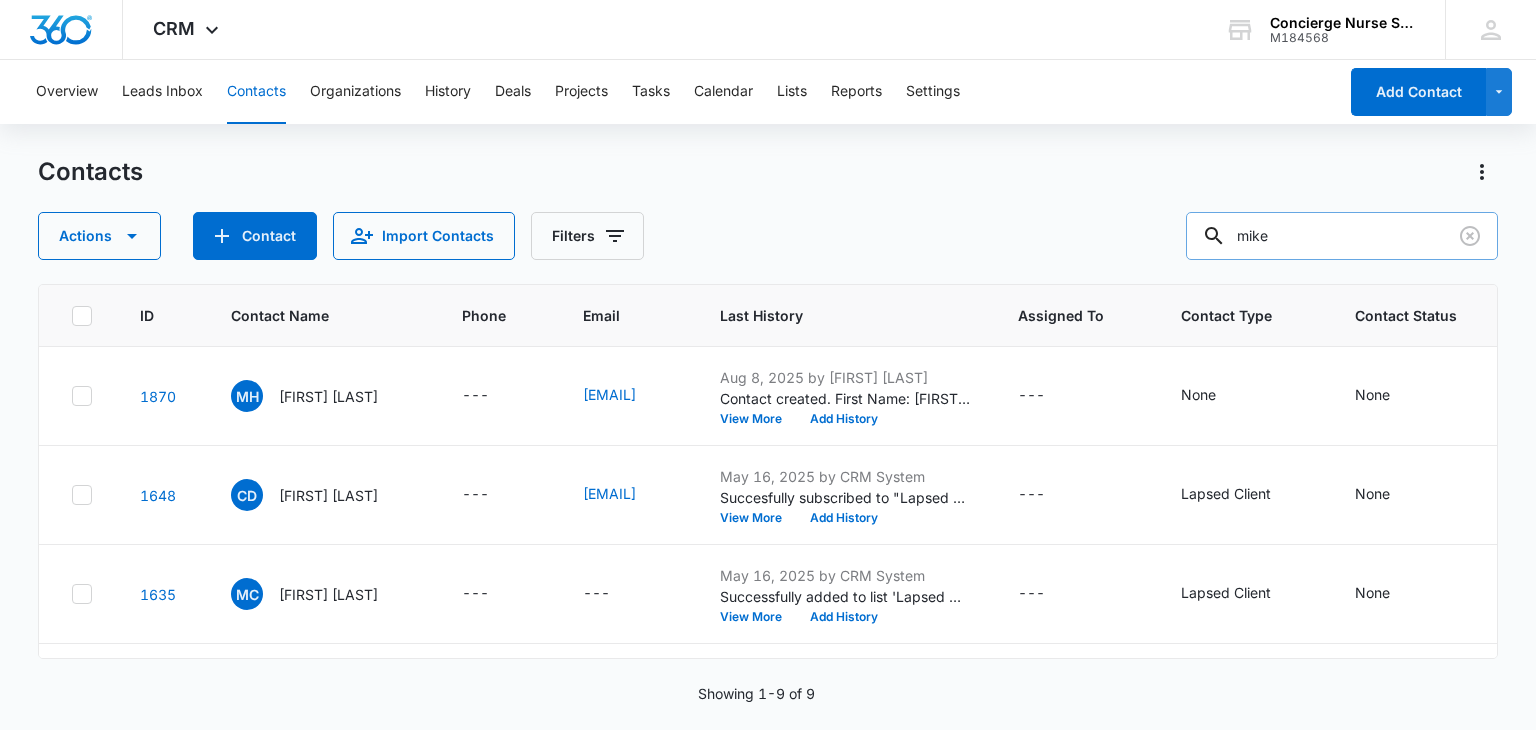 drag, startPoint x: 1330, startPoint y: 216, endPoint x: 1221, endPoint y: 224, distance: 109.29318 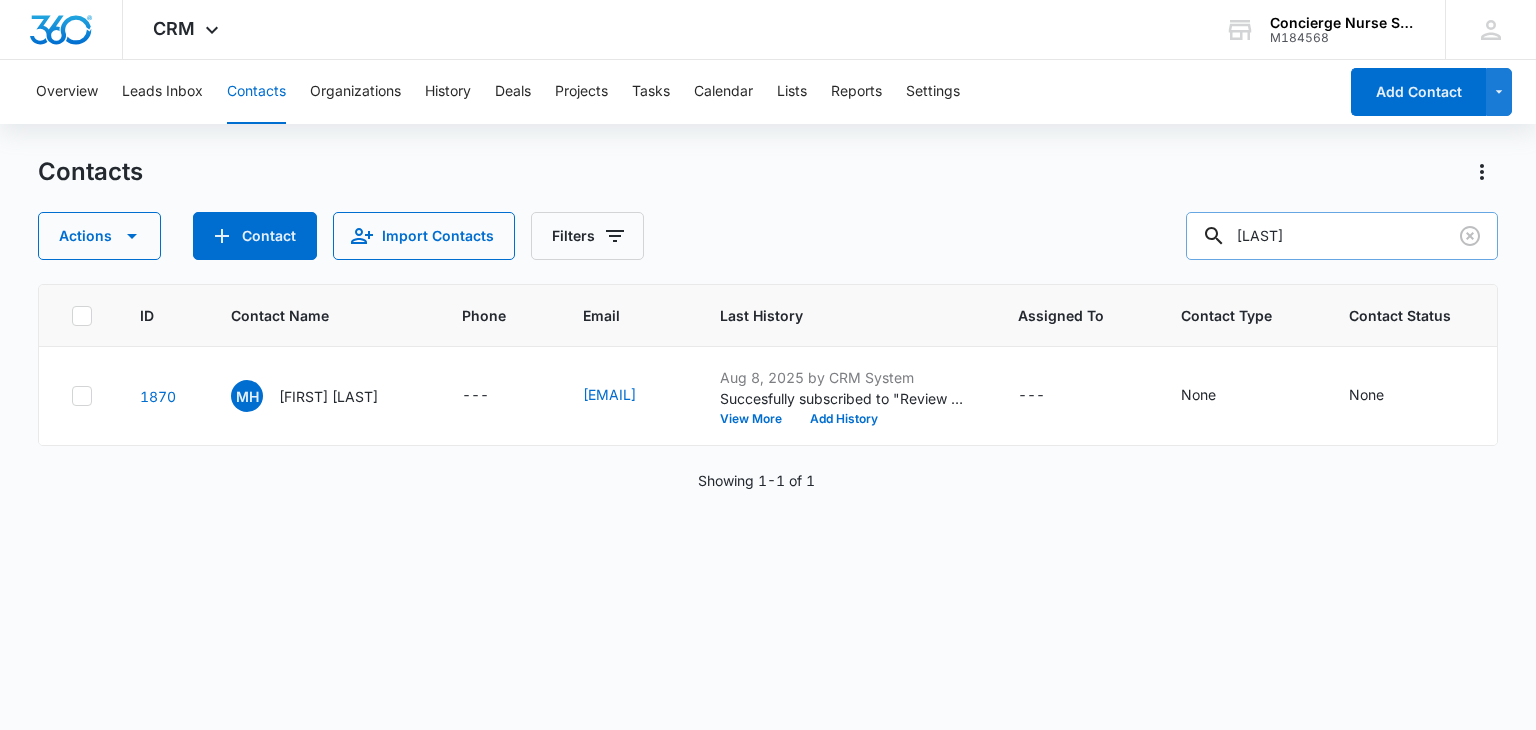 click on "hadman" at bounding box center (1342, 236) 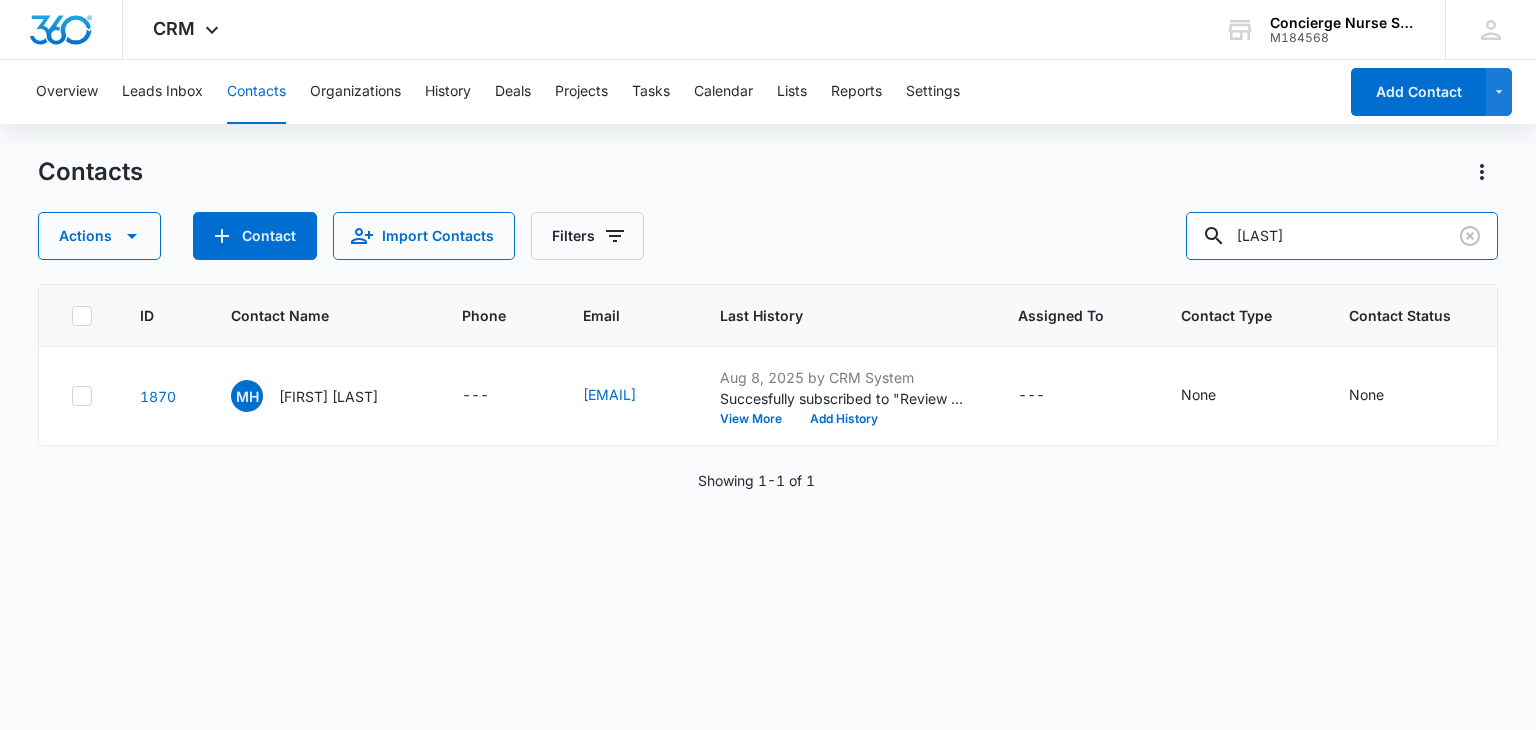 drag, startPoint x: 1316, startPoint y: 237, endPoint x: 1182, endPoint y: 241, distance: 134.0597 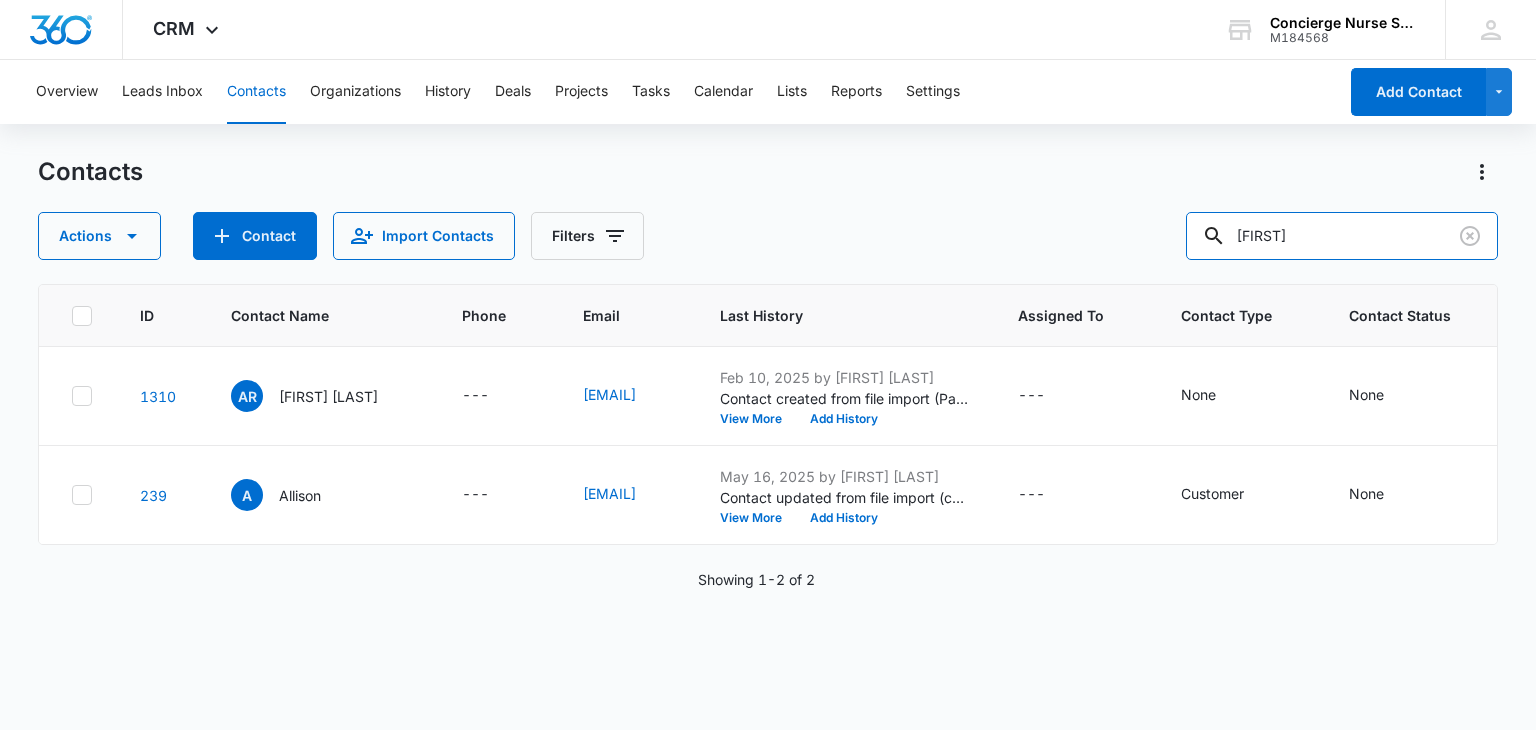 drag, startPoint x: 1308, startPoint y: 228, endPoint x: 1162, endPoint y: 229, distance: 146.00342 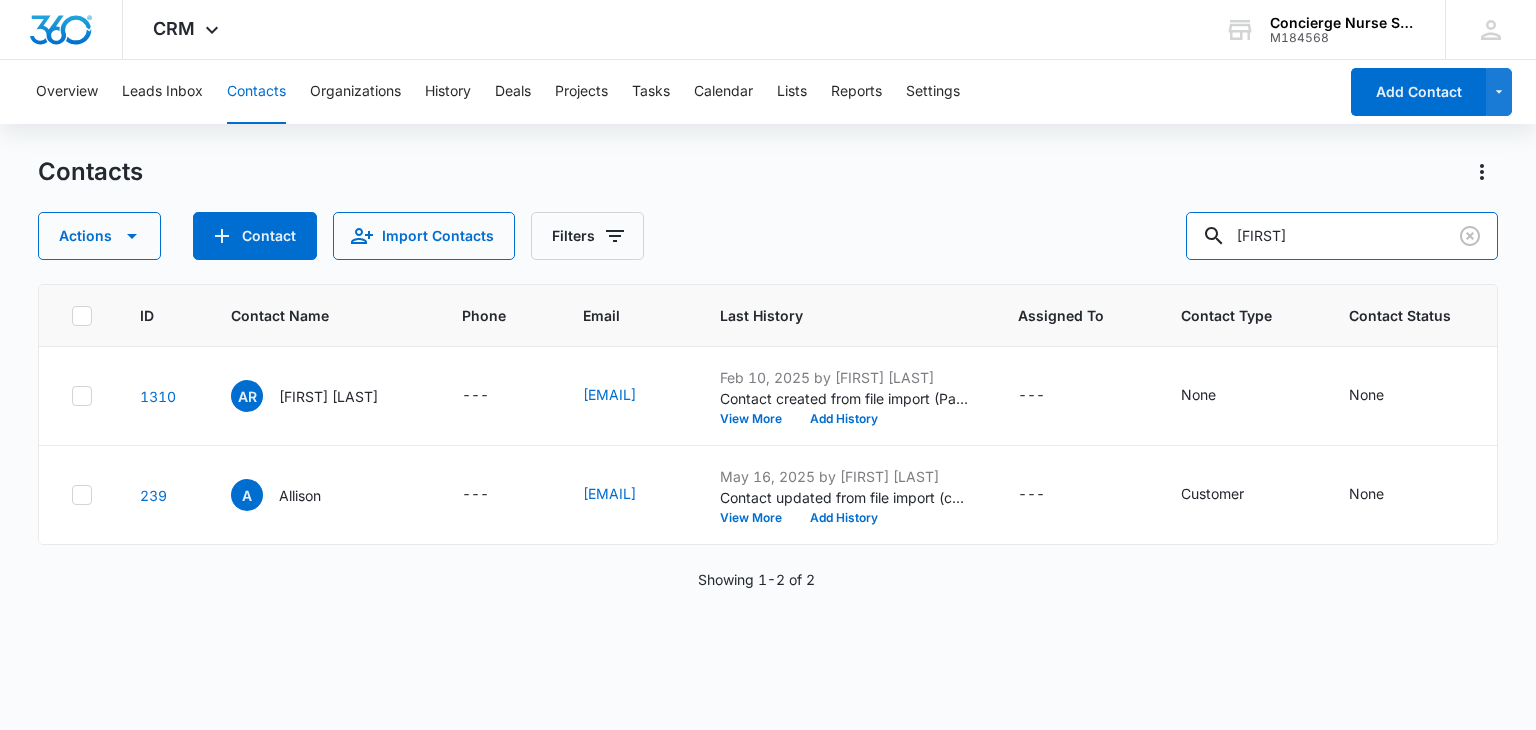 type on "jose" 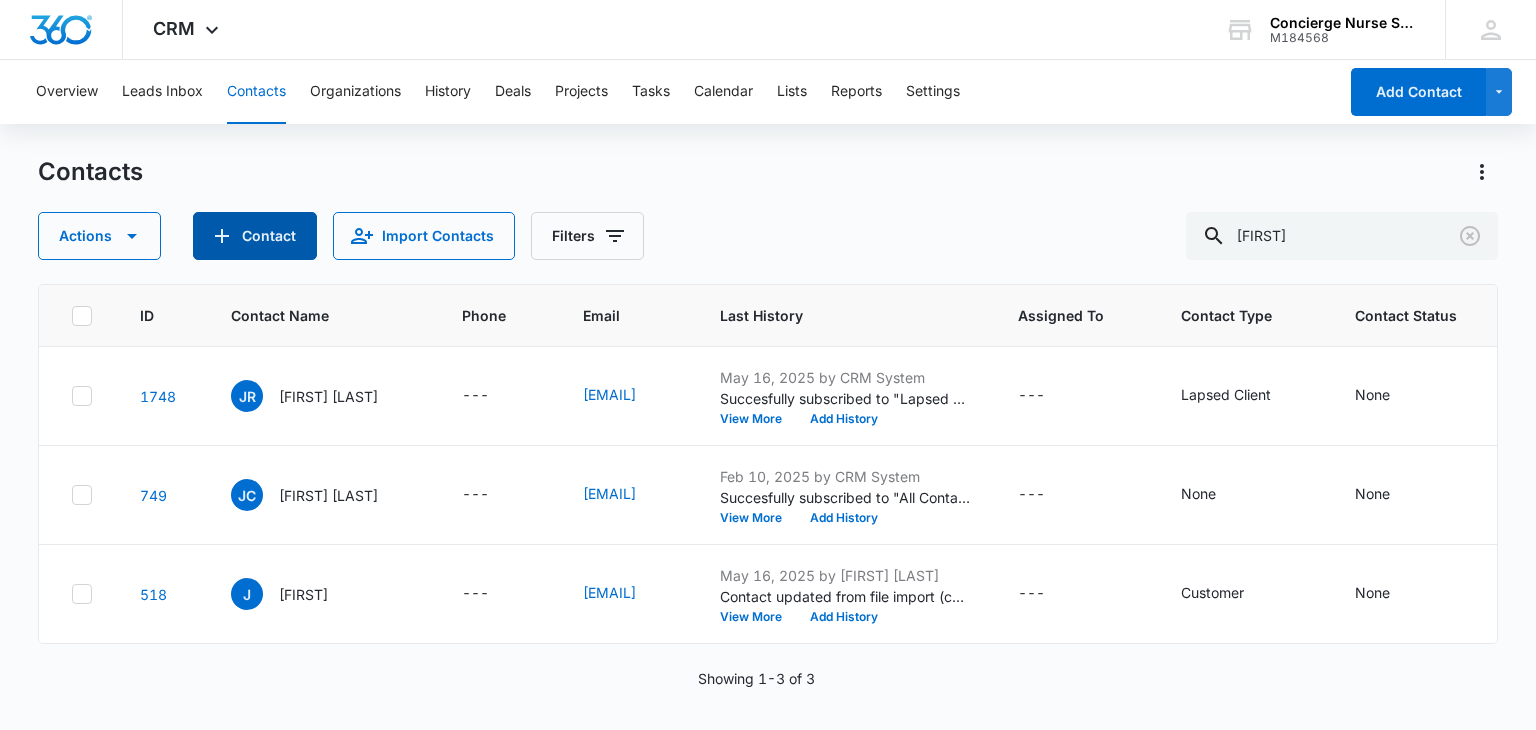 click on "Contact" at bounding box center [255, 236] 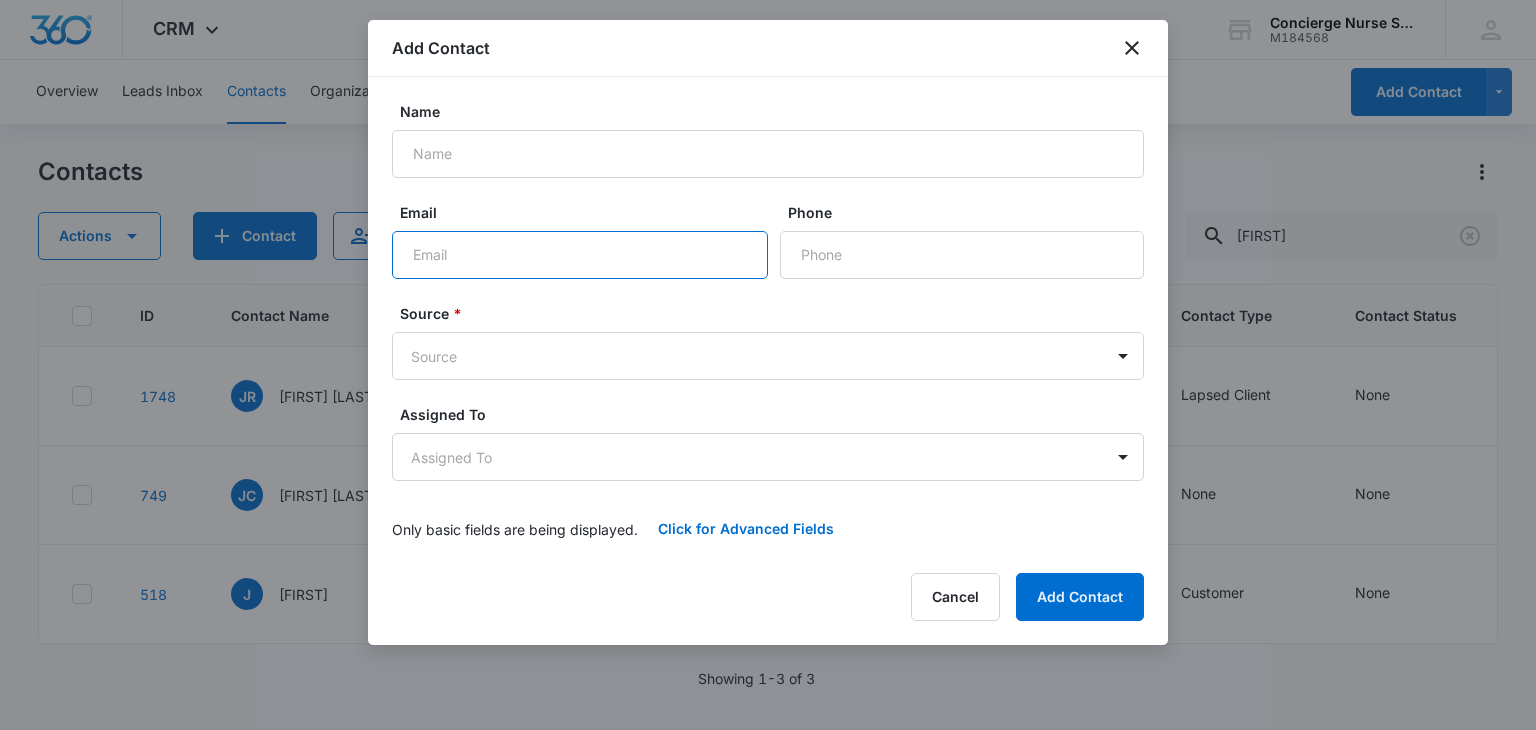 drag, startPoint x: 482, startPoint y: 272, endPoint x: 476, endPoint y: 285, distance: 14.3178215 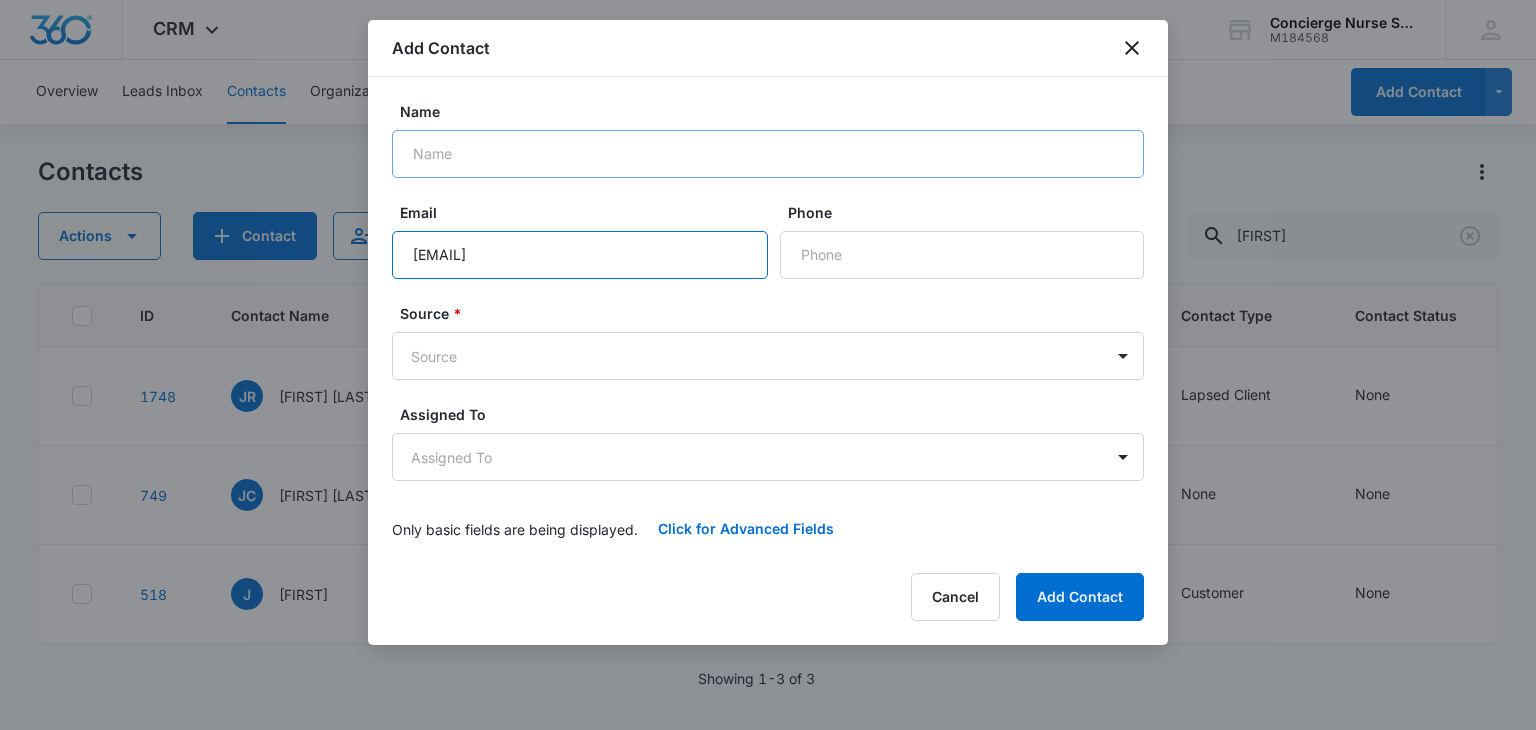 type on "jnavas11@gmail.com" 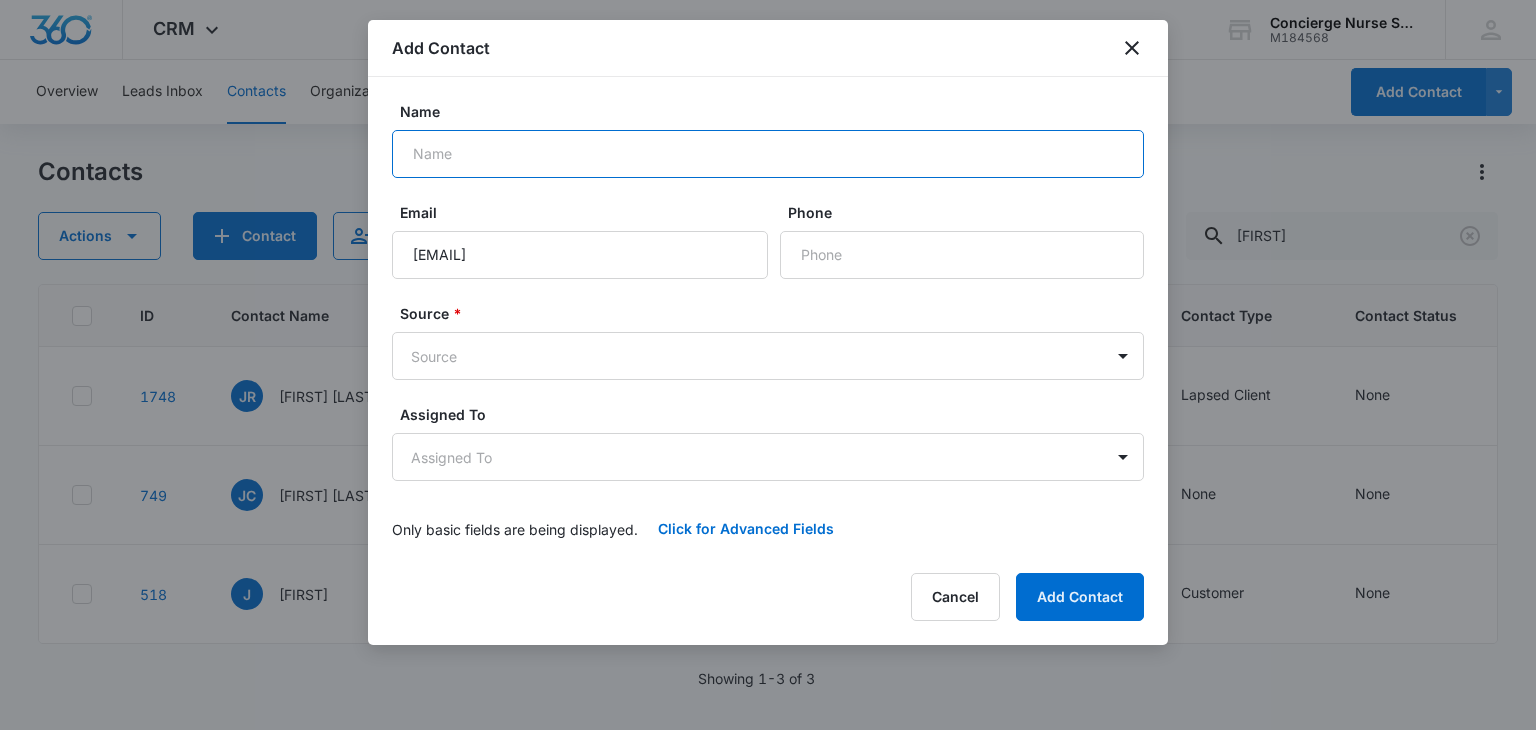 click on "Name" at bounding box center [768, 154] 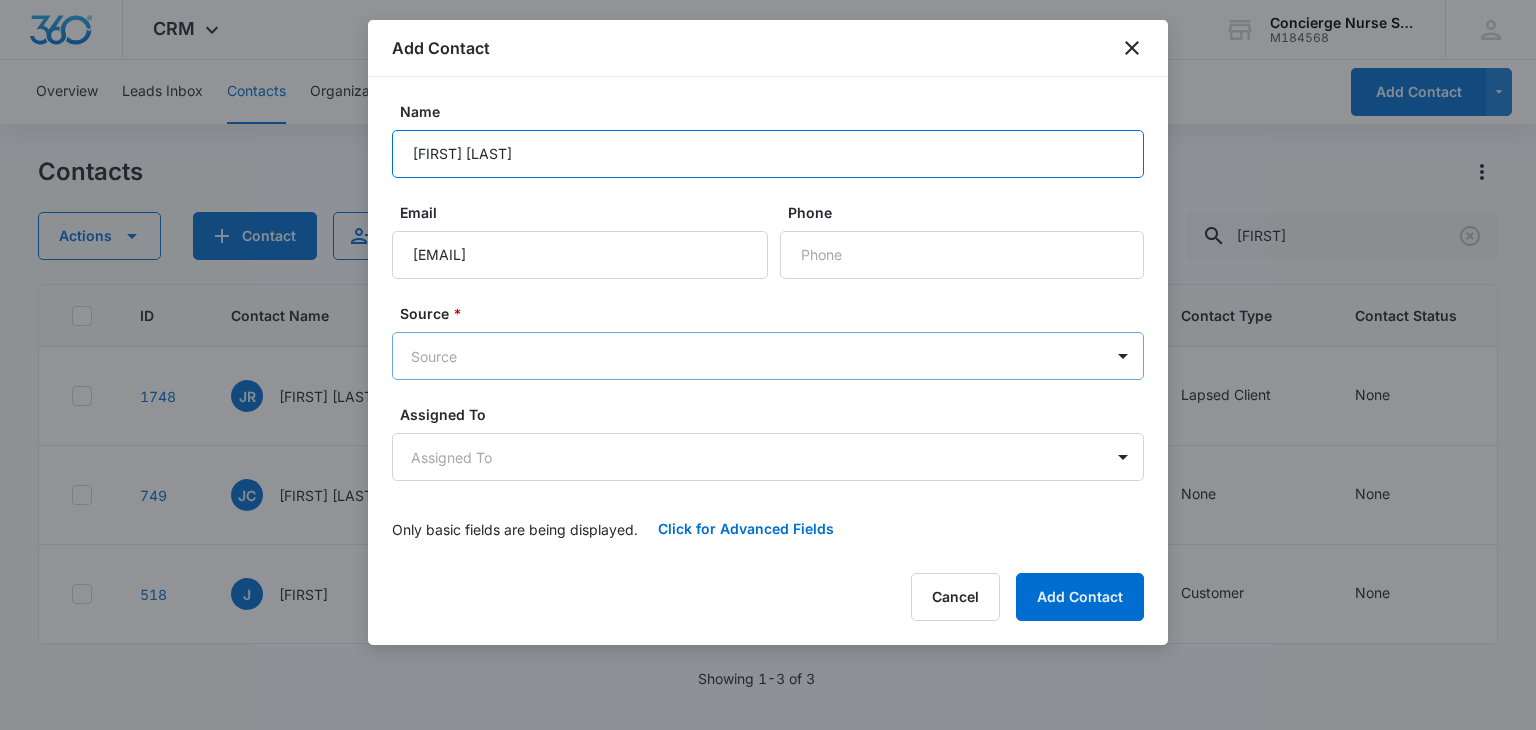 type on "Jose Navas" 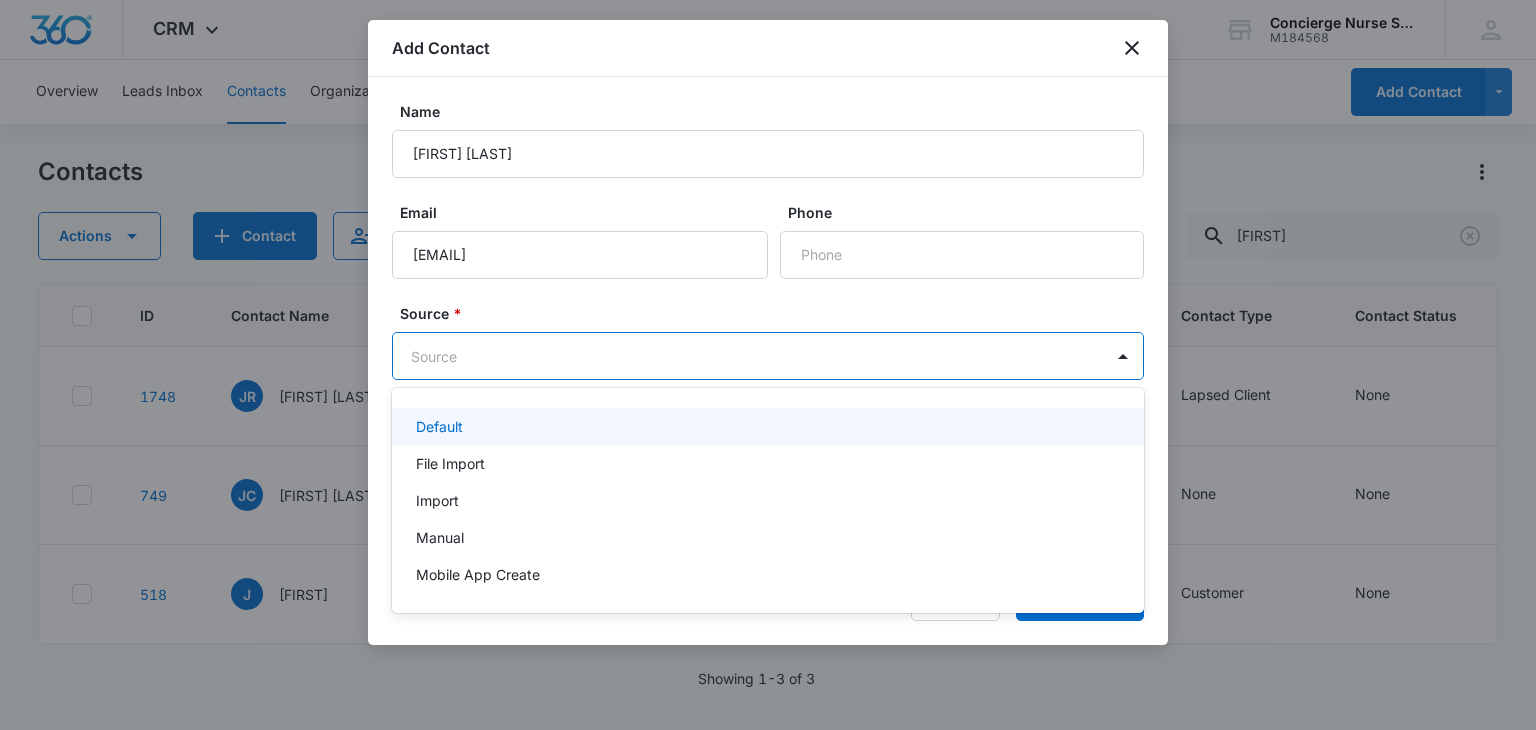 click on "CRM Apps Reputation Websites Forms CRM Email Social Payments POS Content Ads Intelligence Files Brand Settings Concierge Nurse Services M184568 Your Accounts View All DS Dynarie Sanchez dynarie@conciergenursingseattle.com My Profile Notifications Support Logout Terms & Conditions   •   Privacy Policy Overview Leads Inbox Contacts Organizations History Deals Projects Tasks Calendar Lists Reports Settings Add Contact Contacts Actions Contact Import Contacts Filters jose ID Contact Name Phone Email Last History Assigned To Contact Type Contact Status Organization Address 1748 JR Joseph Rosenthal --- andrew@andrewjrosenthal.com May 16, 2025 by CRM System Succesfully subscribed to "Lapsed Client". View More Add History --- Lapsed Client None --- --- 749 JC Jose Carrera --- jose@gmail.com Feb 10, 2025 by CRM System Succesfully subscribed to "All Contacts". View More Add History --- None None --- --- 518 J Josefina --- cinthiasalazar1995@gmail.com May 16, 2025 by Kinsey Smith ... View More Add History --- None 3" at bounding box center (768, 365) 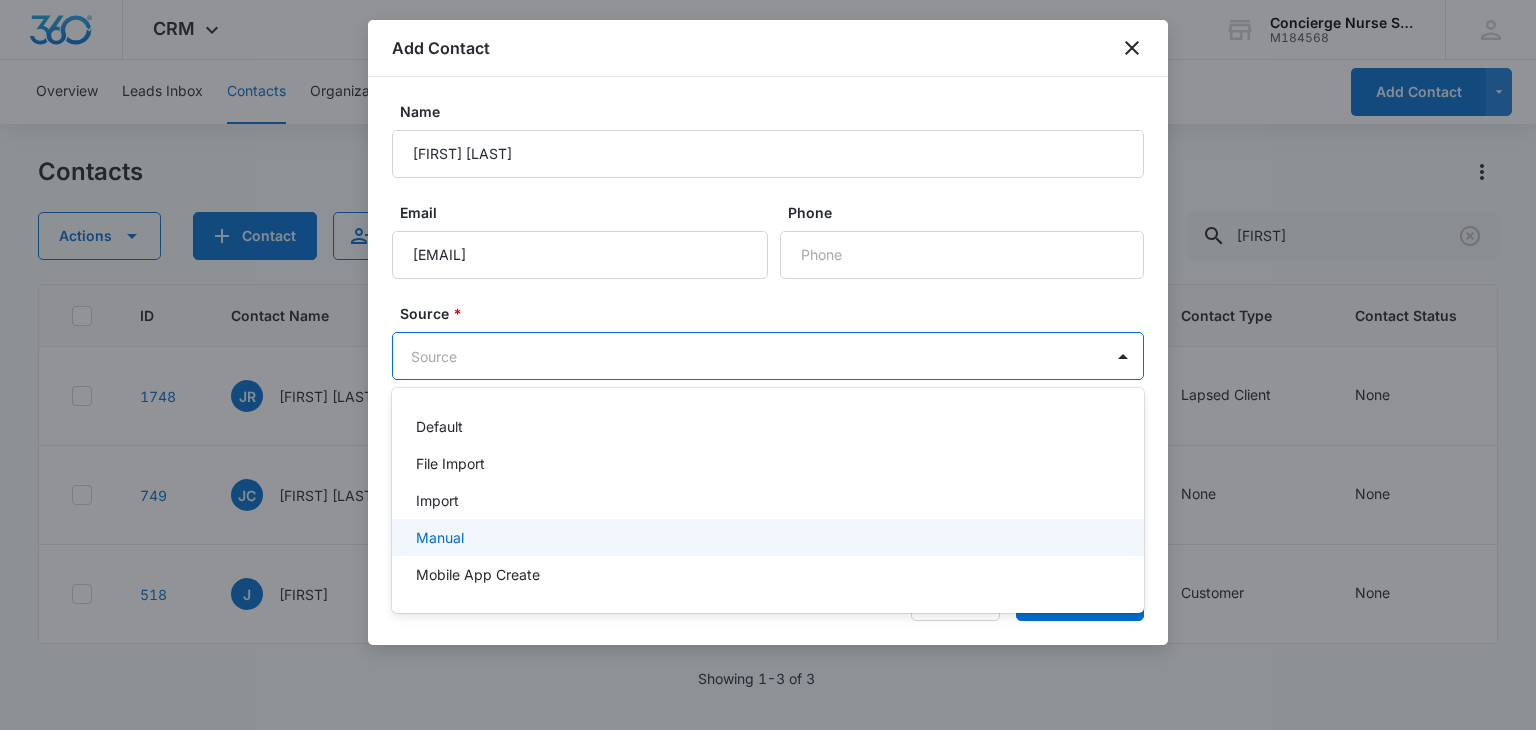 click on "Manual" at bounding box center (766, 537) 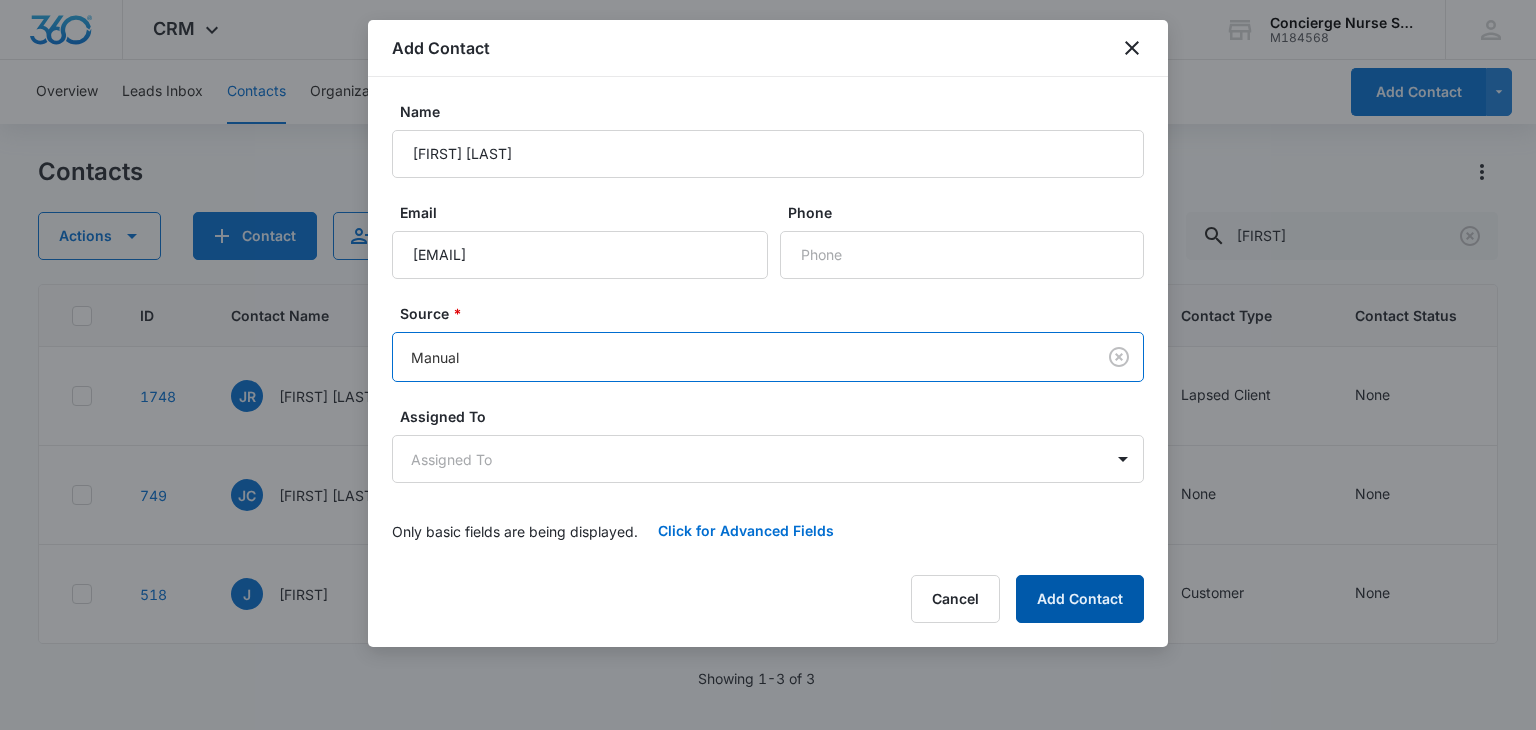 click on "Add Contact" at bounding box center (1080, 599) 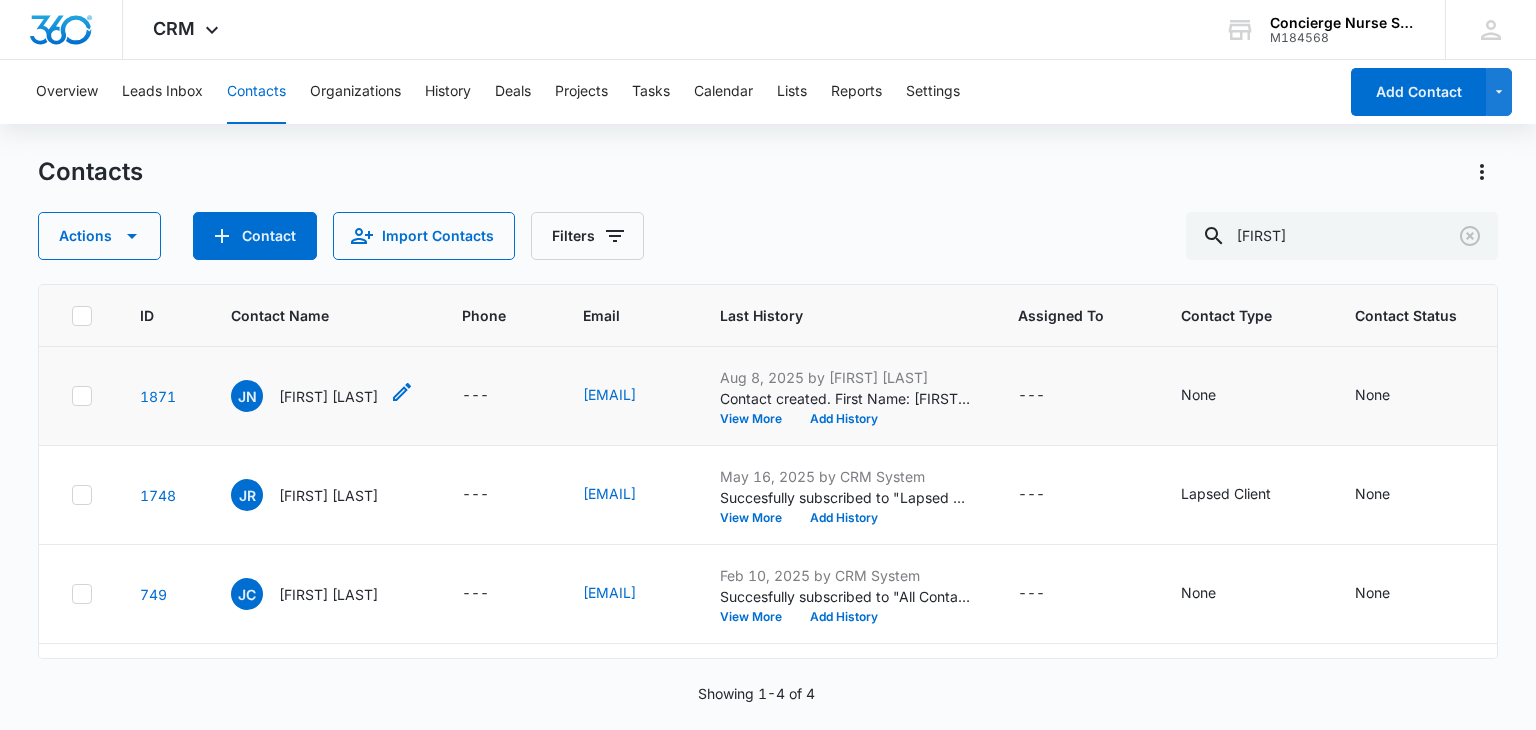 click on "Jose Navas" at bounding box center (328, 396) 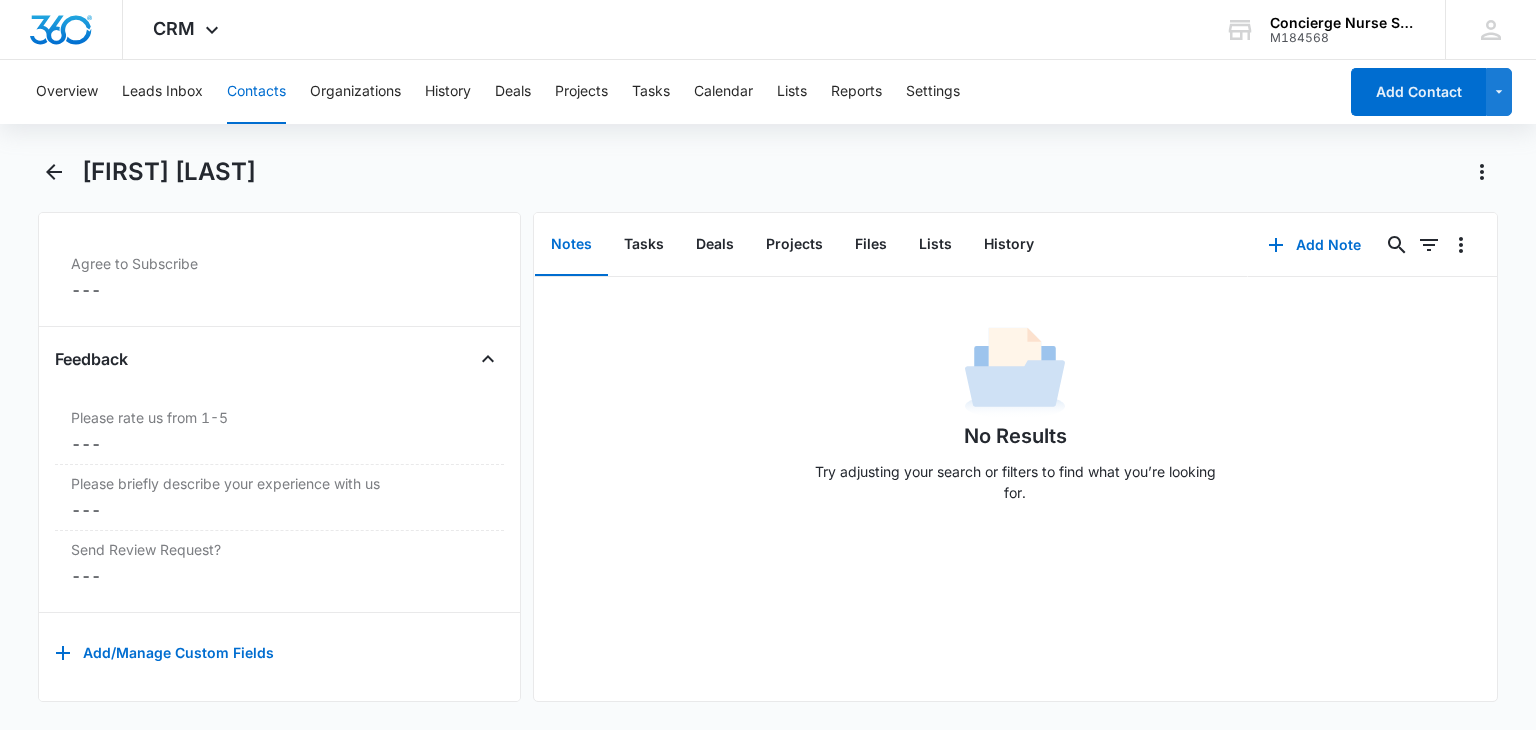 scroll, scrollTop: 2096, scrollLeft: 0, axis: vertical 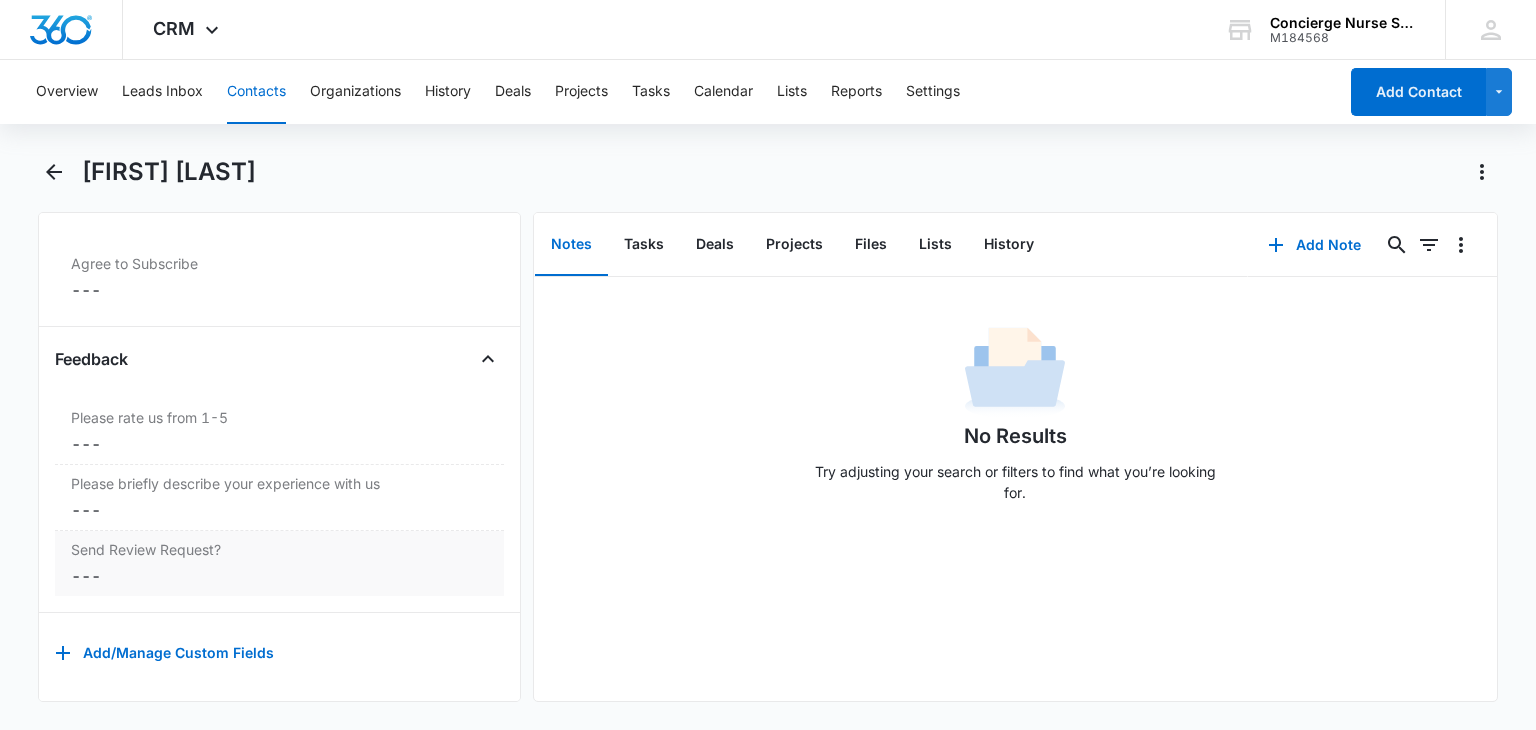 click on "Cancel Save Changes ---" at bounding box center [279, 576] 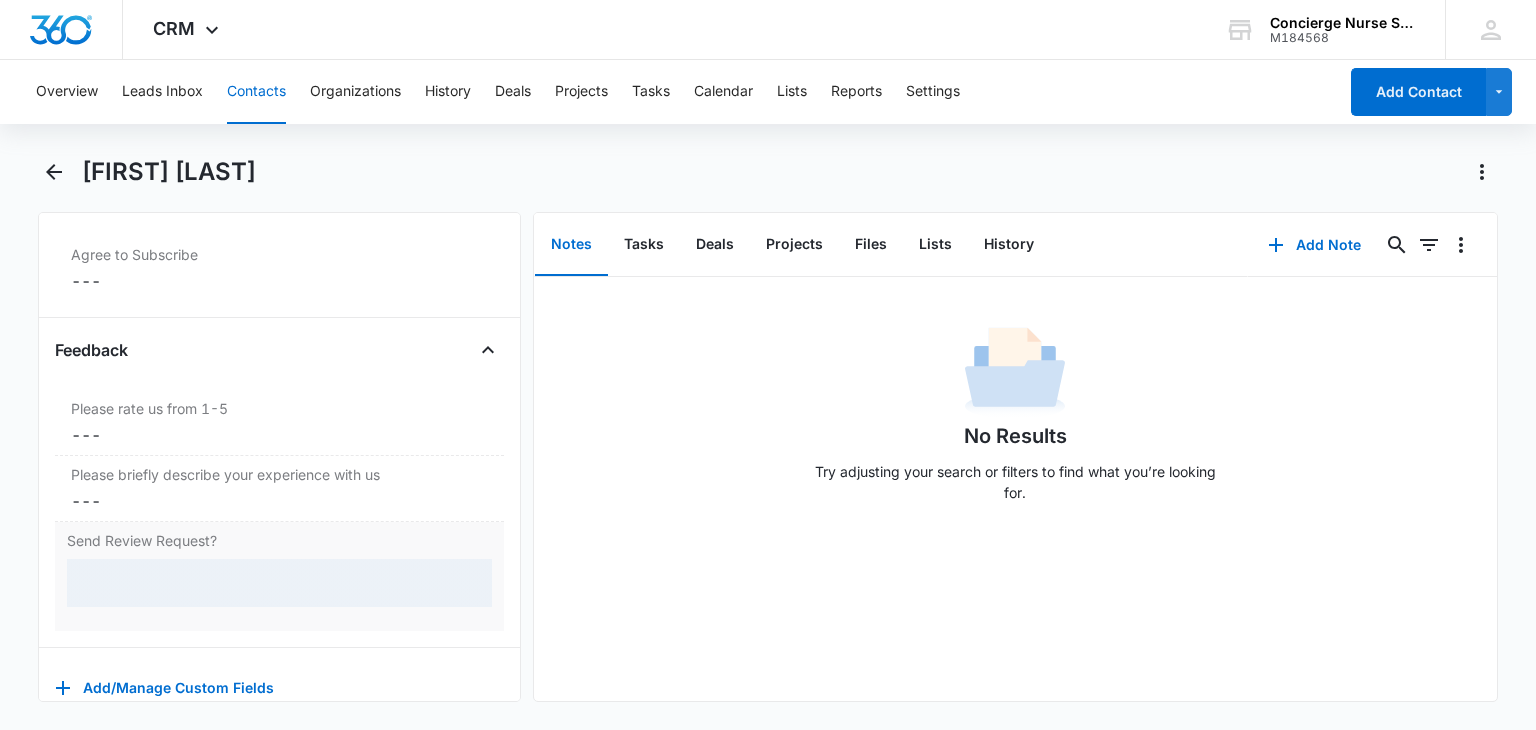 scroll, scrollTop: 2096, scrollLeft: 0, axis: vertical 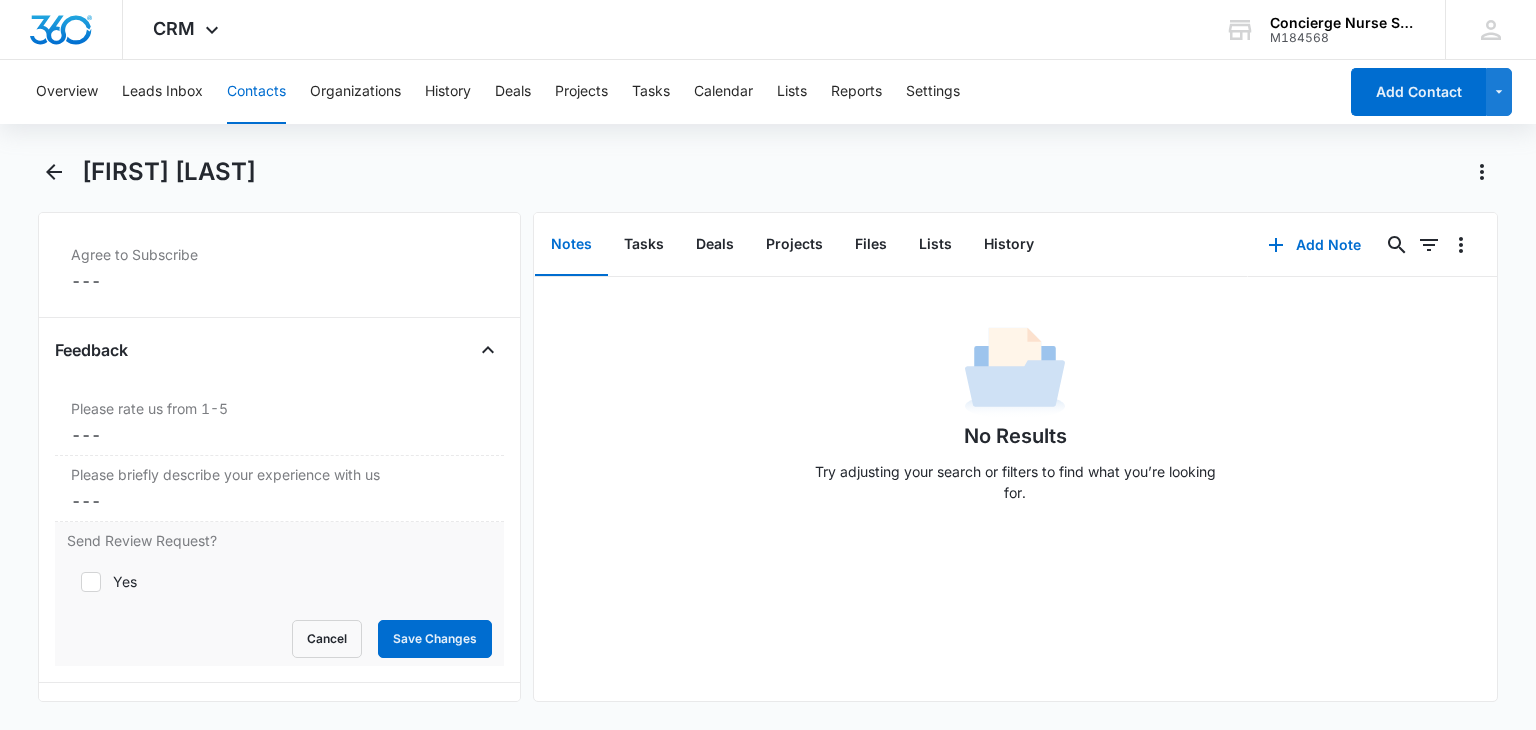 click 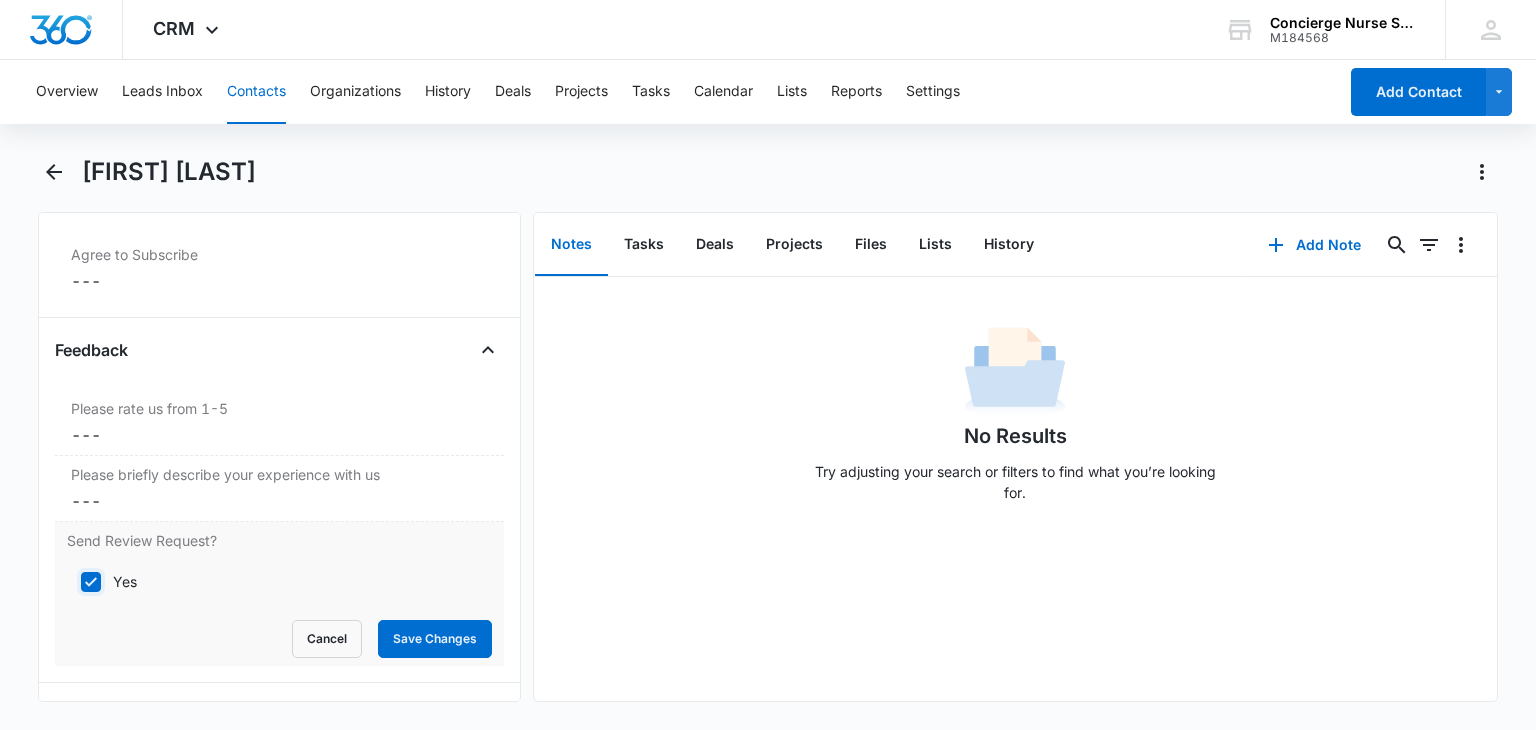 checkbox on "true" 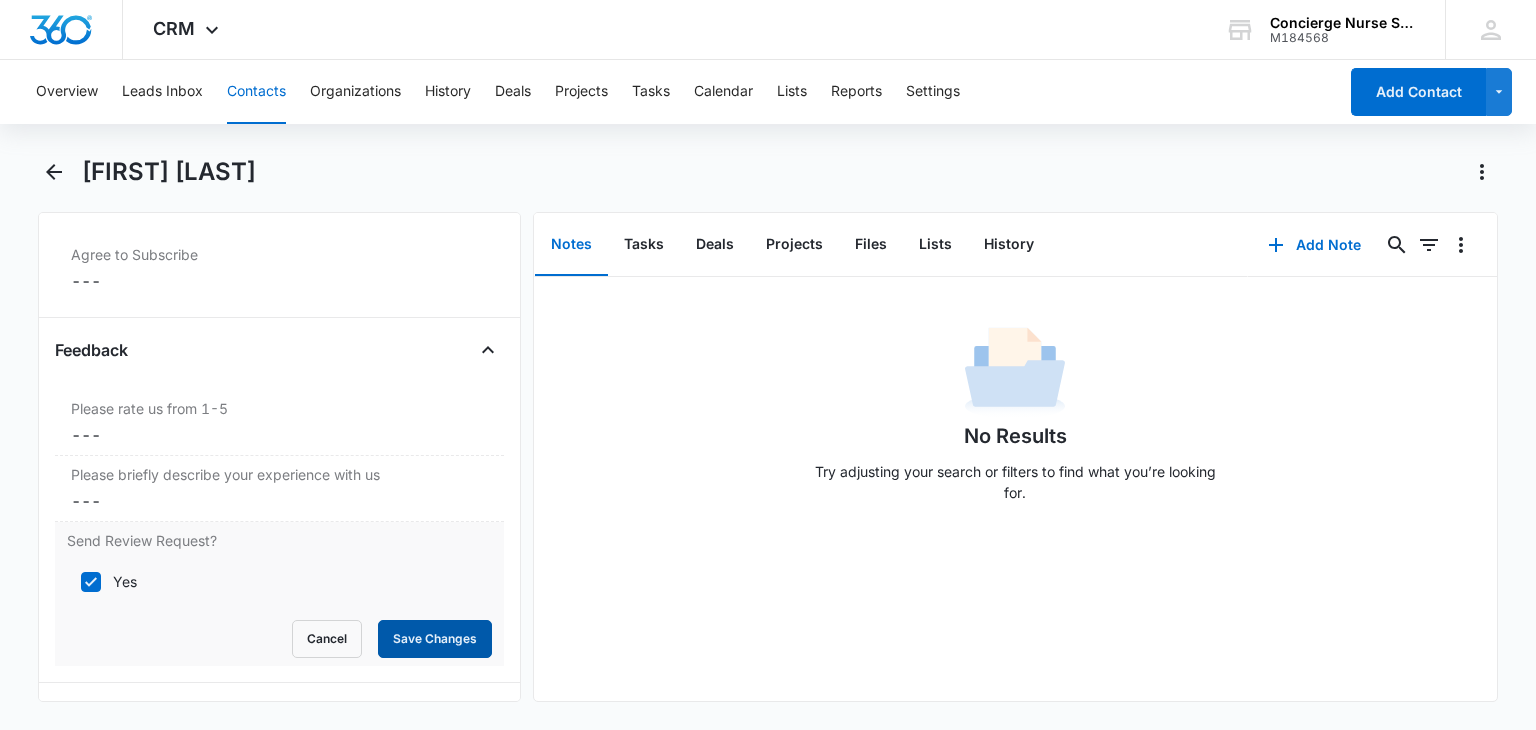 click on "Save Changes" at bounding box center (435, 639) 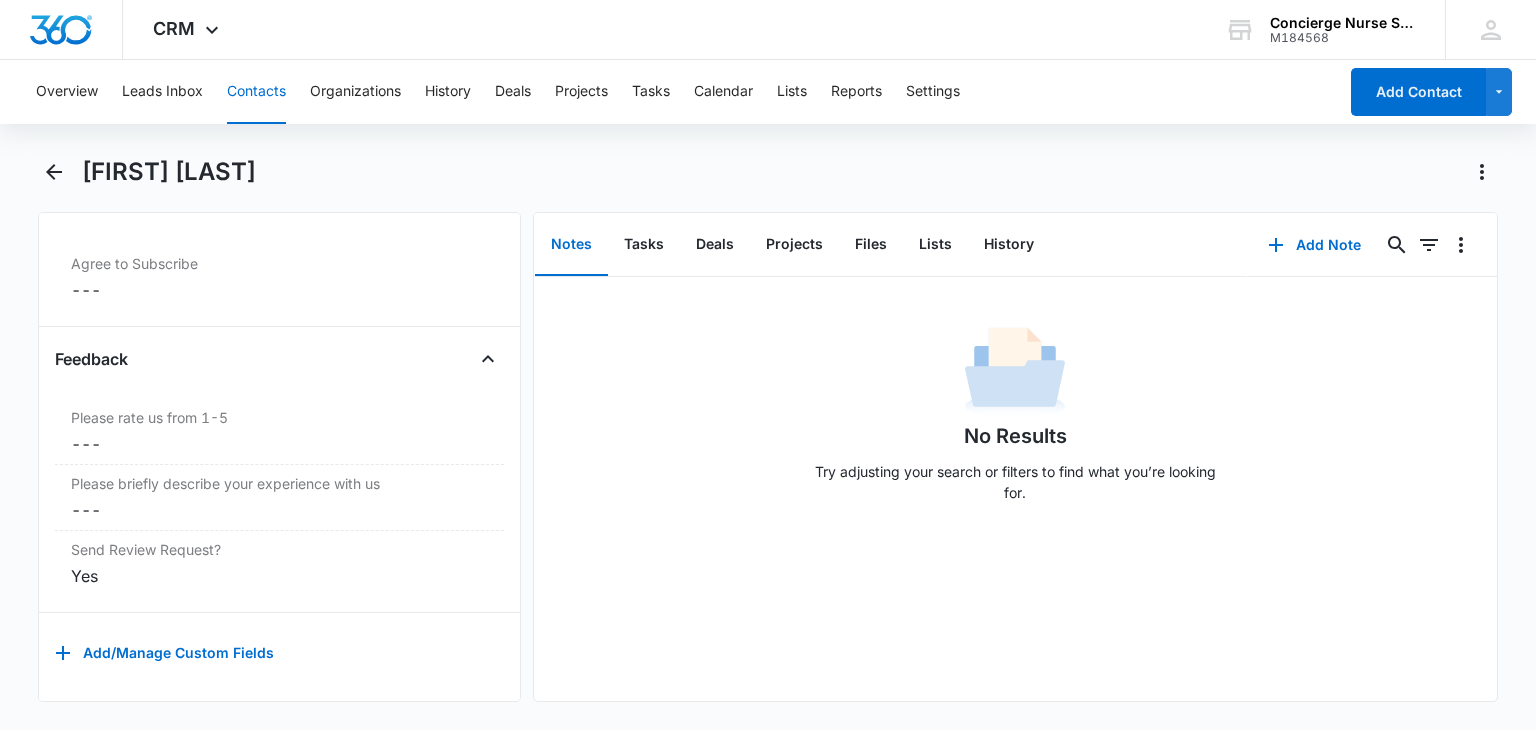 click on "Jose Navas Remove JN Jose Navas Contact Info Name Cancel Save Changes Jose Navas Phone Cancel Save Changes --- Email Cancel Save Changes jnavas11@gmail.com Organization Cancel Save Changes --- Address Cancel Save Changes --- Details Source Cancel Save Changes Manual Contact Type Cancel Save Changes None Contact Status Cancel Save Changes None Assigned To Cancel Save Changes --- Tags Cancel Save Changes --- Next Contact Date Cancel Save Changes --- Color Tag Current Color: Cancel Save Changes Payments ID ID 1871 Created Aug 8, 2025 at 11:00am Additional Contact Info Best Way To Contact Cancel Save Changes --- Other Phone Cancel Save Changes --- Quick Lead Details Notes Cancel Save Changes --- How can we help?  Cancel Save Changes --- Special Notes Cancel Save Changes --- Which home health care service are you interested in? Cancel Save Changes --- Subscribe Agree to Subscribe Cancel Save Changes --- Feedback Please rate us from 1-5 Cancel Save Changes --- Please briefly describe your experience with us Cancel" at bounding box center (768, 441) 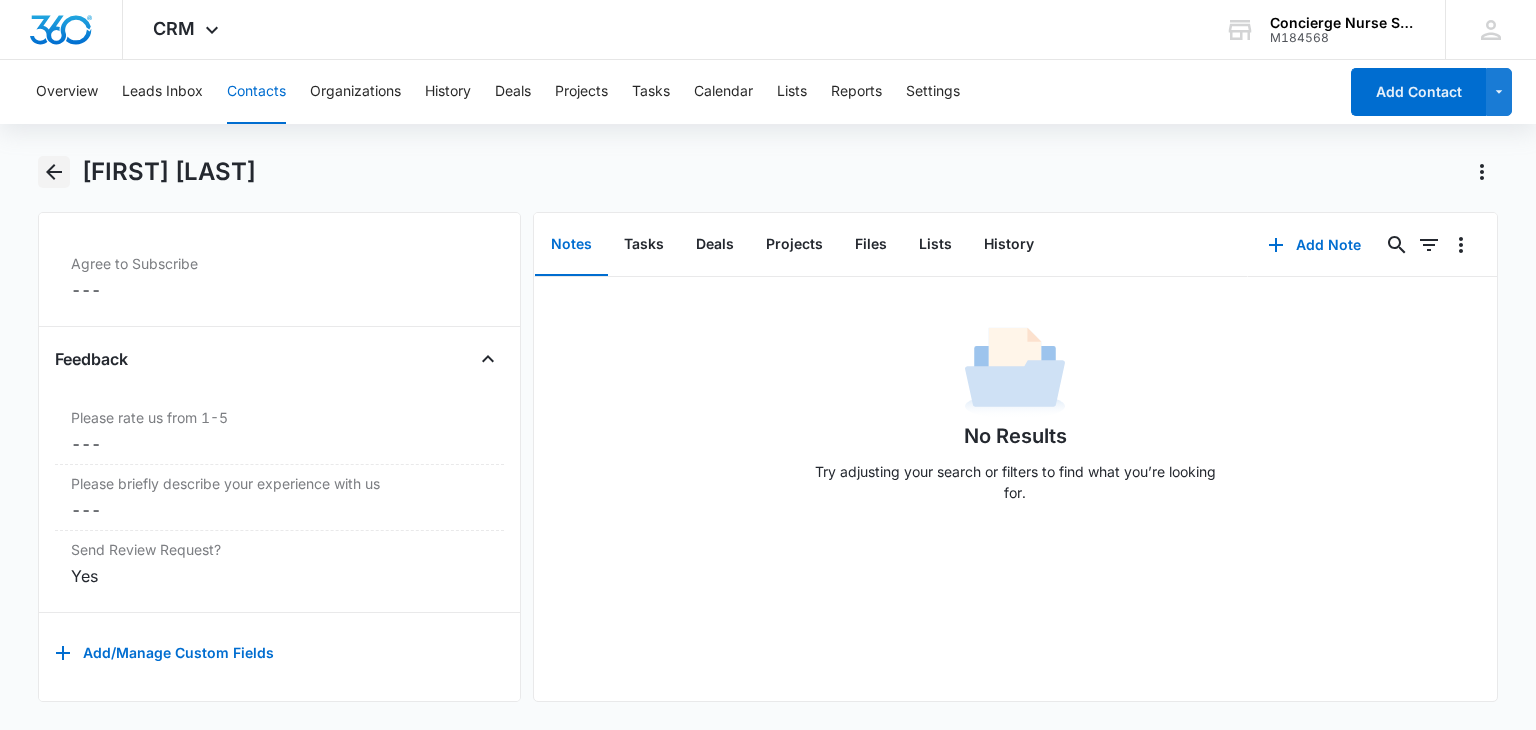 click 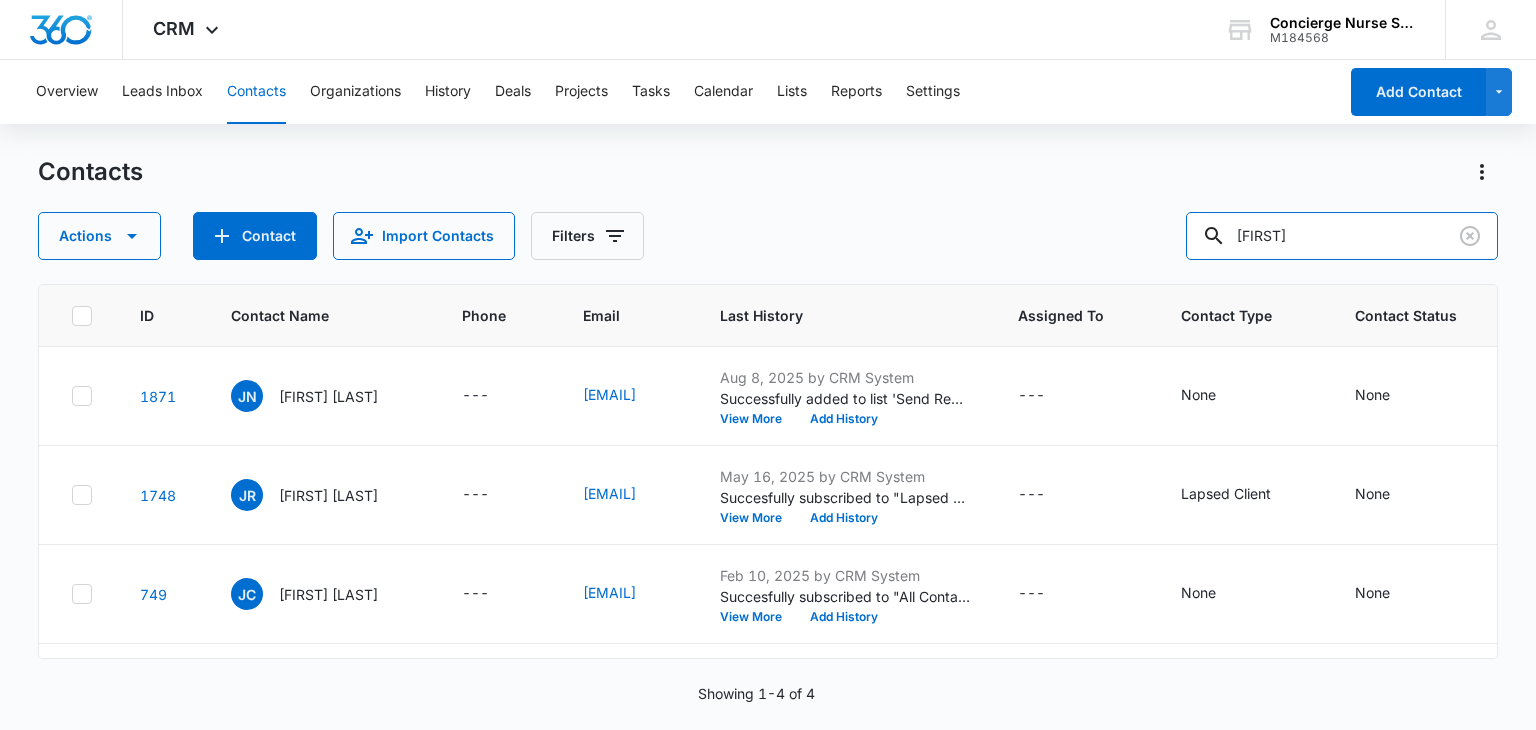 drag, startPoint x: 1325, startPoint y: 233, endPoint x: 1174, endPoint y: 239, distance: 151.11916 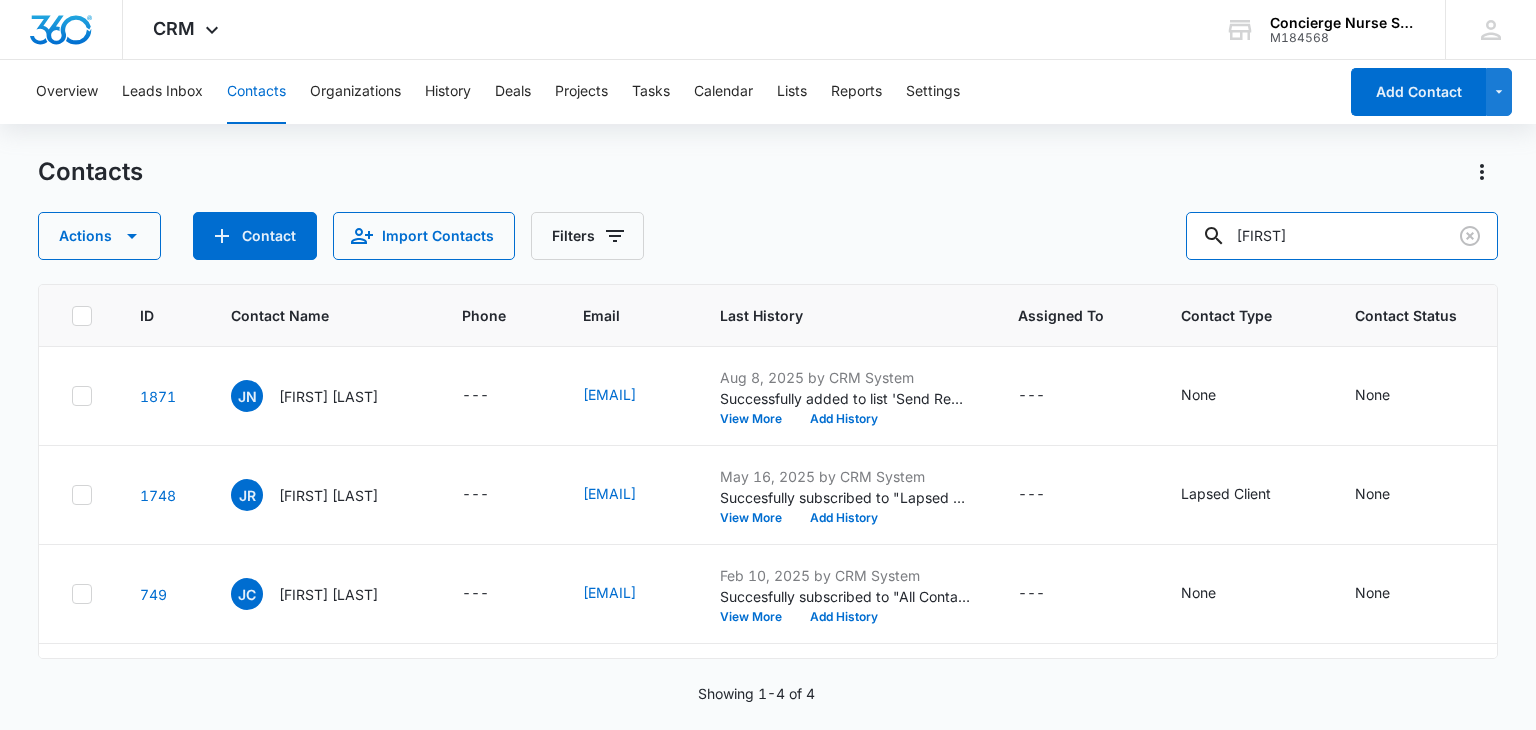 type on "tiana" 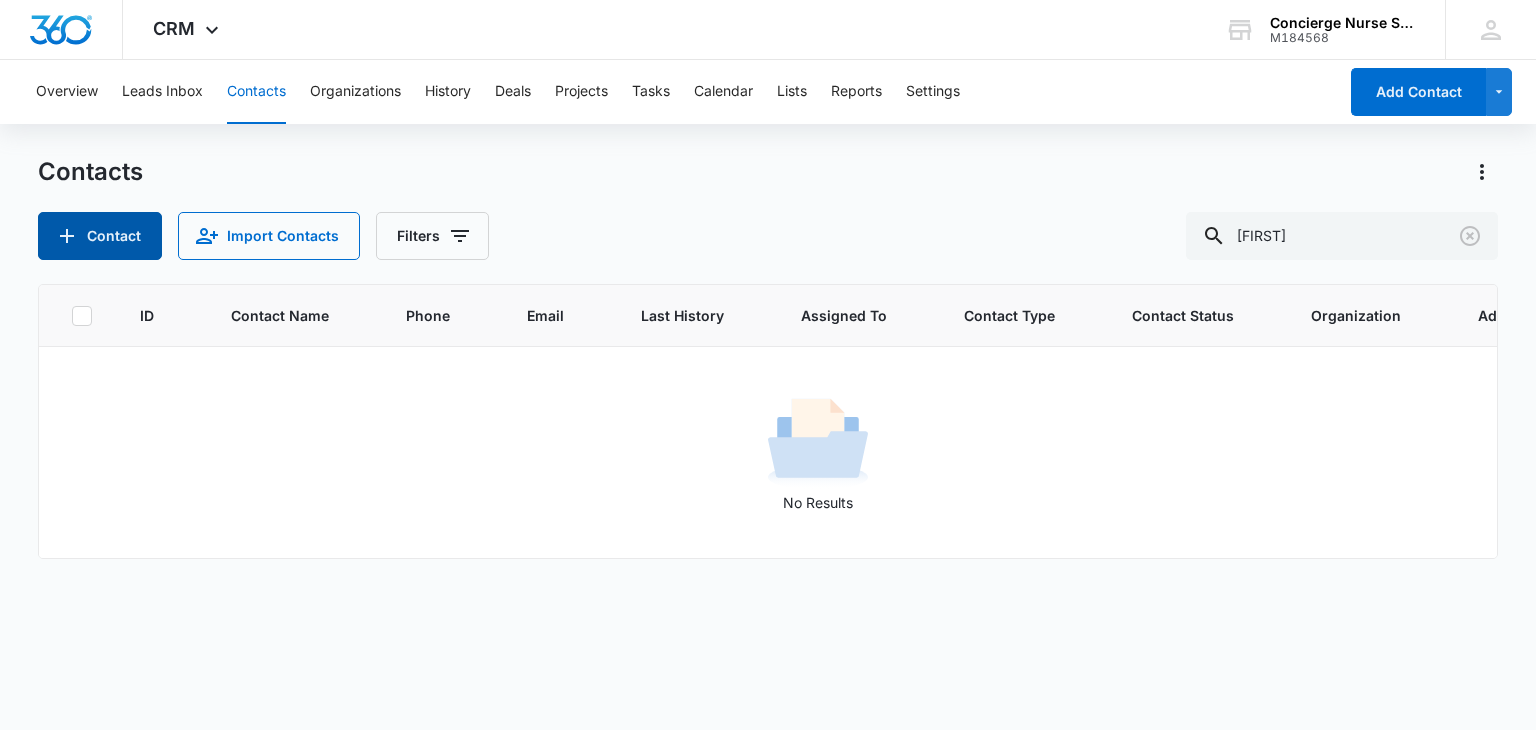 click on "Contact" at bounding box center (100, 236) 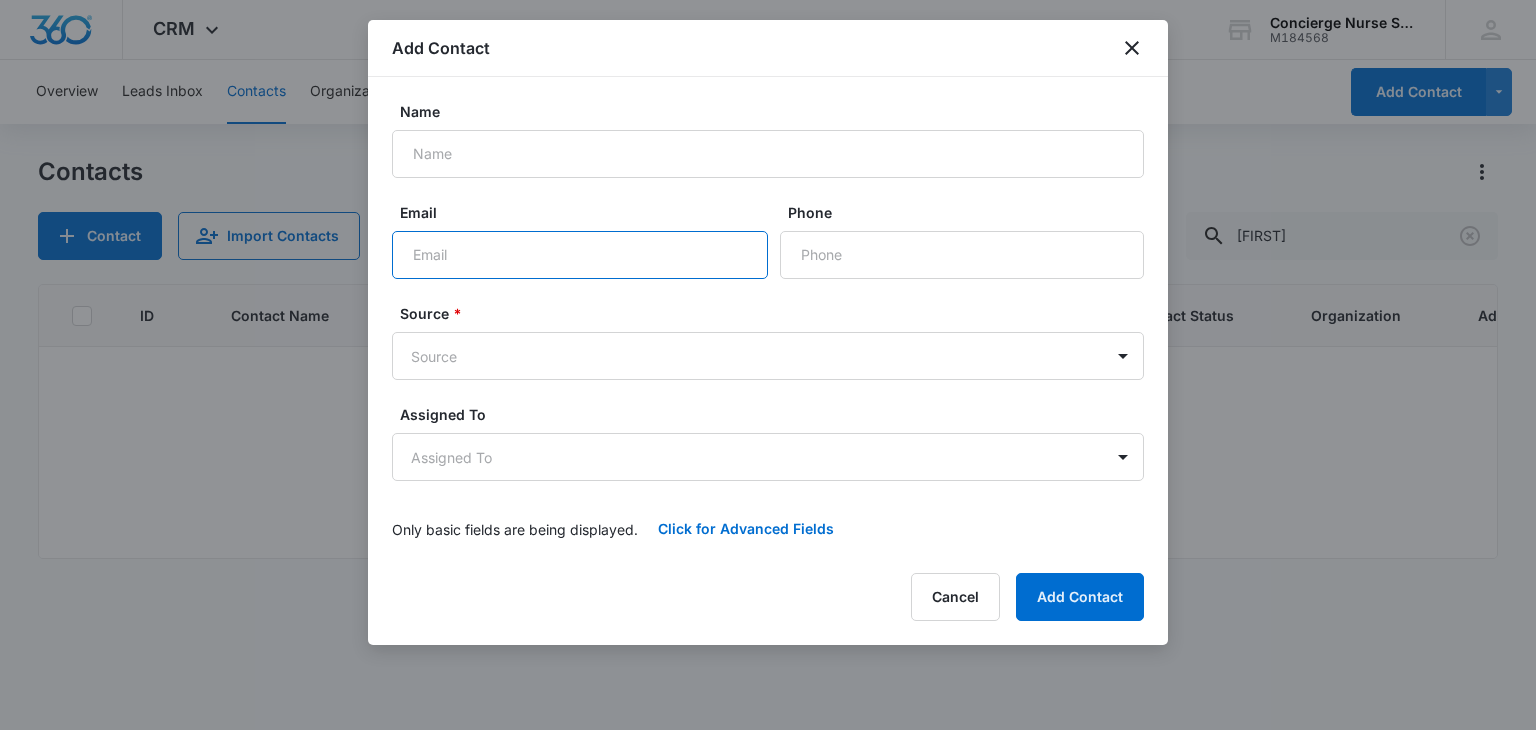 click on "Email" at bounding box center (580, 255) 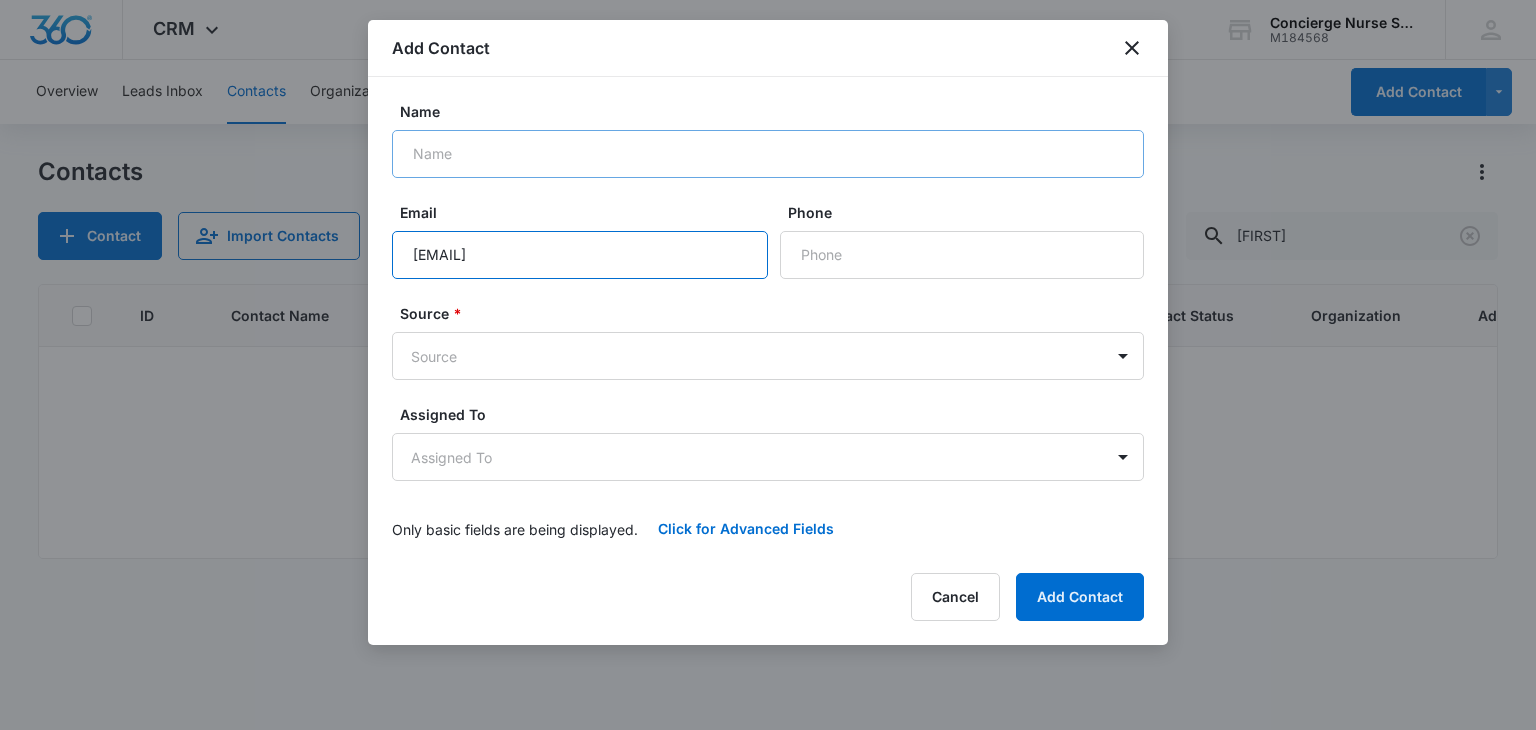 type on "Tianawitherspoon7@gmail.com" 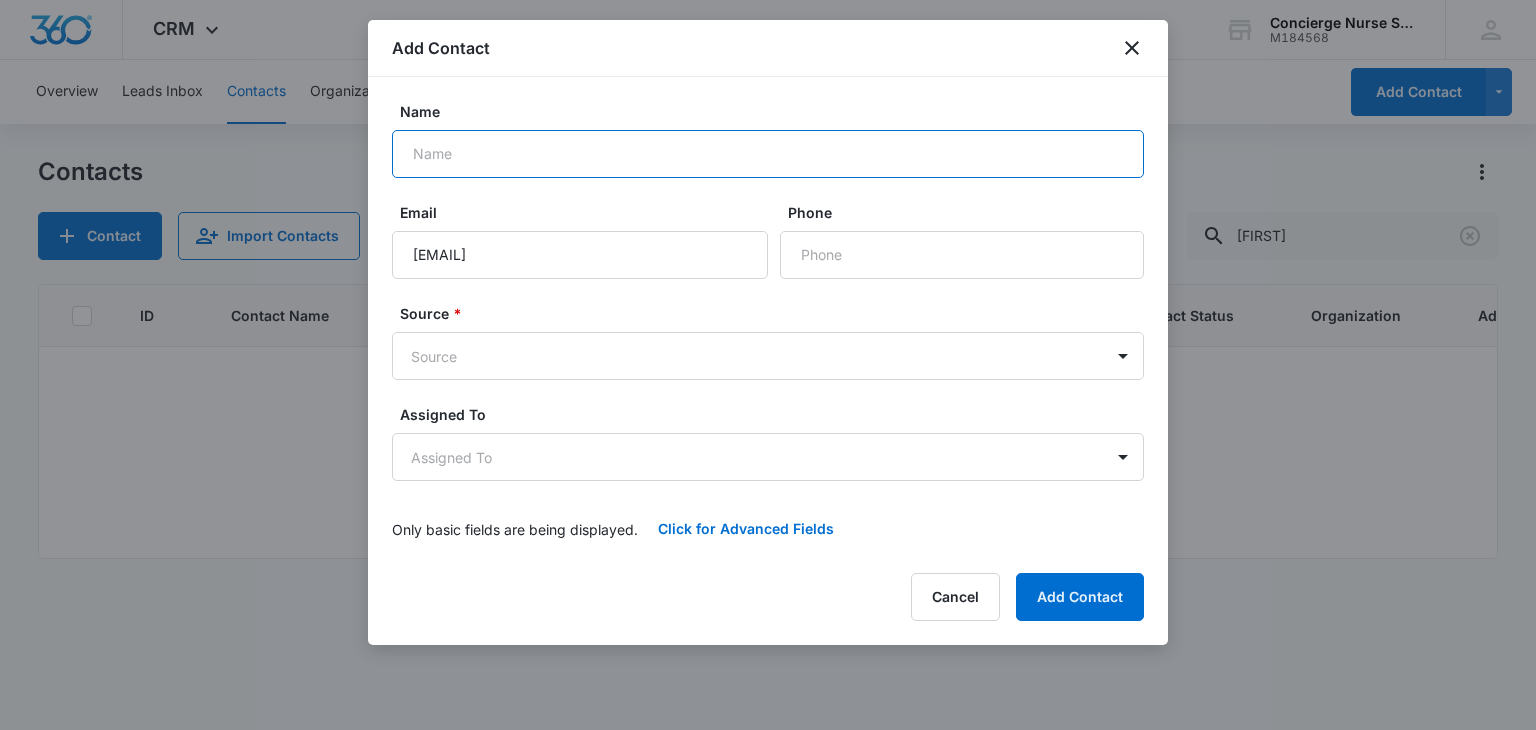 drag, startPoint x: 521, startPoint y: 174, endPoint x: 521, endPoint y: 155, distance: 19 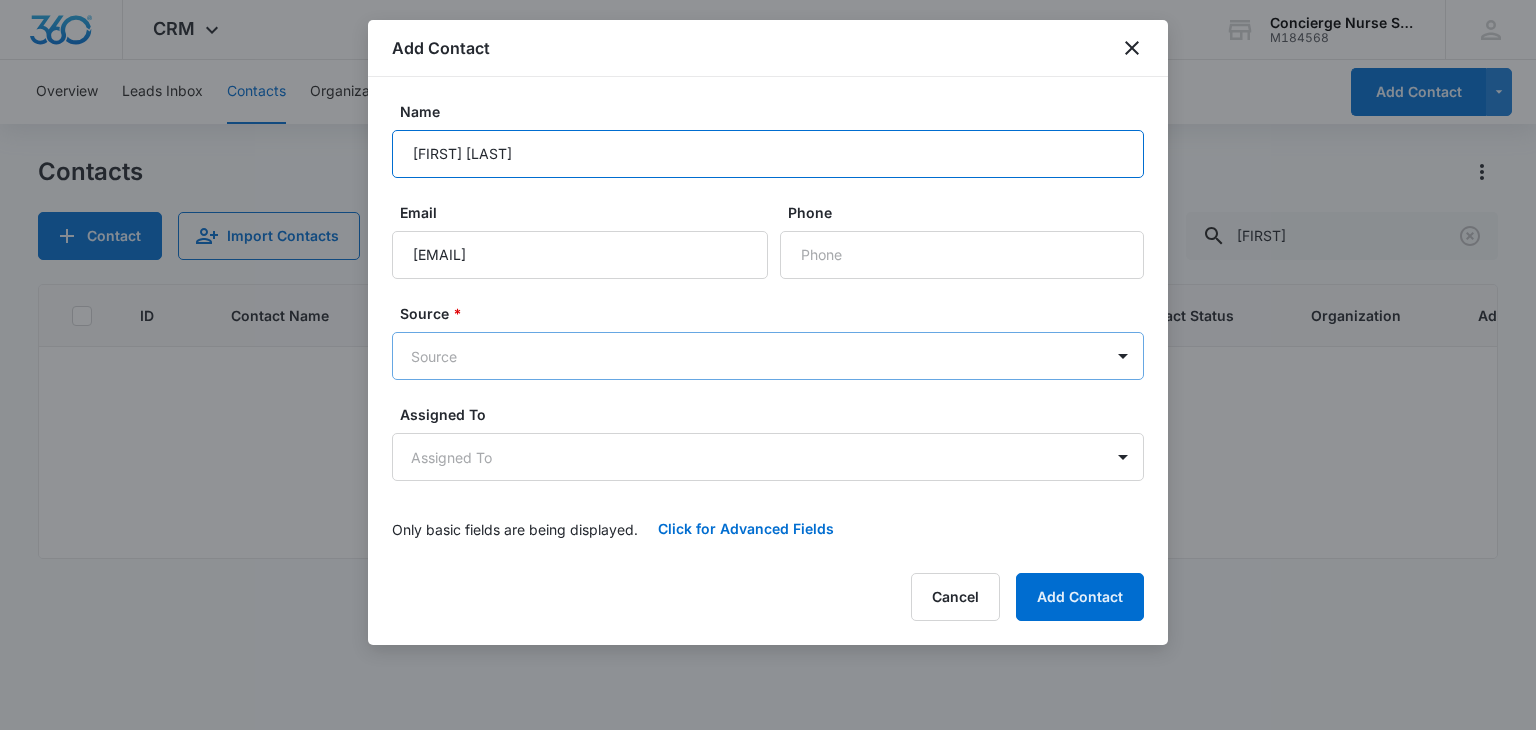 type on "Tiana Witherspoon" 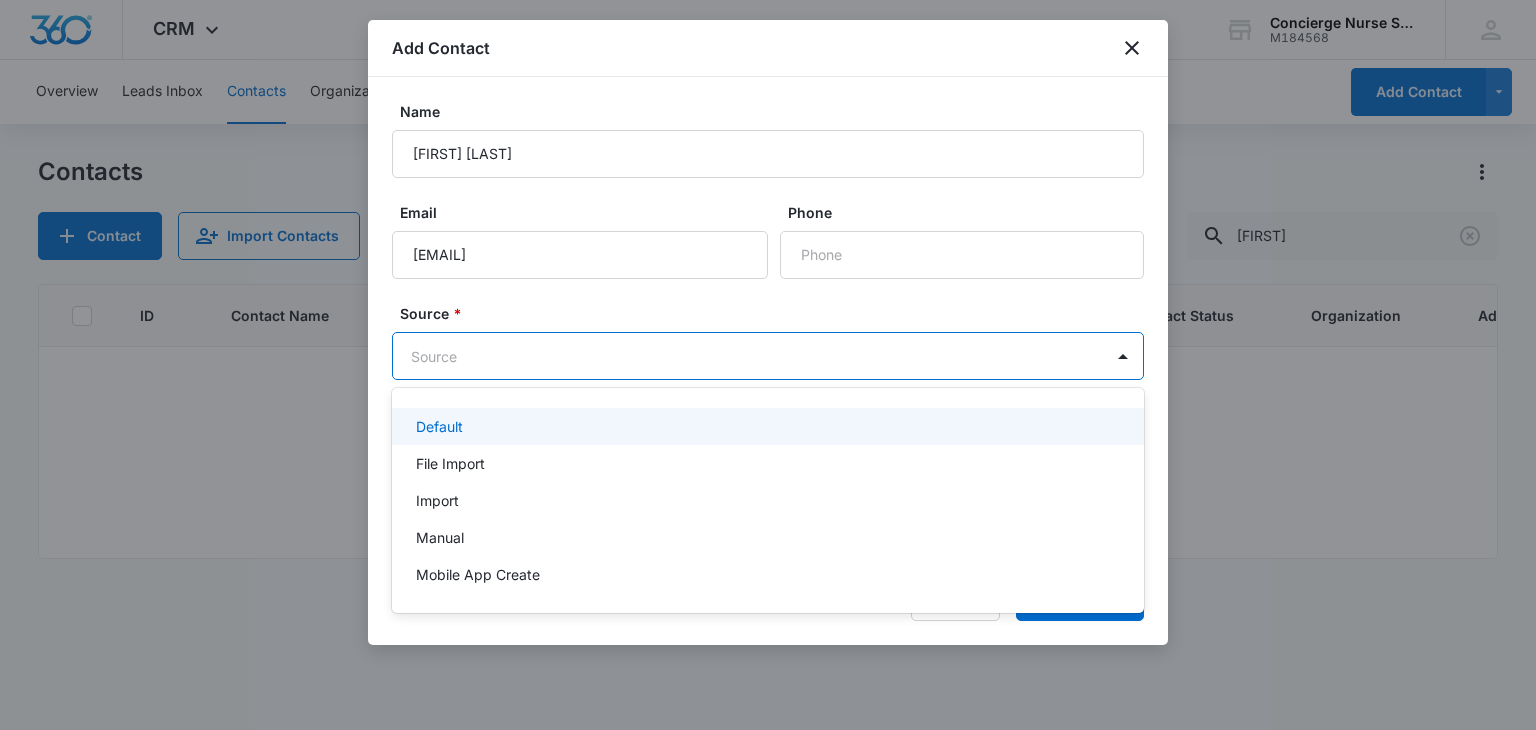 click on "CRM Apps Reputation Websites Forms CRM Email Social Payments POS Content Ads Intelligence Files Brand Settings Concierge Nurse Services M184568 Your Accounts View All DS Dynarie Sanchez dynarie@conciergenursingseattle.com My Profile Notifications Support Logout Terms & Conditions   •   Privacy Policy Overview Leads Inbox Contacts Organizations History Deals Projects Tasks Calendar Lists Reports Settings Add Contact Contacts Contact Import Contacts Filters tiana ID Contact Name Phone Email Last History Assigned To Contact Type Contact Status Organization Address No Results Concierge Nurse Services - CRM Contacts - Marketing 360®
Add Contact Name Tiana Witherspoon Email Tianawitherspoon7@gmail.com Phone Source * 5 results available. Use Up and Down to choose options, press Enter to select the currently focused option, press Escape to exit the menu, press Tab to select the option and exit the menu. Source Assigned To Assigned To Only basic fields are being displayed. Click for Advanced Fields Other" at bounding box center [768, 365] 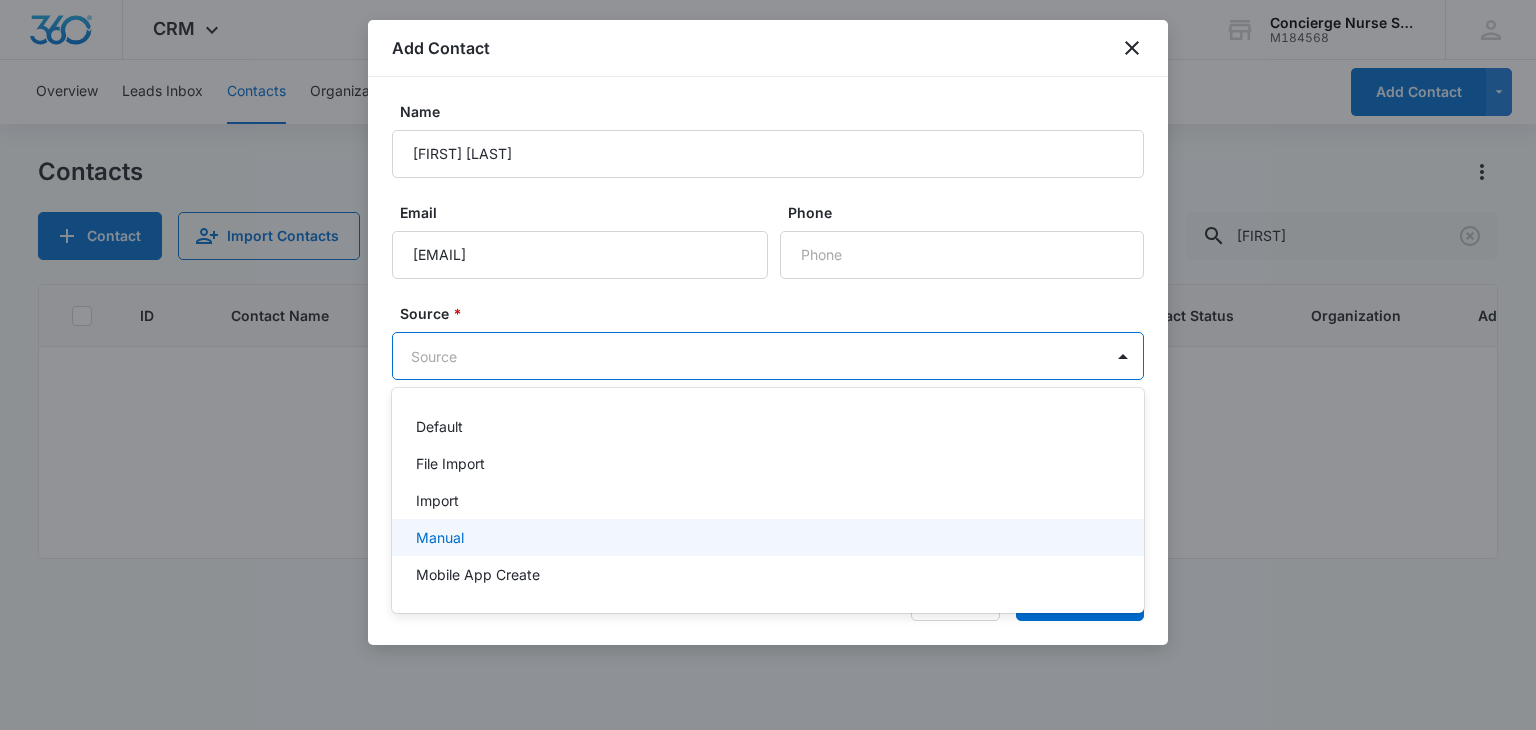 click on "Manual" at bounding box center (766, 537) 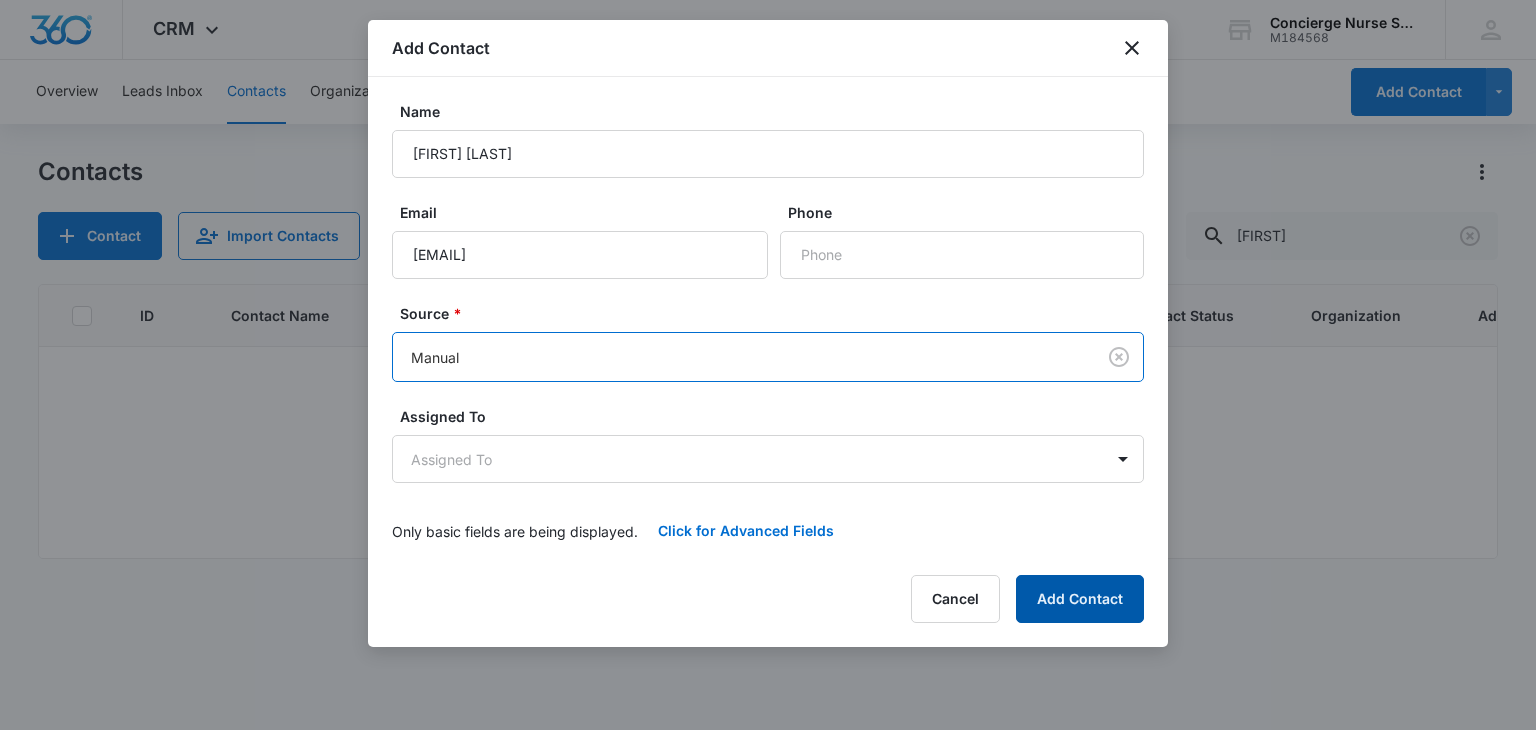 click on "Add Contact" at bounding box center [1080, 599] 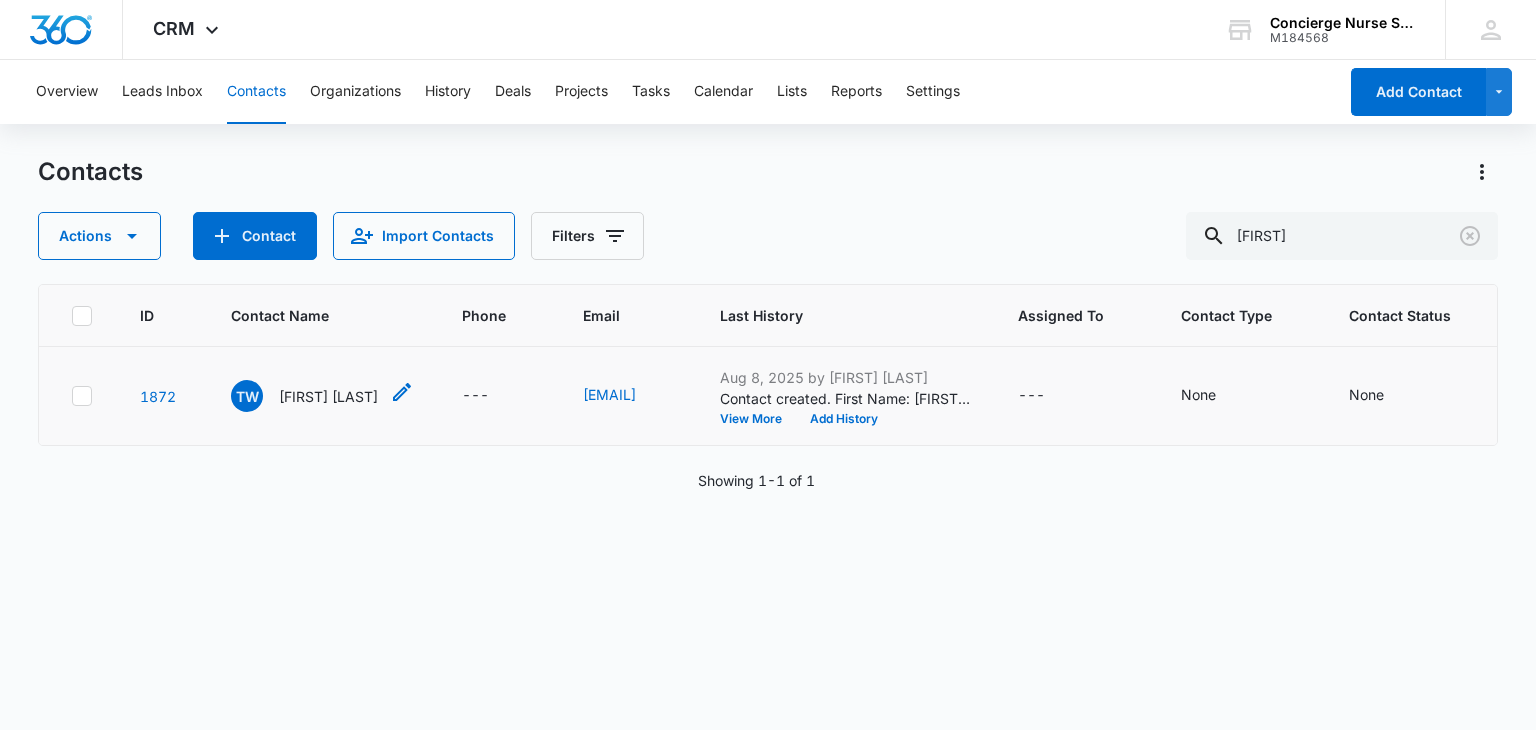 click on "Tiana Witherspoon" at bounding box center (328, 396) 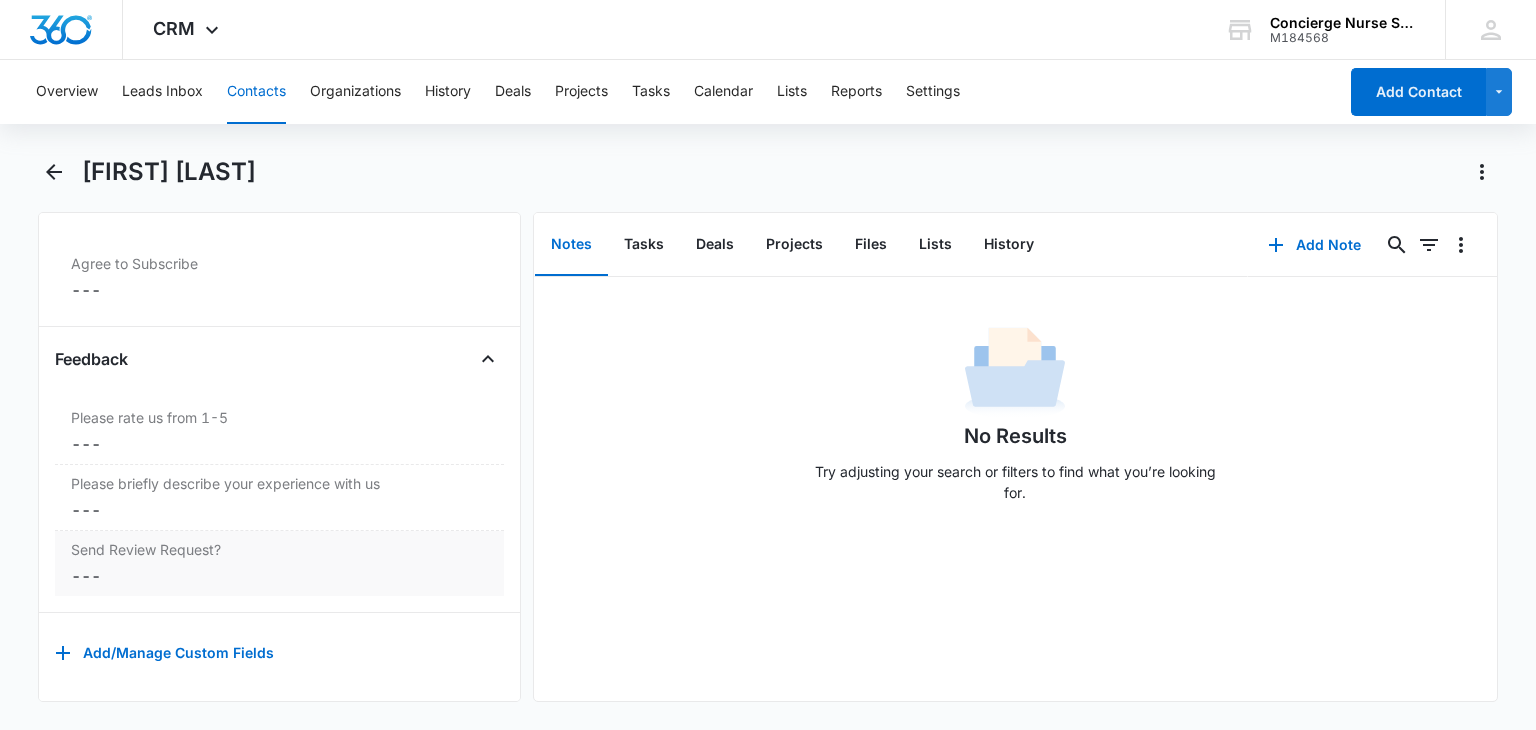 click on "Cancel Save Changes ---" at bounding box center [279, 576] 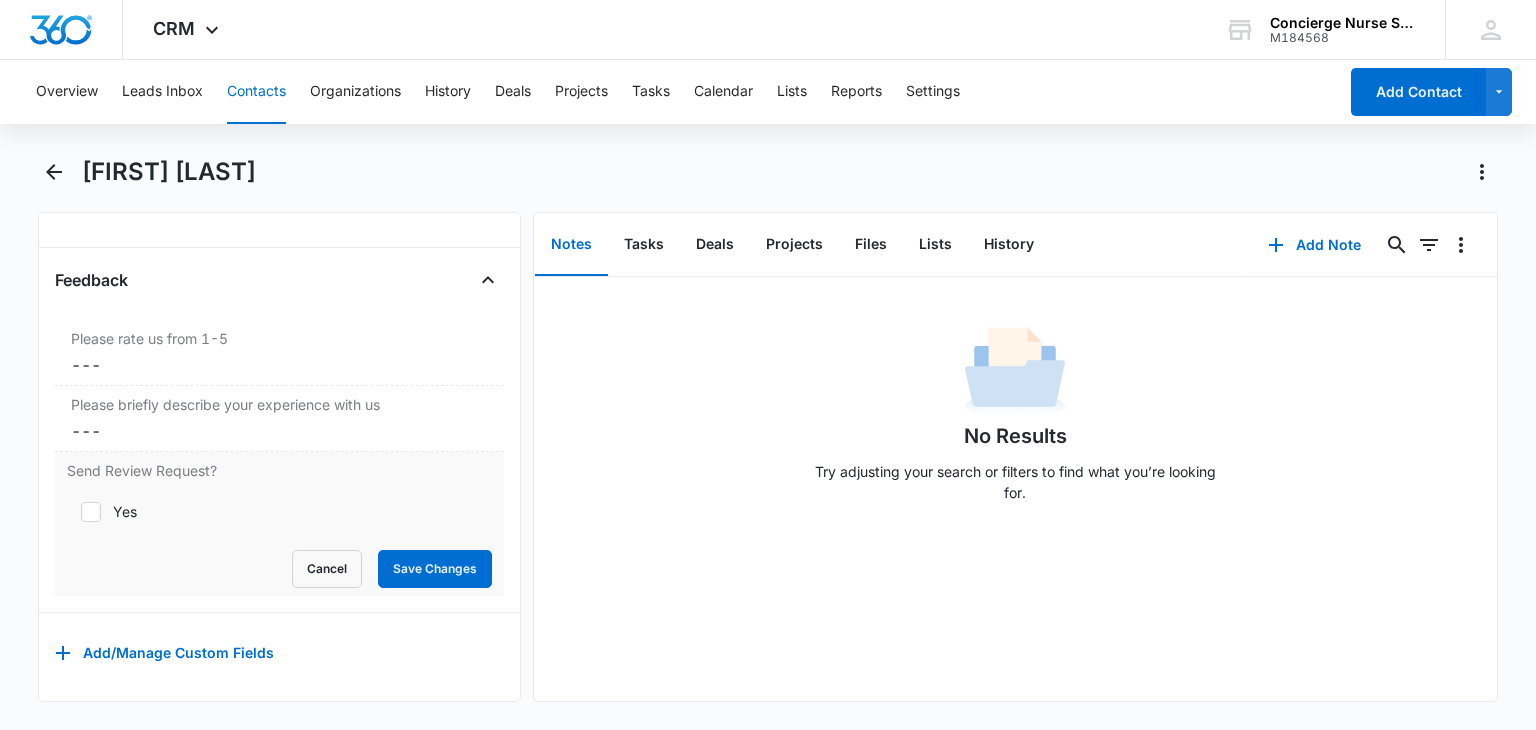 scroll, scrollTop: 2176, scrollLeft: 0, axis: vertical 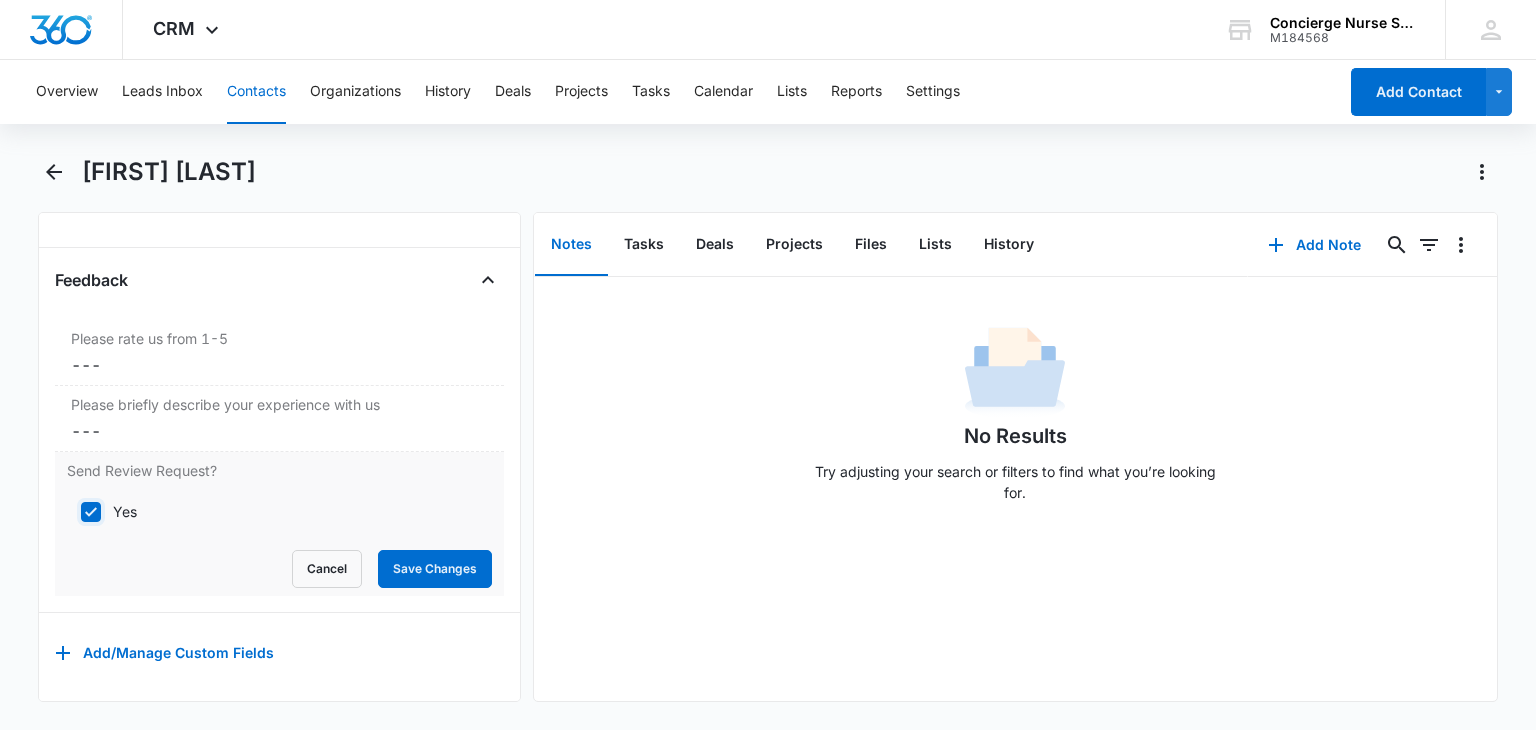 checkbox on "true" 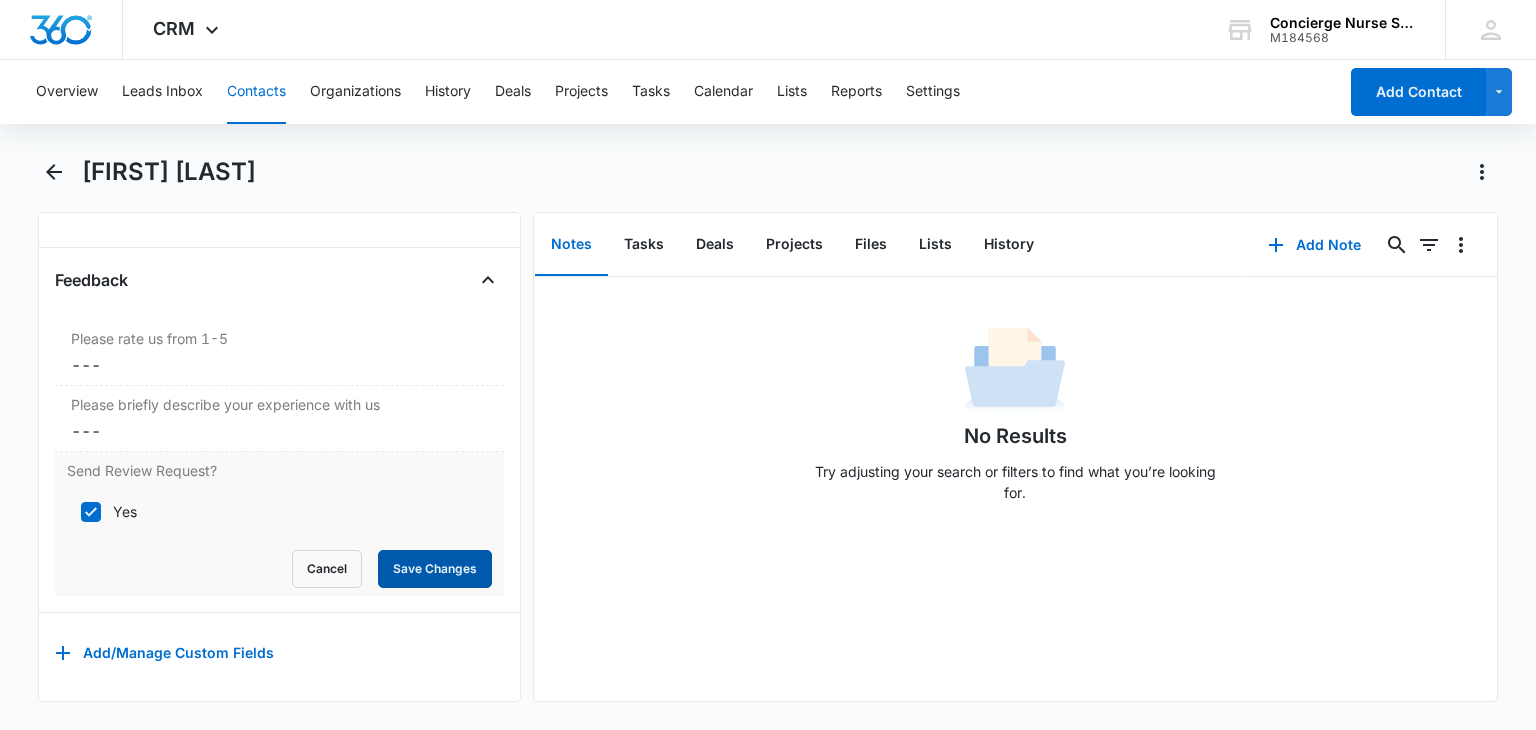 click on "Save Changes" at bounding box center [435, 569] 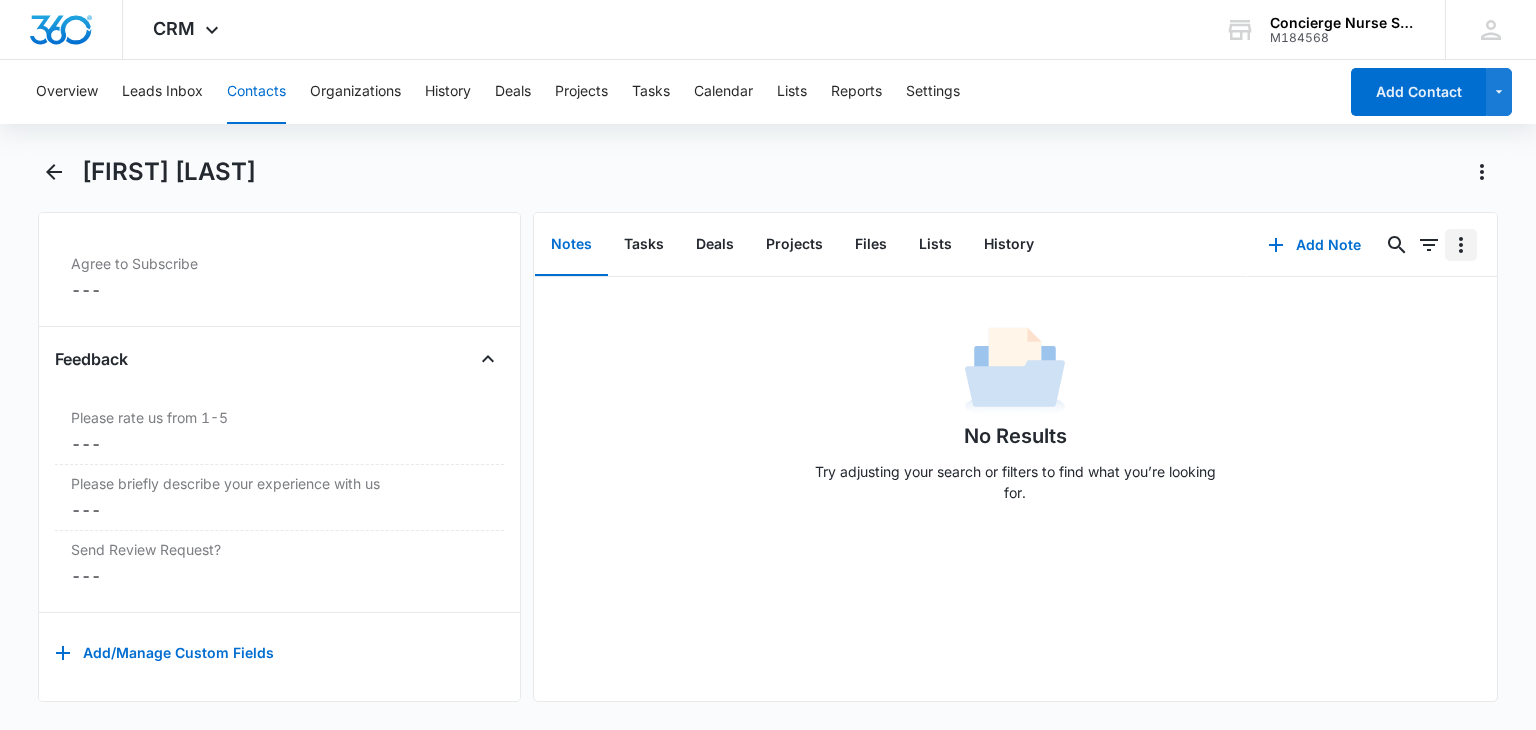 scroll, scrollTop: 2096, scrollLeft: 0, axis: vertical 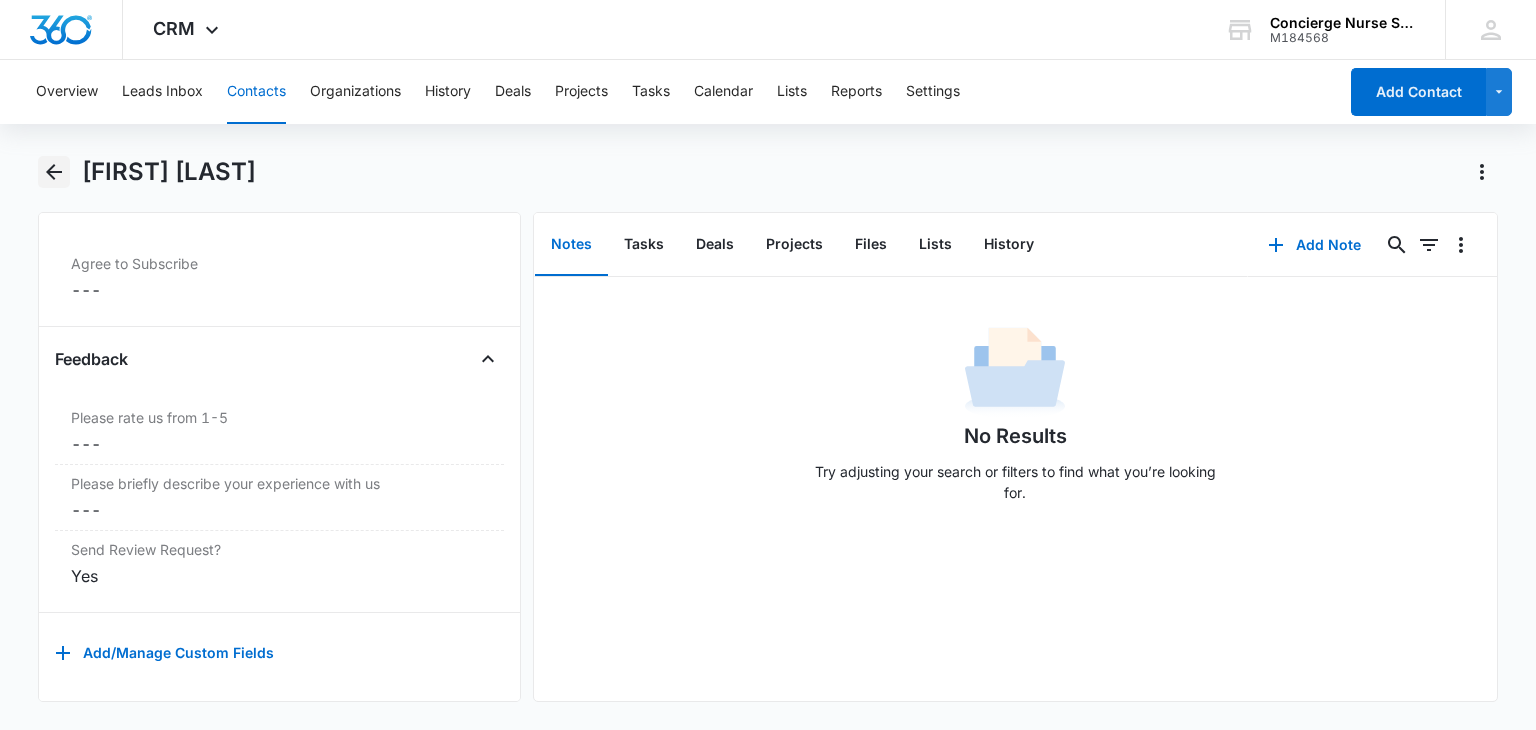 click 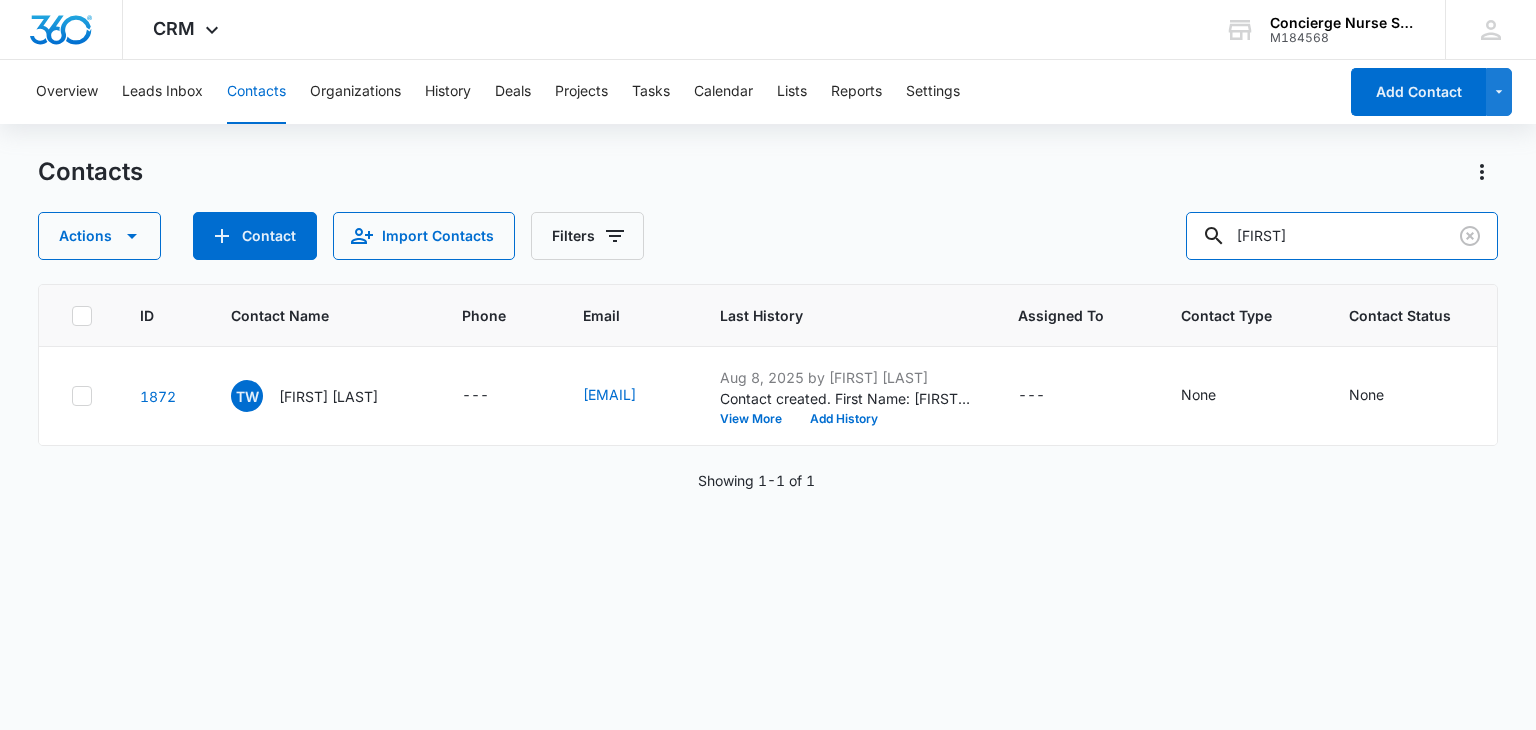 drag, startPoint x: 1308, startPoint y: 243, endPoint x: 1163, endPoint y: 243, distance: 145 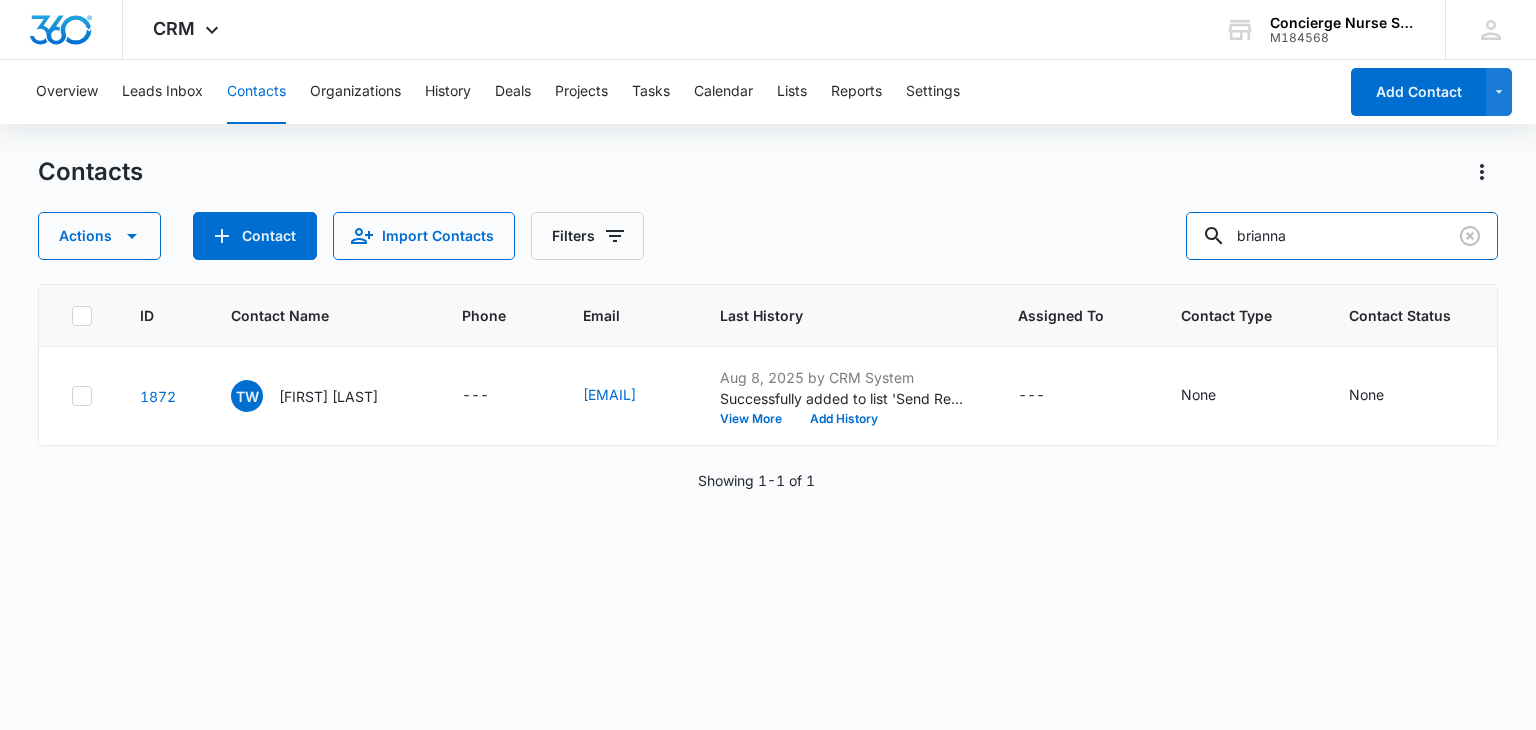 type on "brianna" 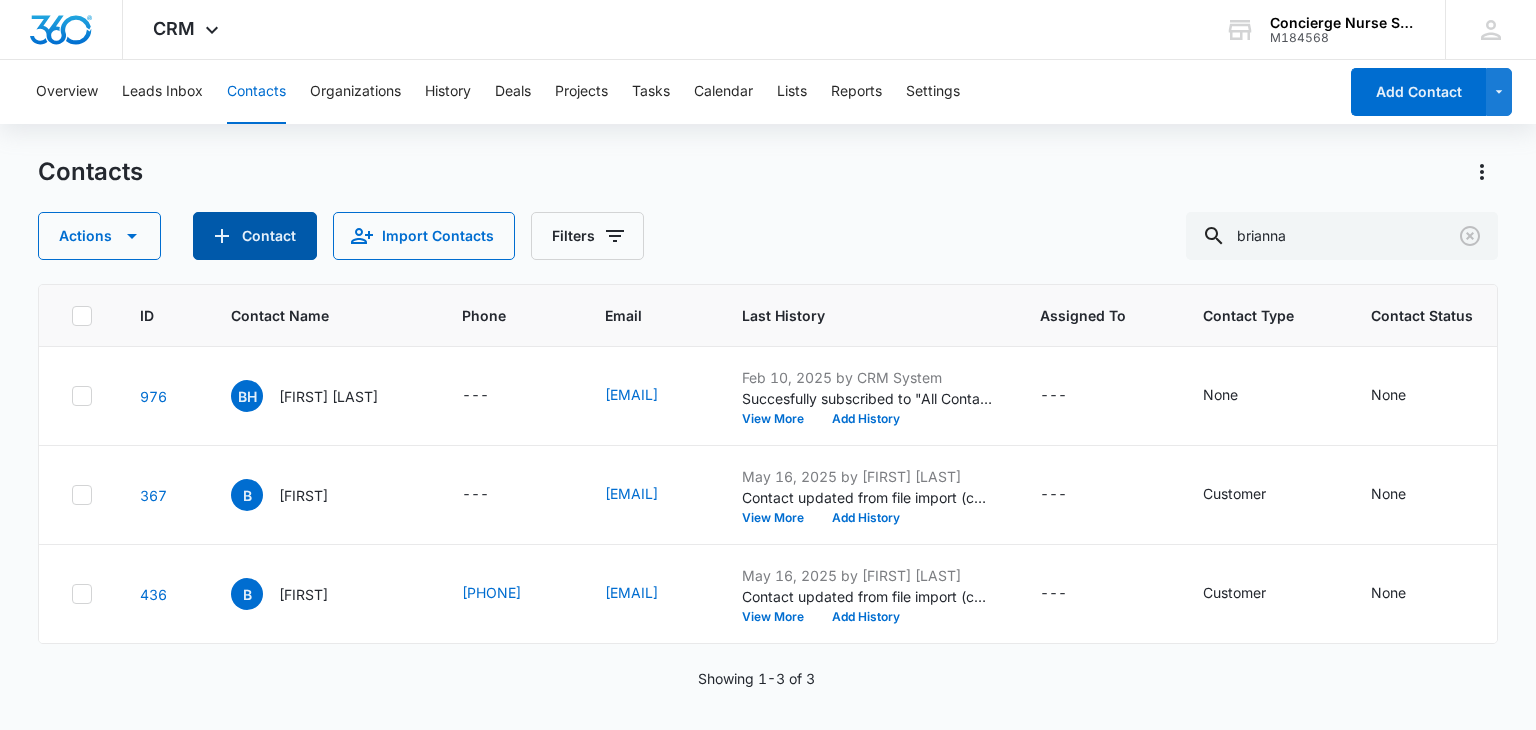 click on "Contact" at bounding box center [255, 236] 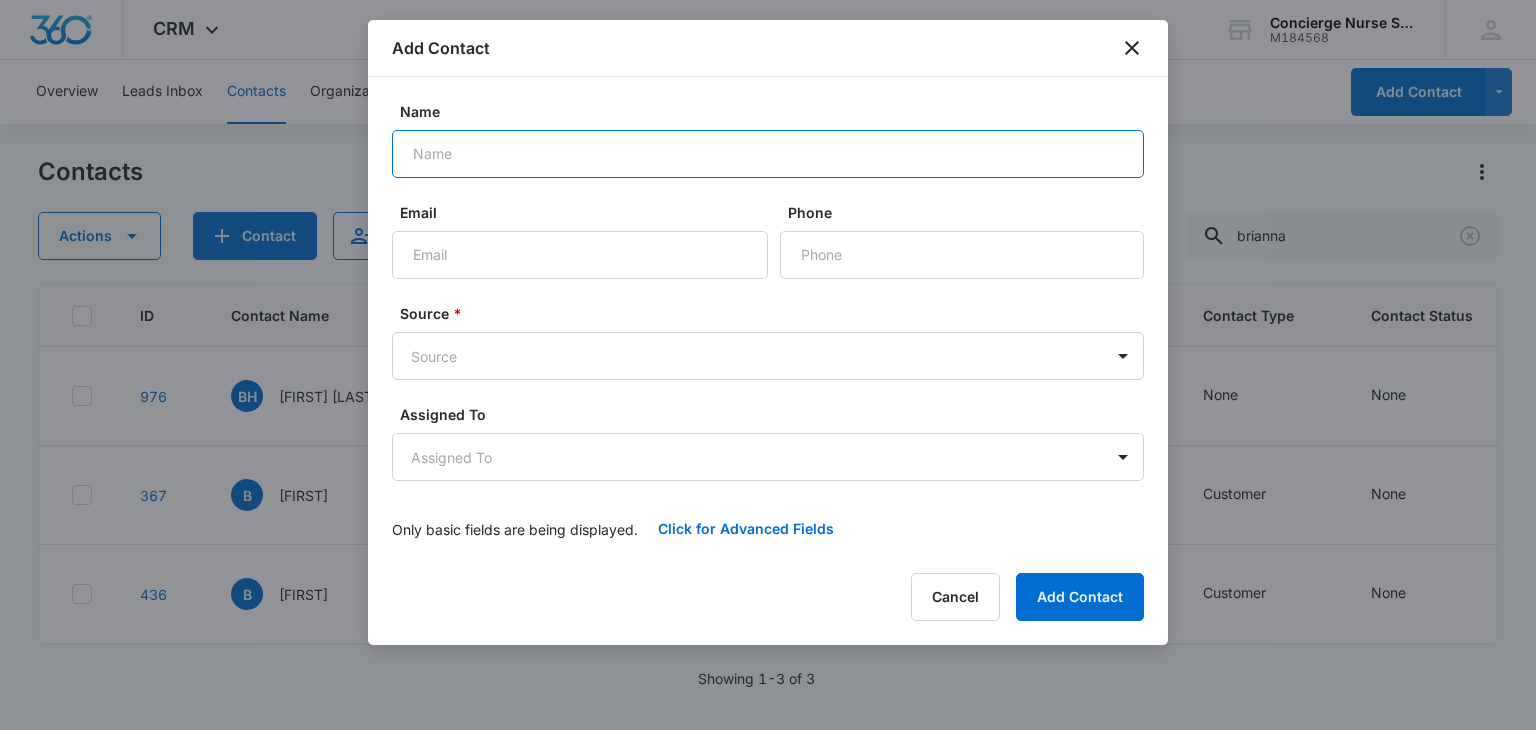 click on "Name" at bounding box center [768, 154] 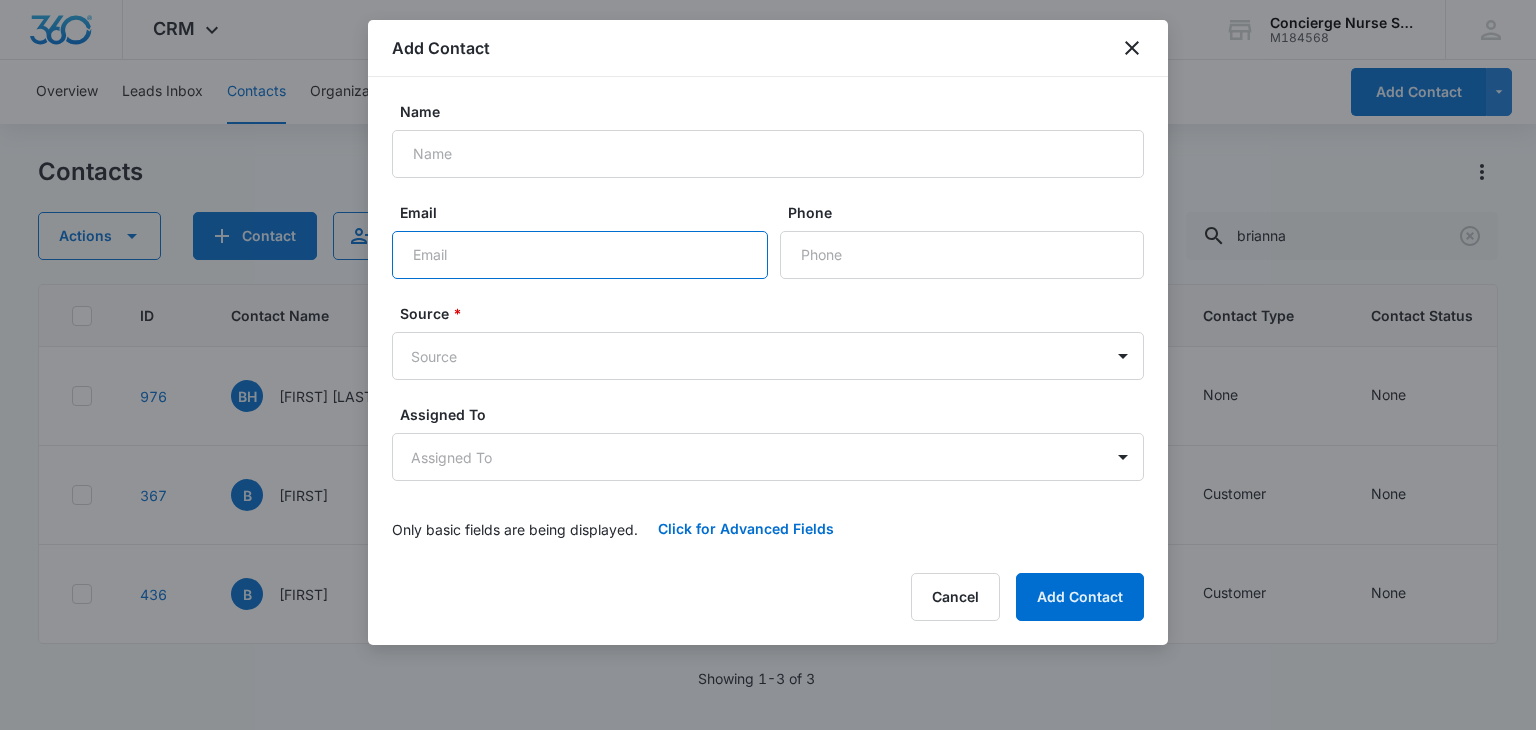 drag, startPoint x: 444, startPoint y: 244, endPoint x: 455, endPoint y: 252, distance: 13.601471 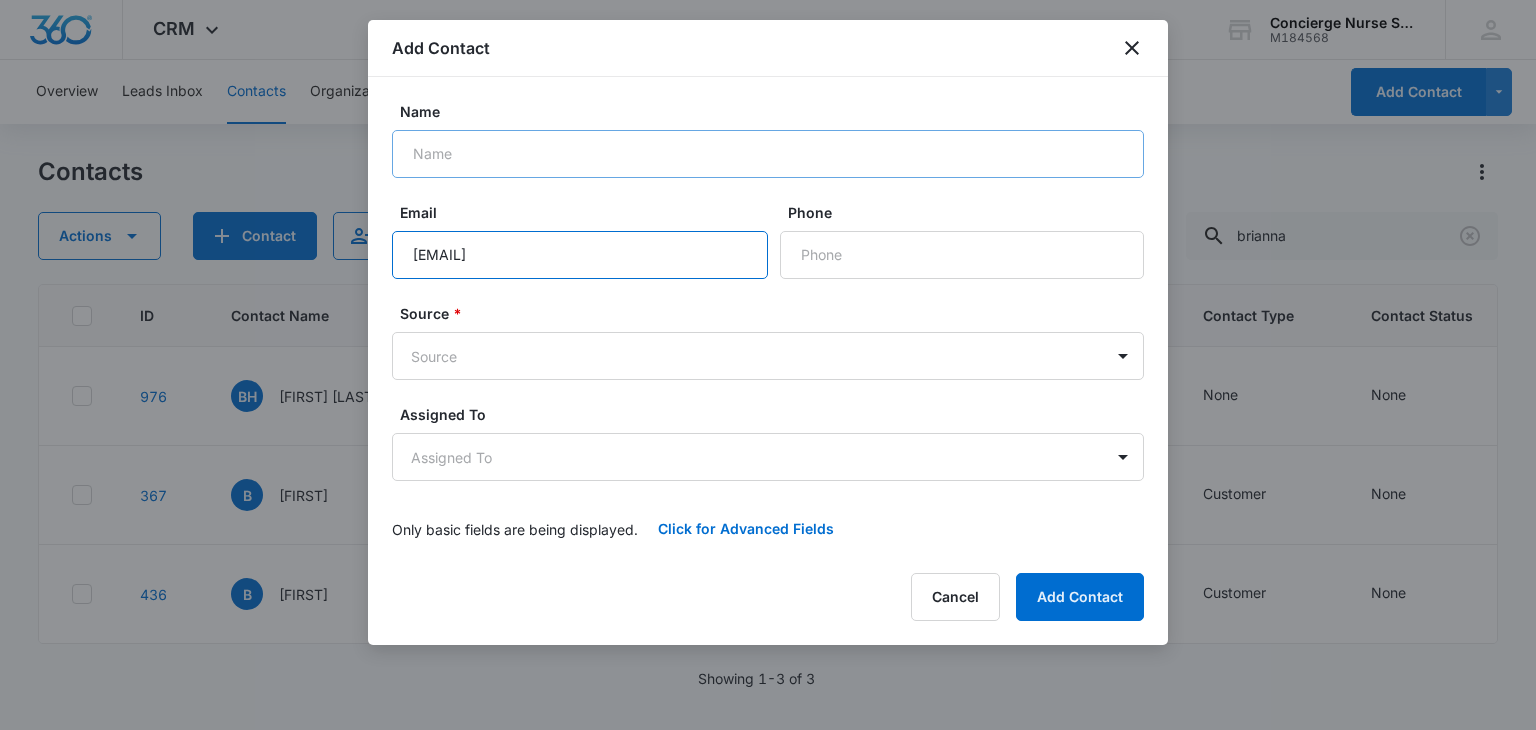 type on "briannalboyer@gmail.com" 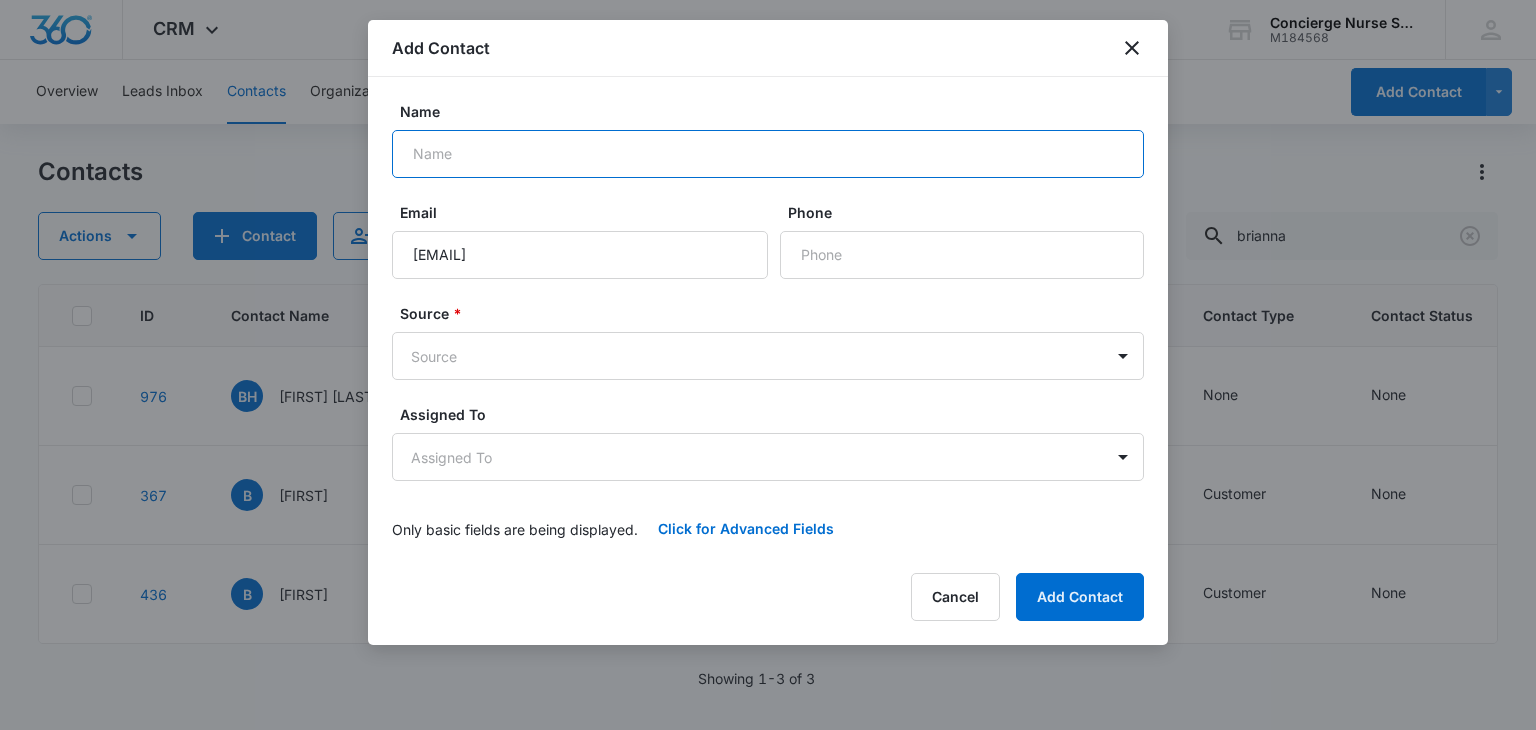 click on "Name" at bounding box center (768, 154) 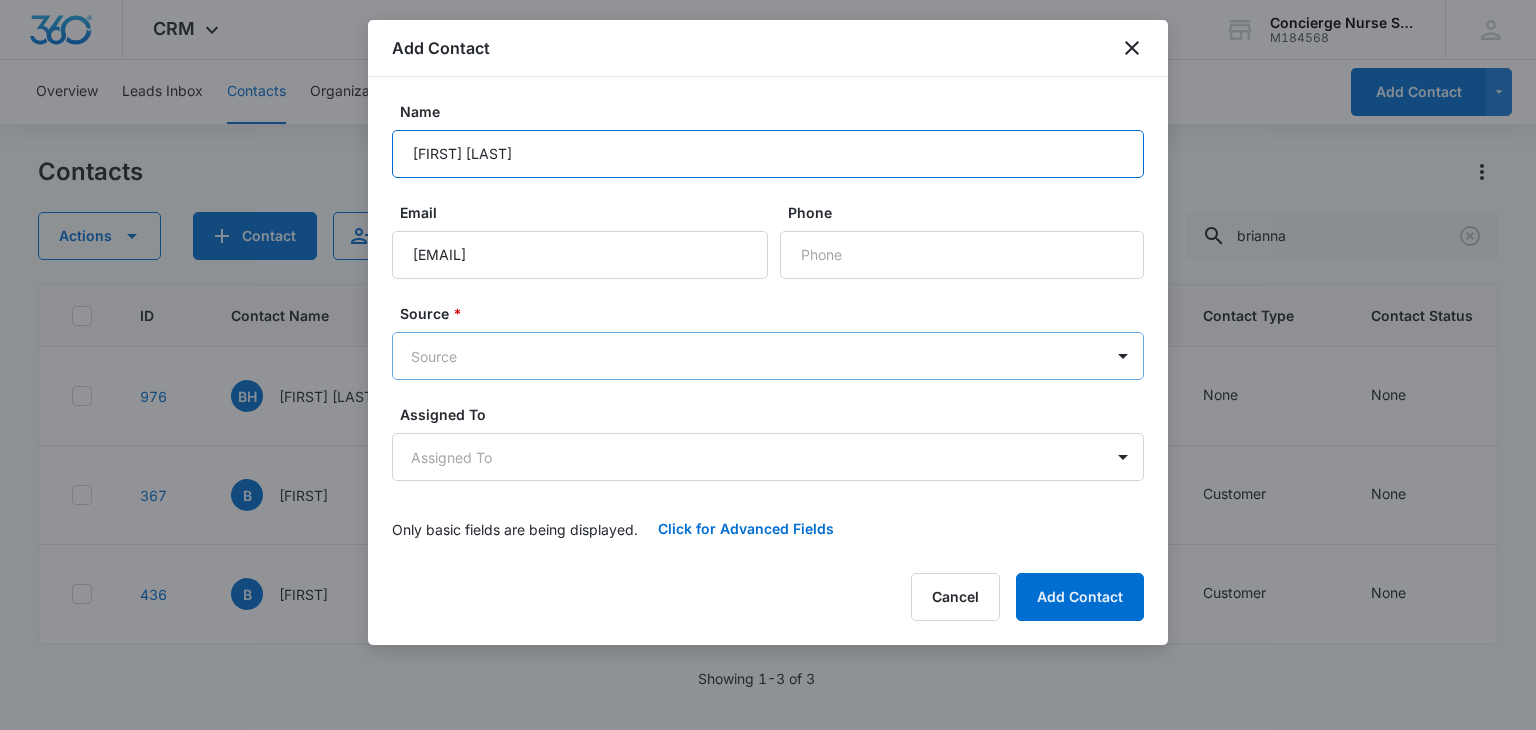 type on "Brianna Boyer" 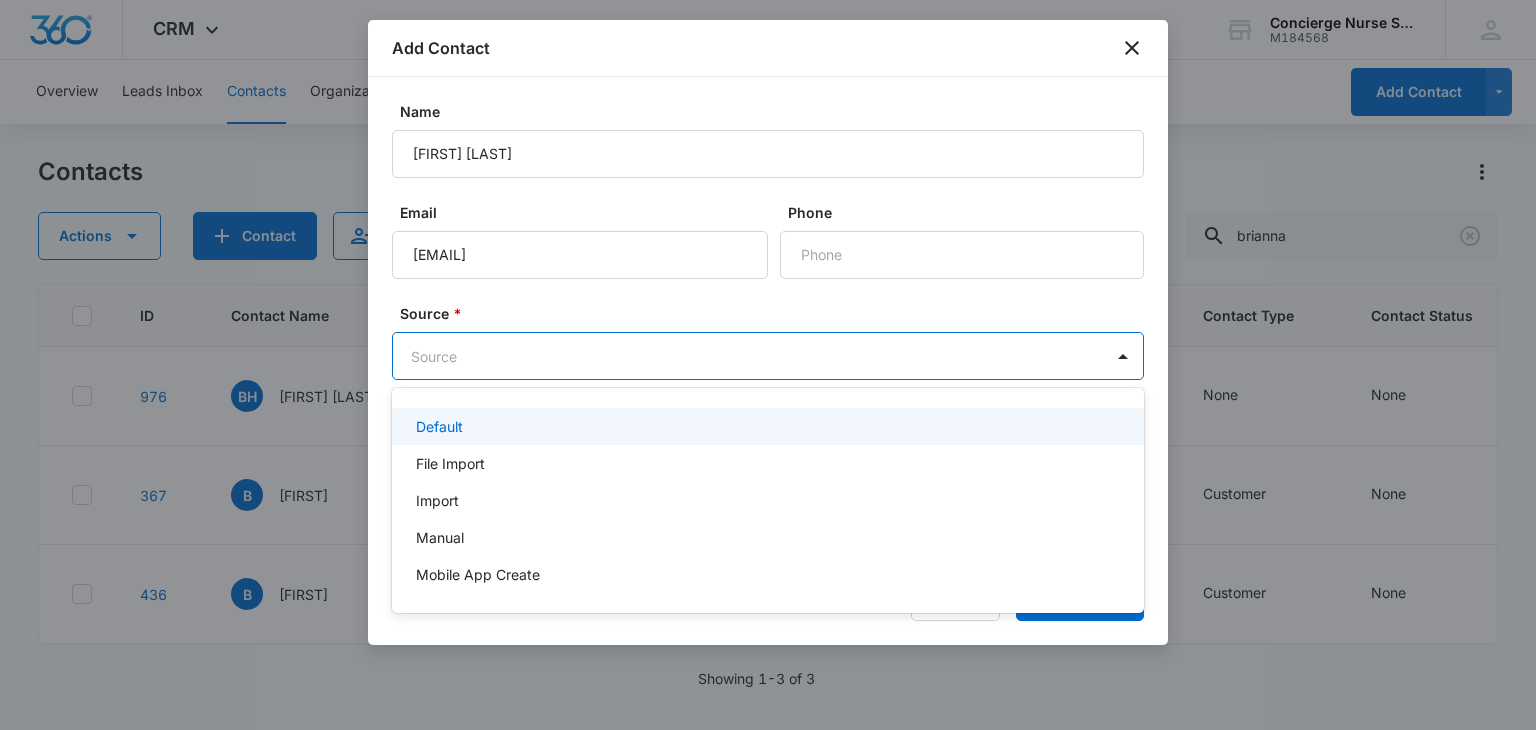 click on "CRM Apps Reputation Websites Forms CRM Email Social Payments POS Content Ads Intelligence Files Brand Settings Concierge Nurse Services M184568 Your Accounts View All DS Dynarie Sanchez dynarie@conciergenursingseattle.com My Profile Notifications Support Logout Terms & Conditions   •   Privacy Policy Overview Leads Inbox Contacts Organizations History Deals Projects Tasks Calendar Lists Reports Settings Add Contact Contacts Actions Contact Import Contacts Filters brianna ID Contact Name Phone Email Last History Assigned To Contact Type Contact Status Organization Address 976 BH Brianna Humphreville --- bjc186@gmail.com Feb 10, 2025 by CRM System Succesfully subscribed to "All Contacts". View More Add History --- None None --- --- 367 B Brianna --- bp617@mynsu.nova.edu May 16, 2025 by Kinsey Smith Contact updated from file import (contacts-20250516142729.csv):
--
Color Tag changed to  ... View More Add History --- Customer None --- --- 436 B Briana (303) 641-5007 briannapalmaa@gmail.com ... 3" at bounding box center [768, 365] 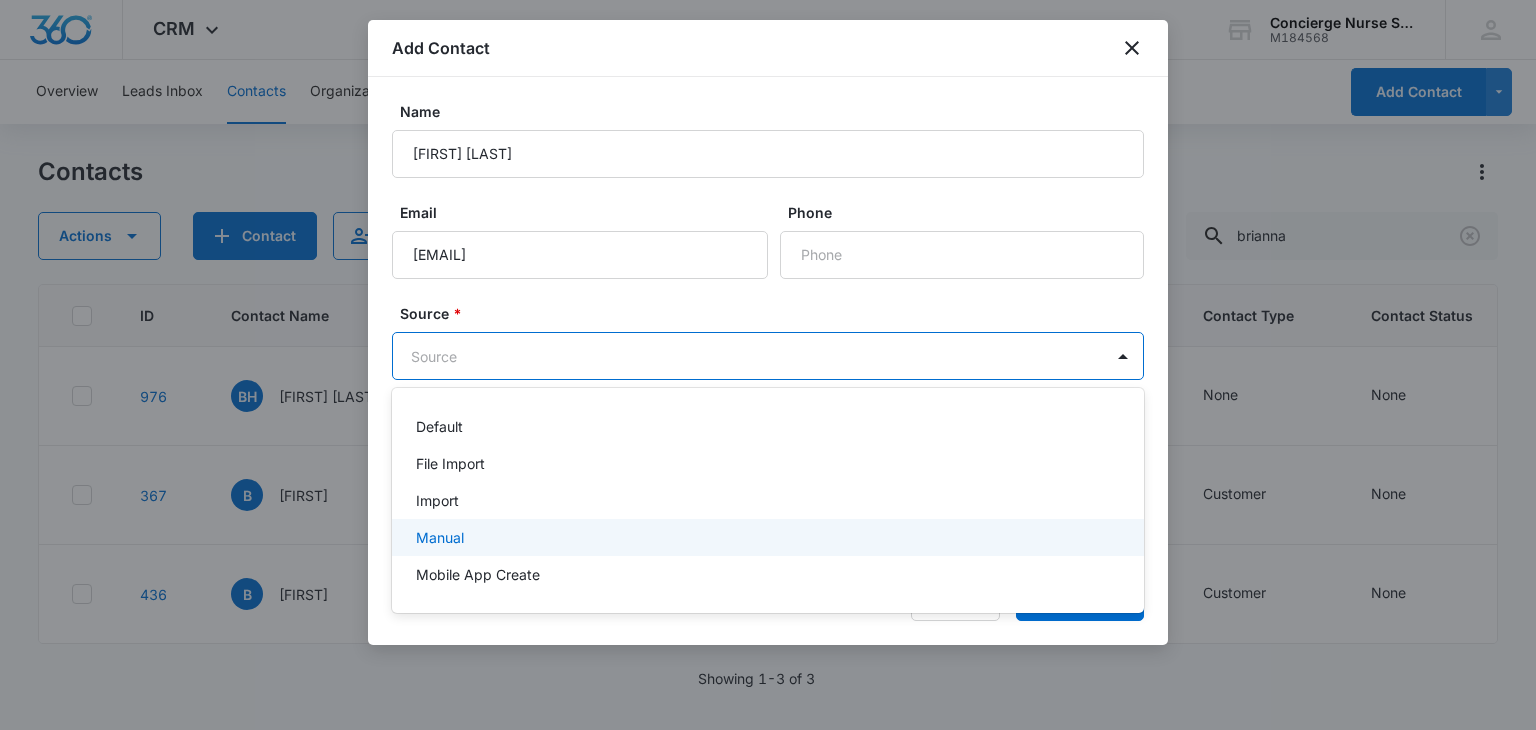 click on "Manual" at bounding box center (440, 537) 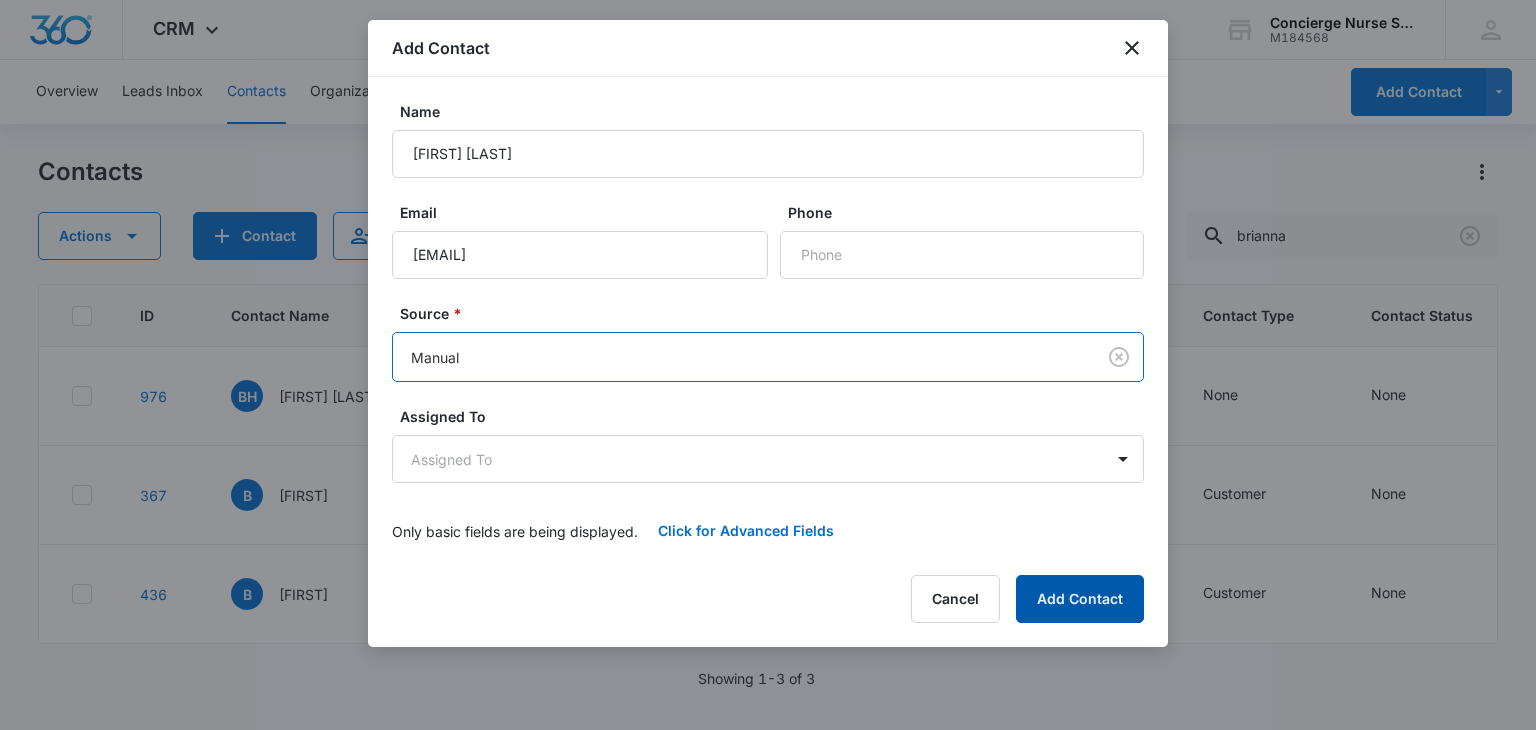 click on "Add Contact" at bounding box center [1080, 599] 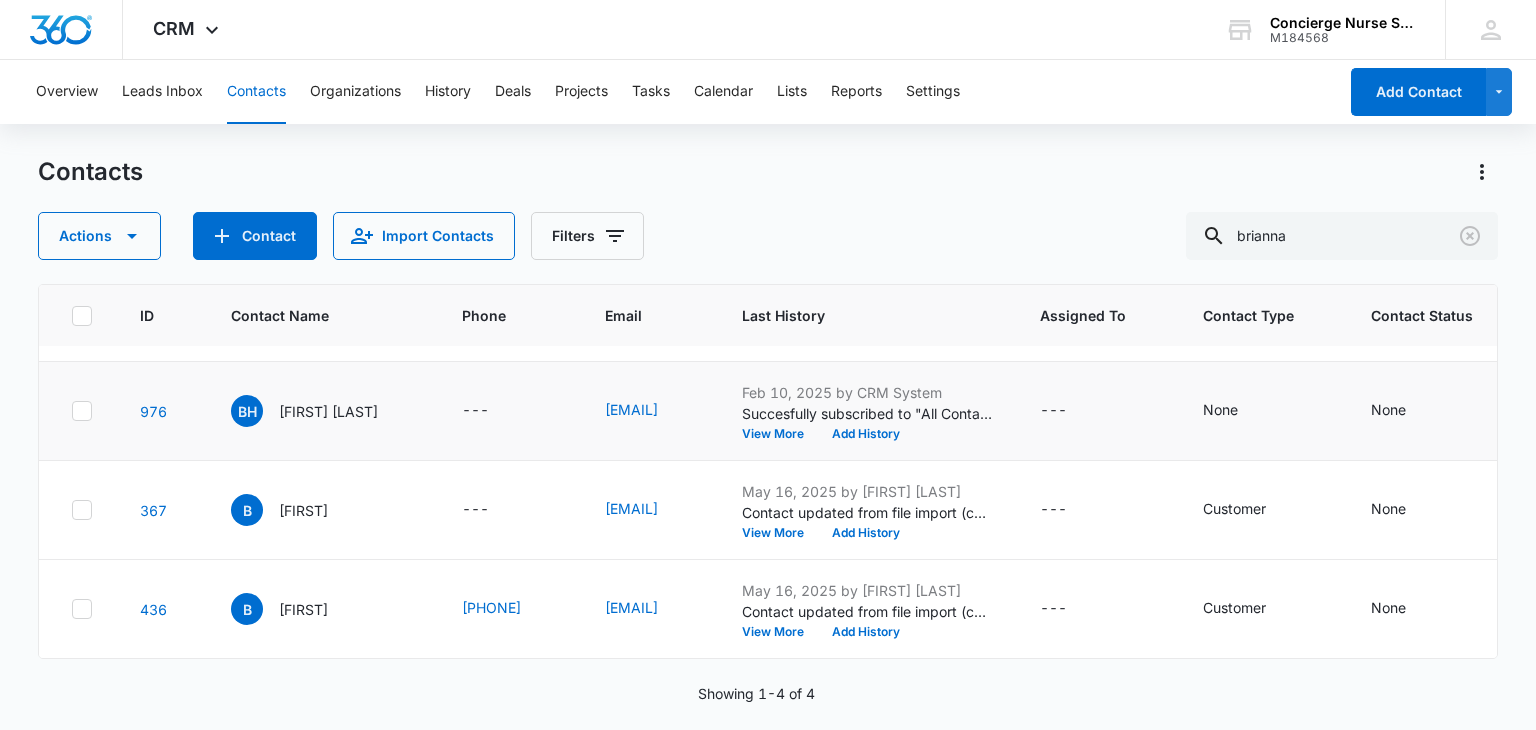scroll, scrollTop: 0, scrollLeft: 0, axis: both 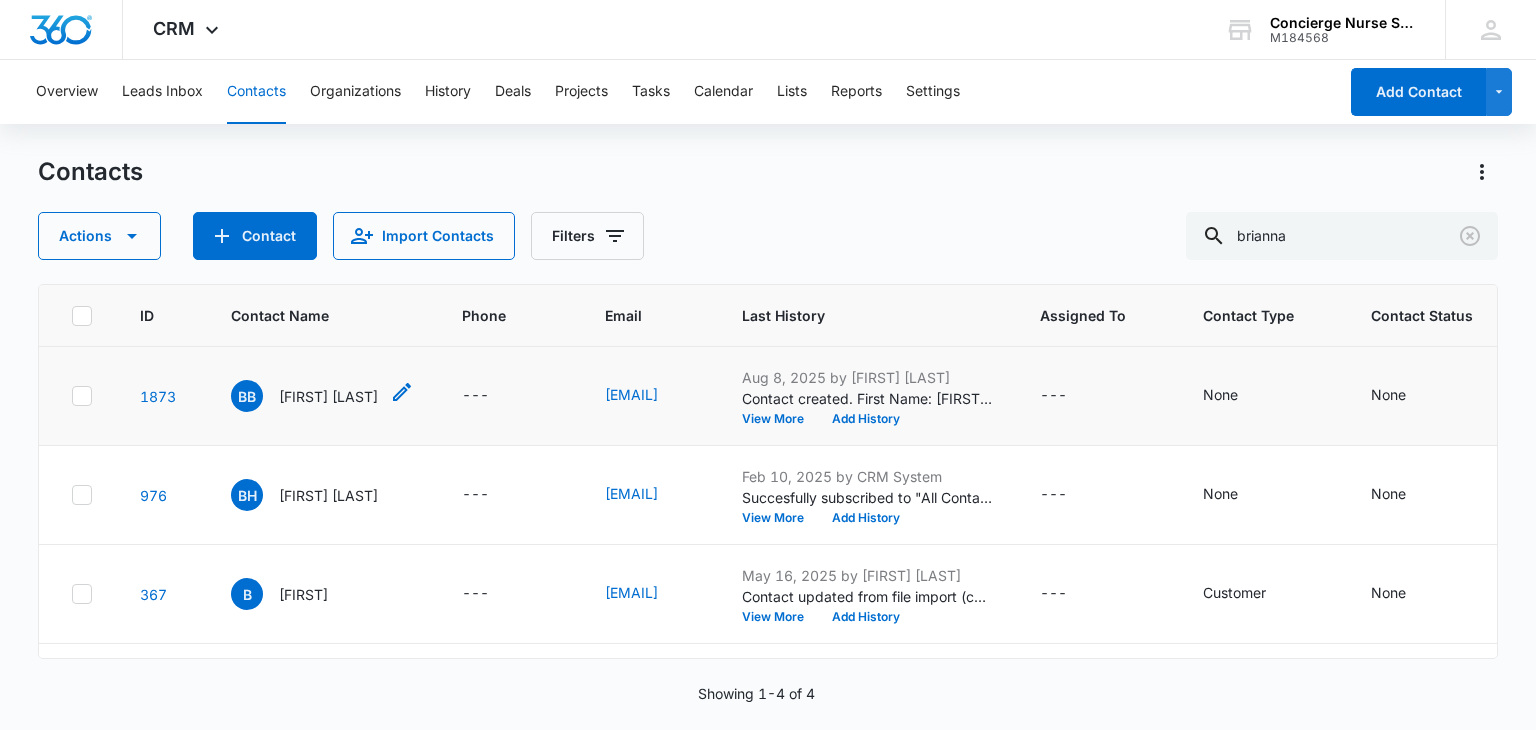 click on "Brianna Boyer" at bounding box center (328, 396) 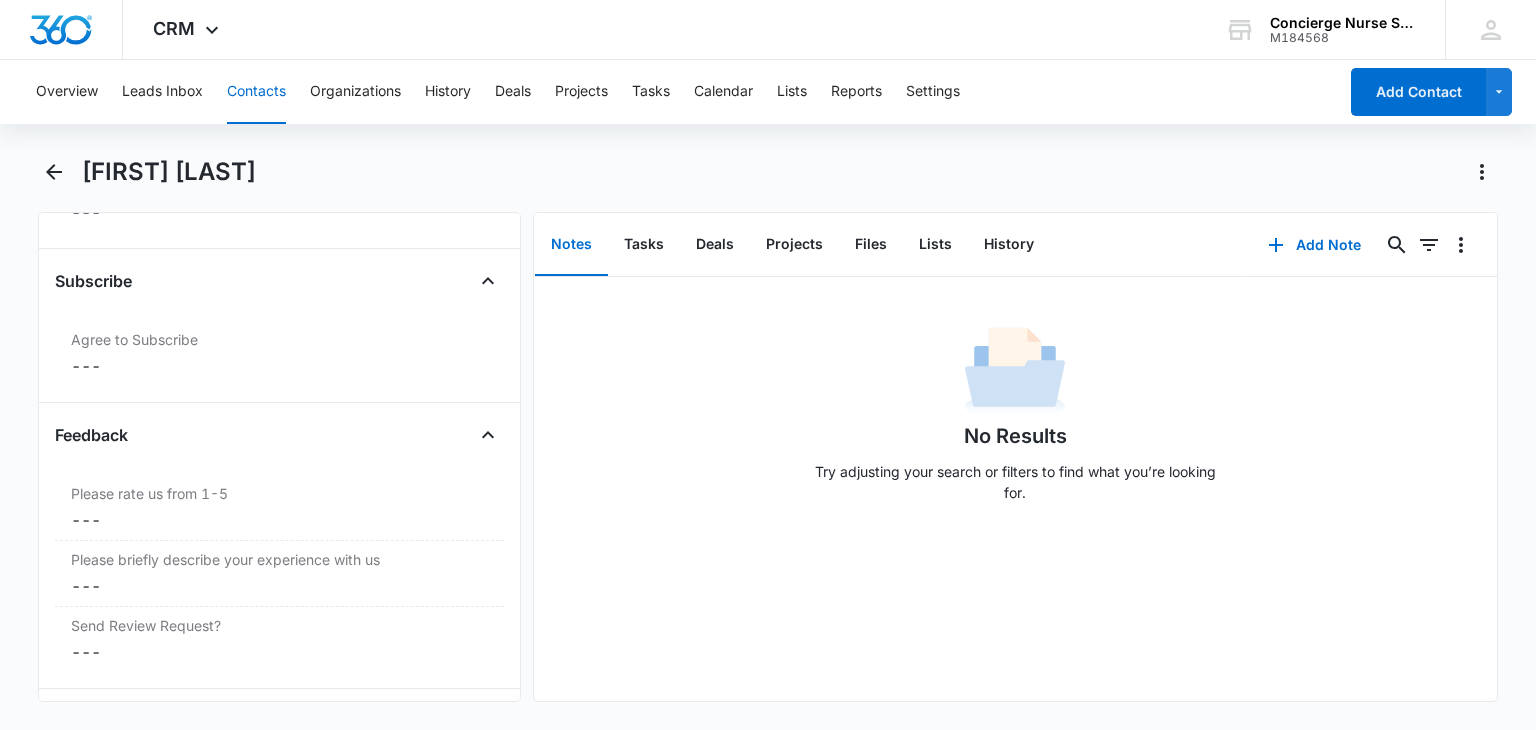 scroll, scrollTop: 2096, scrollLeft: 0, axis: vertical 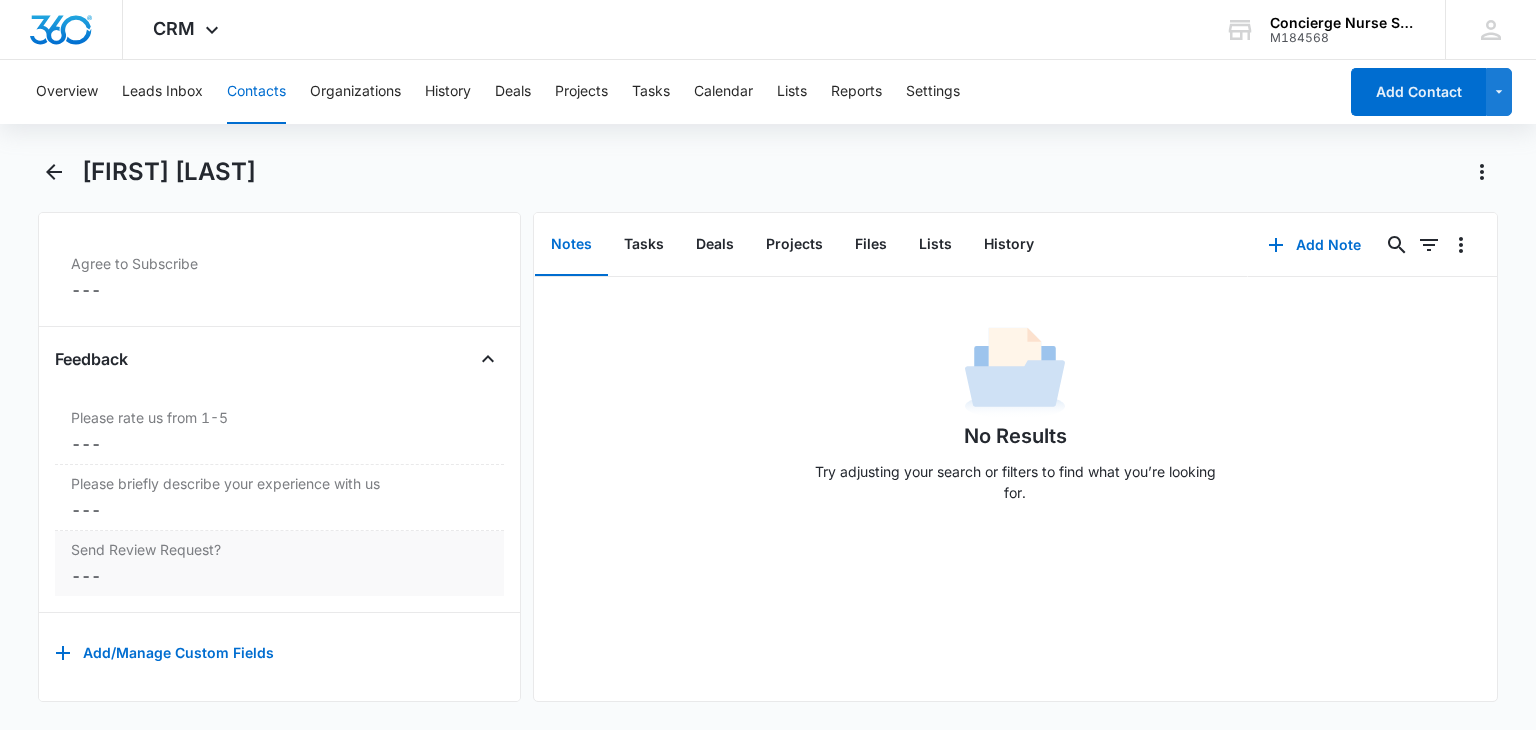 click on "Cancel Save Changes ---" at bounding box center (279, 576) 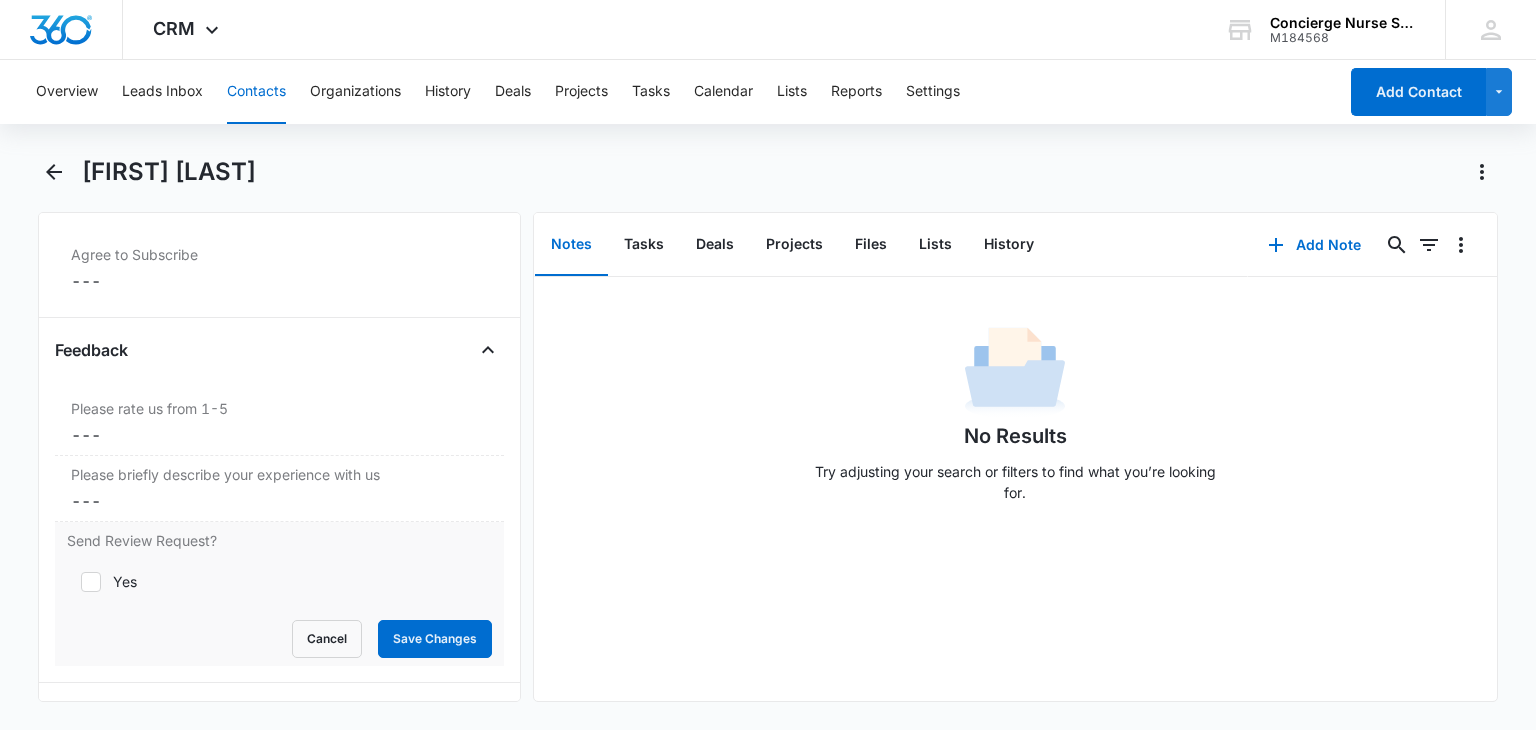 click 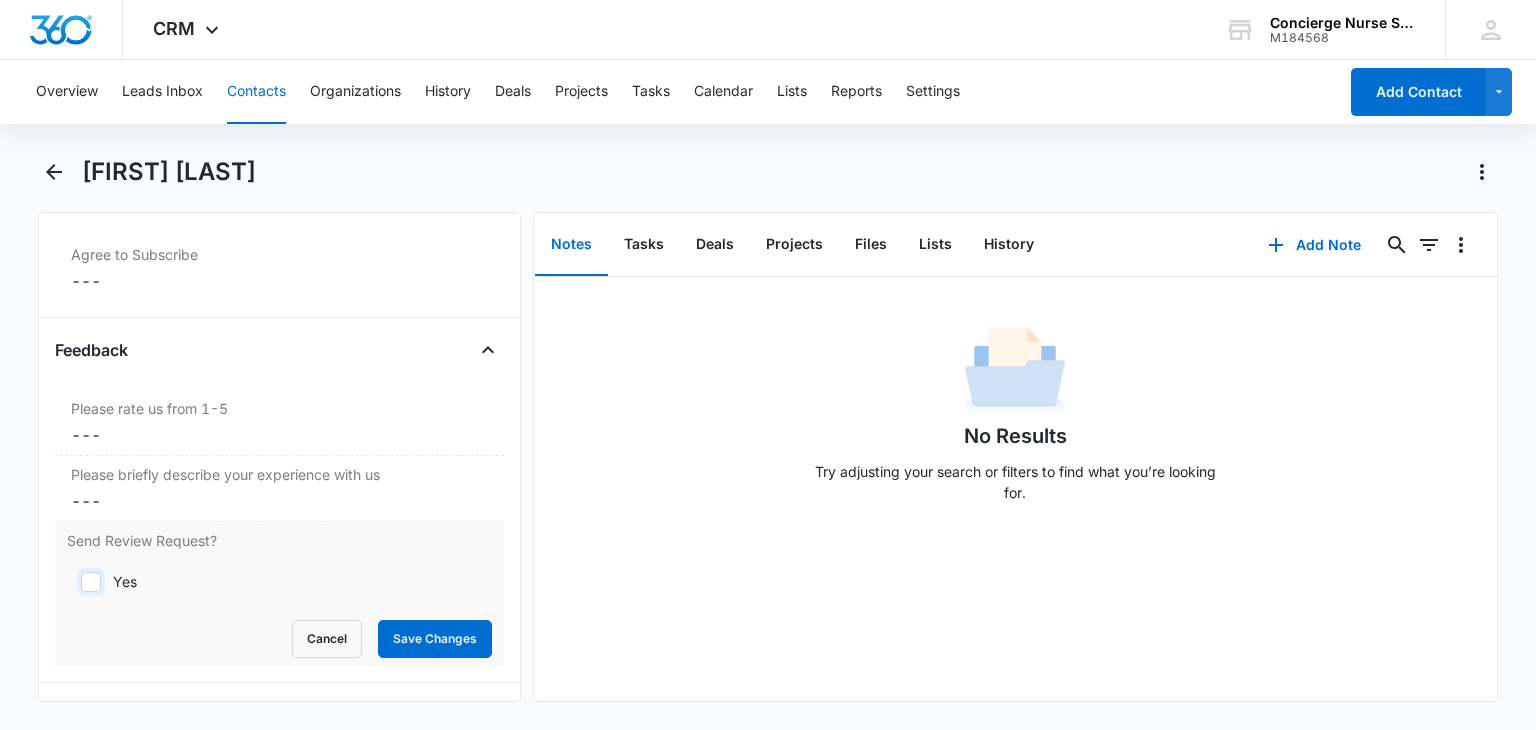checkbox on "true" 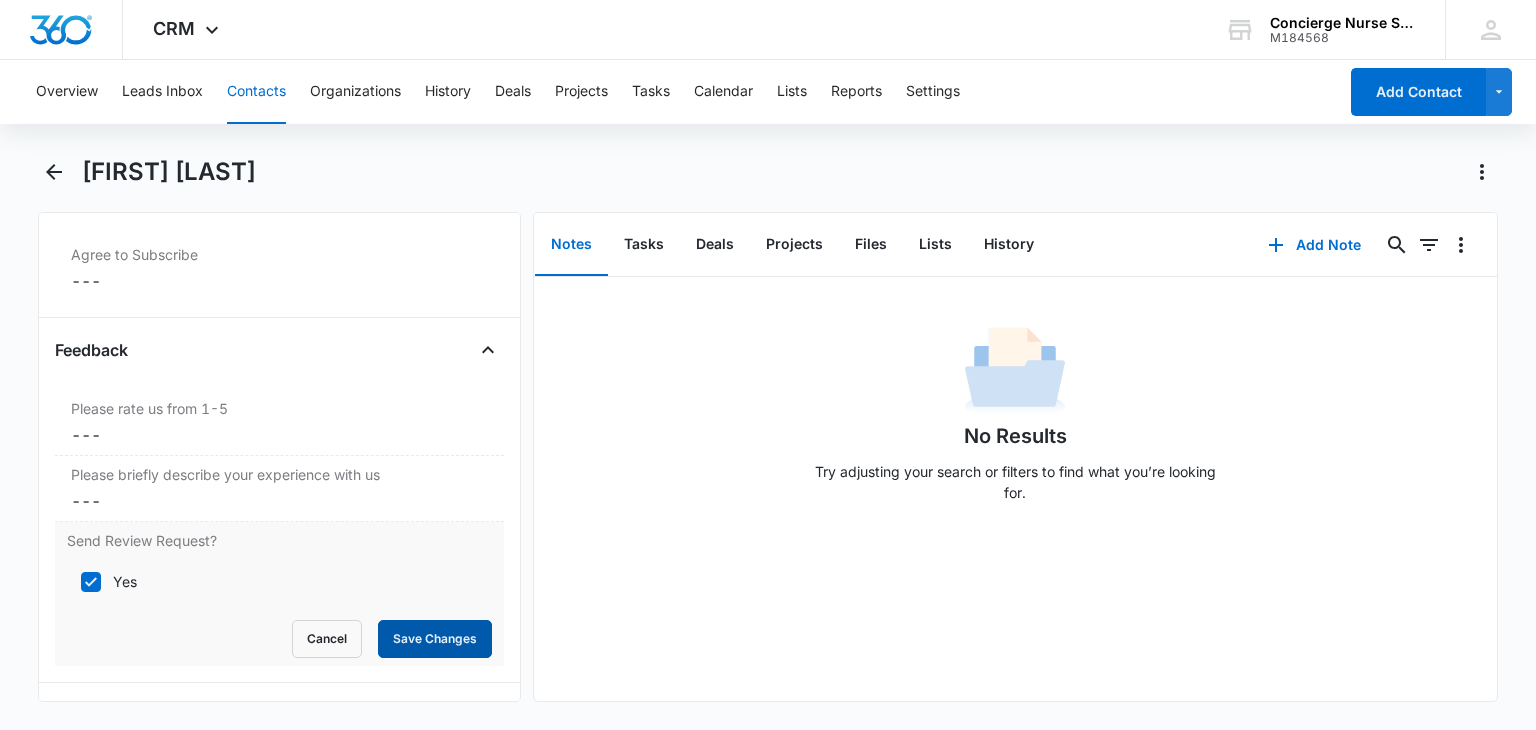 click on "Save Changes" at bounding box center [435, 639] 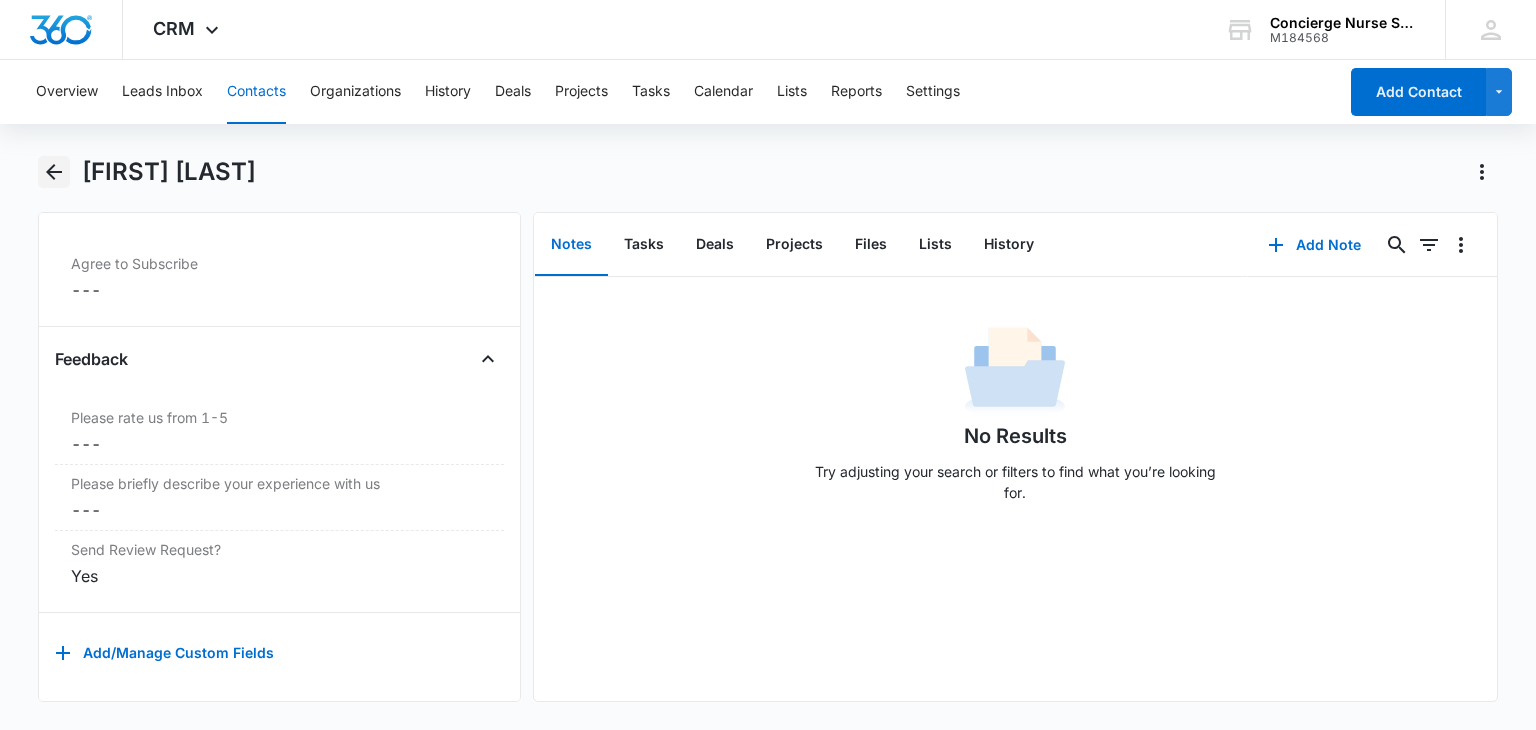 click 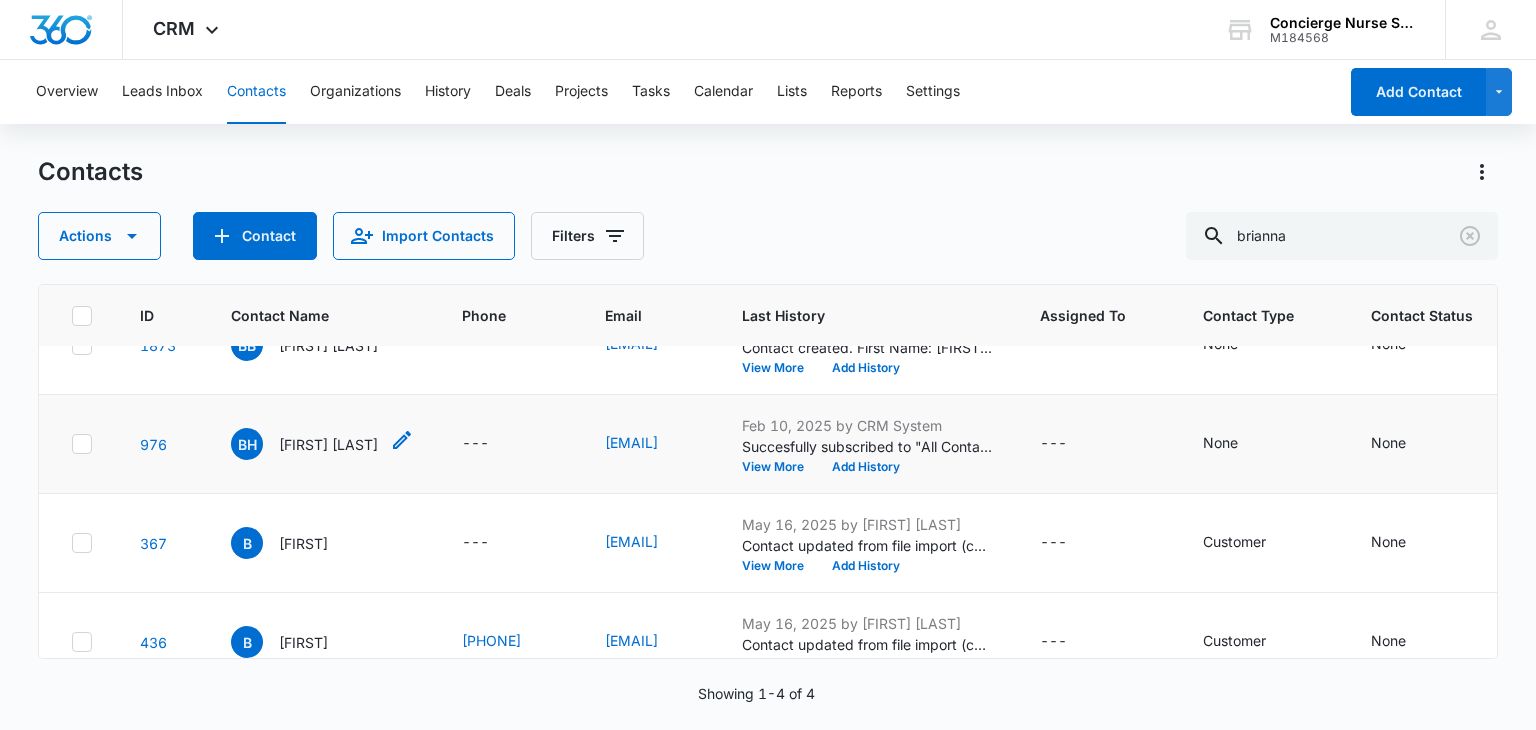 scroll, scrollTop: 98, scrollLeft: 0, axis: vertical 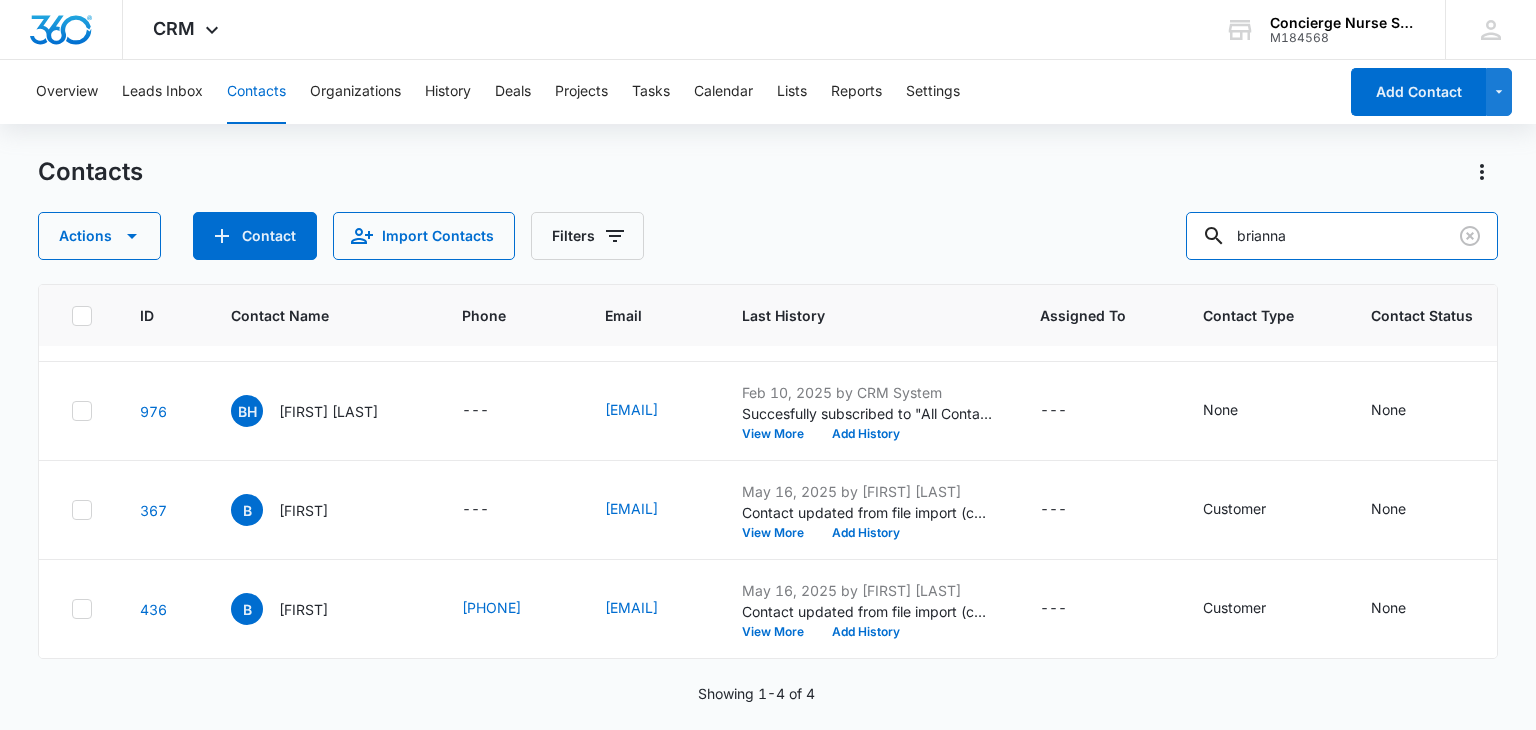 drag, startPoint x: 1332, startPoint y: 233, endPoint x: 1124, endPoint y: 238, distance: 208.06009 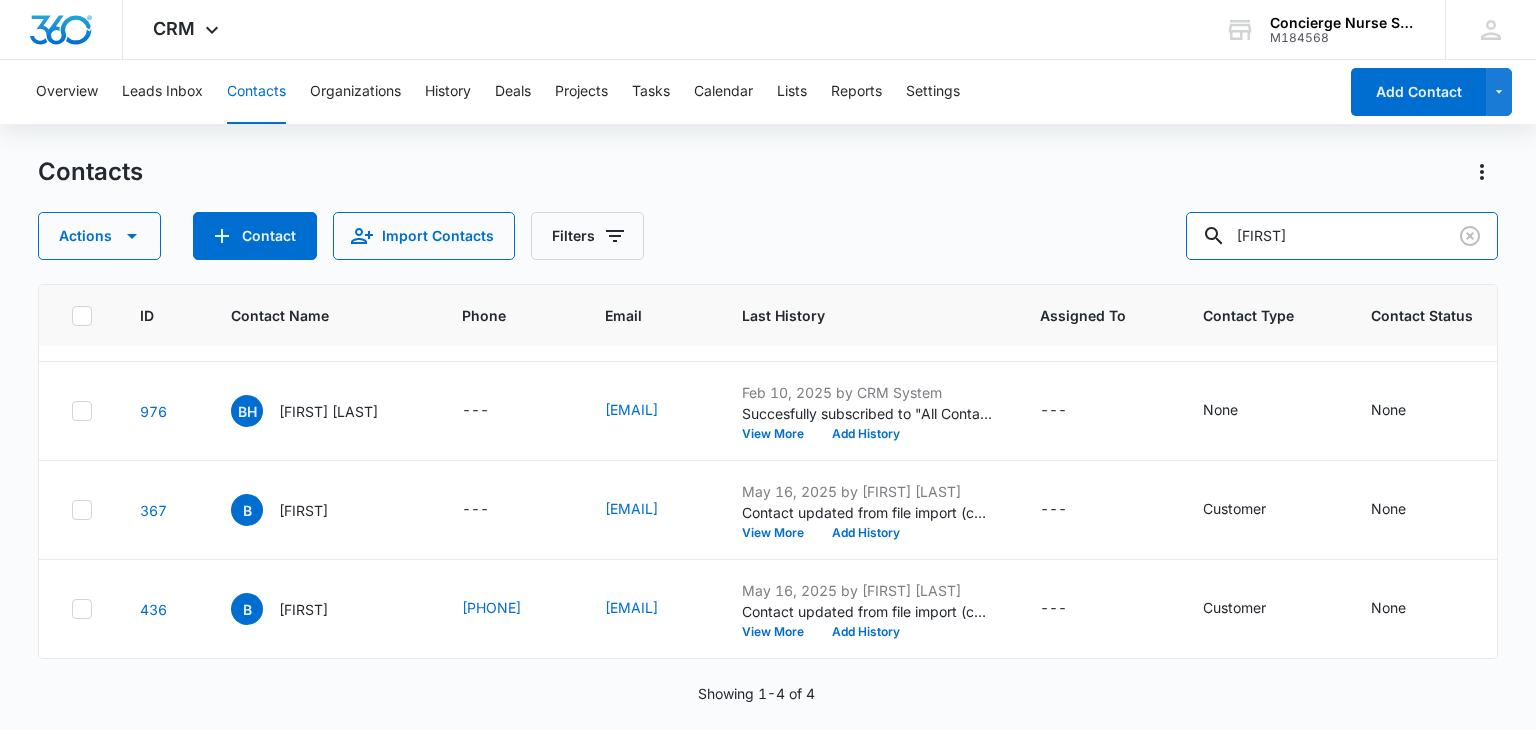 type on "hillary" 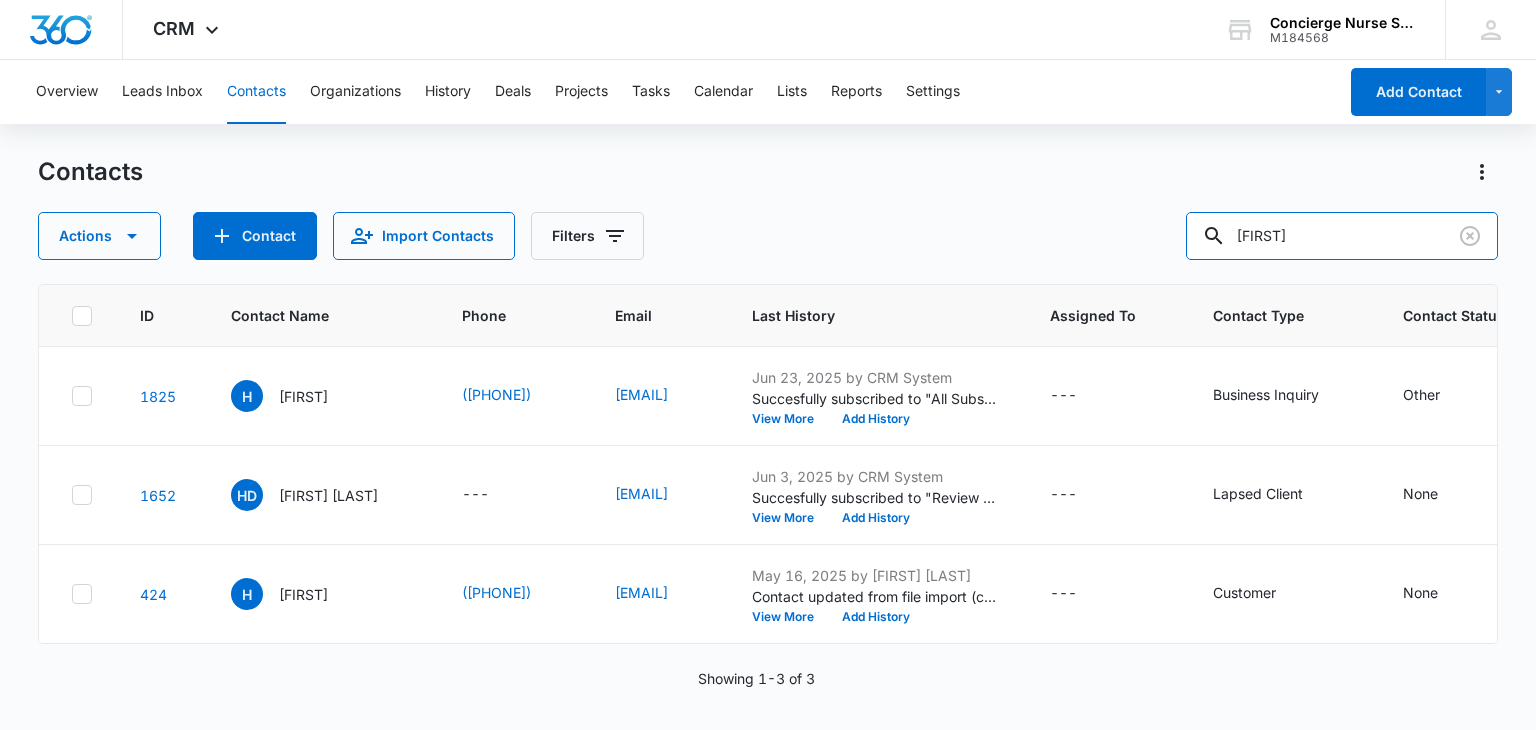 scroll, scrollTop: 0, scrollLeft: 0, axis: both 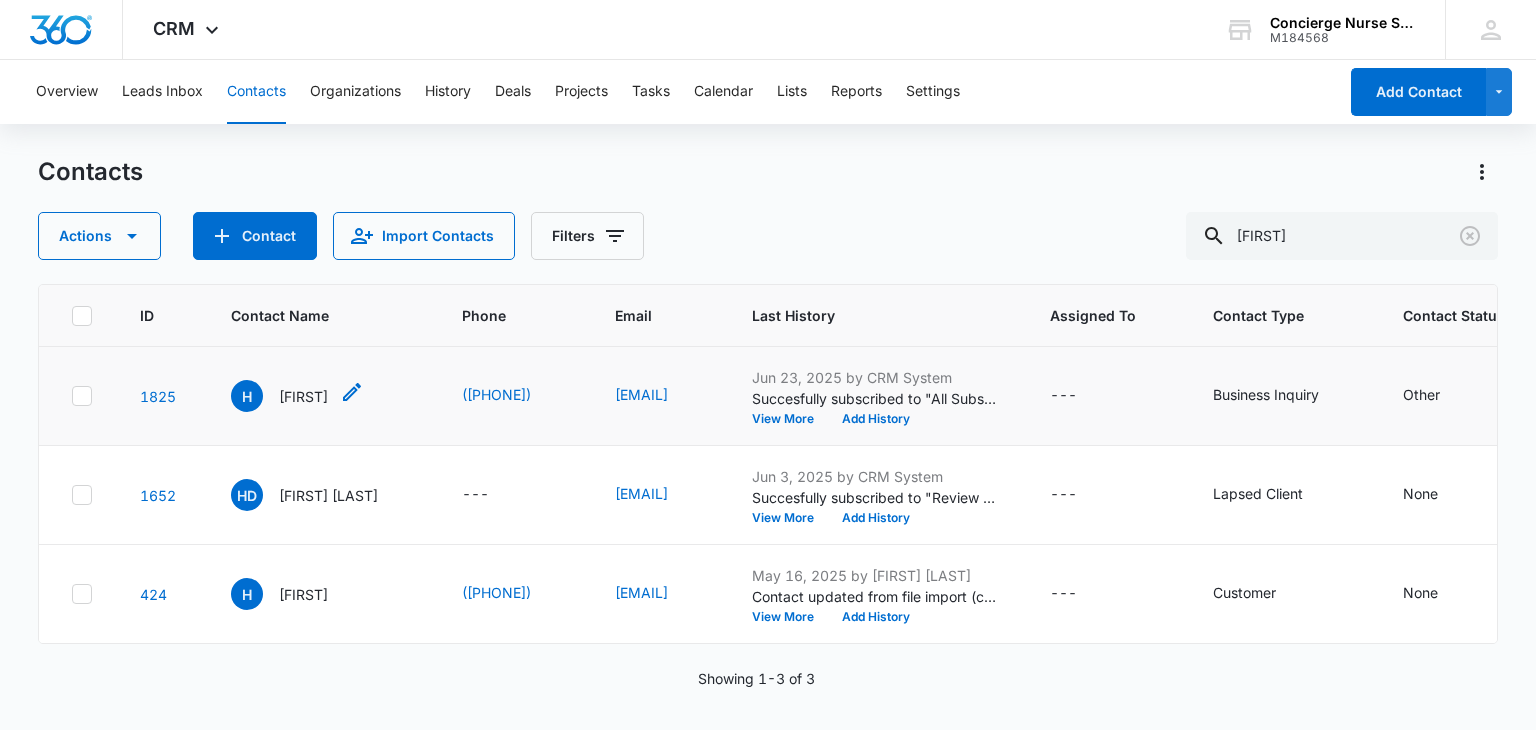 click on "Hillary" at bounding box center [303, 396] 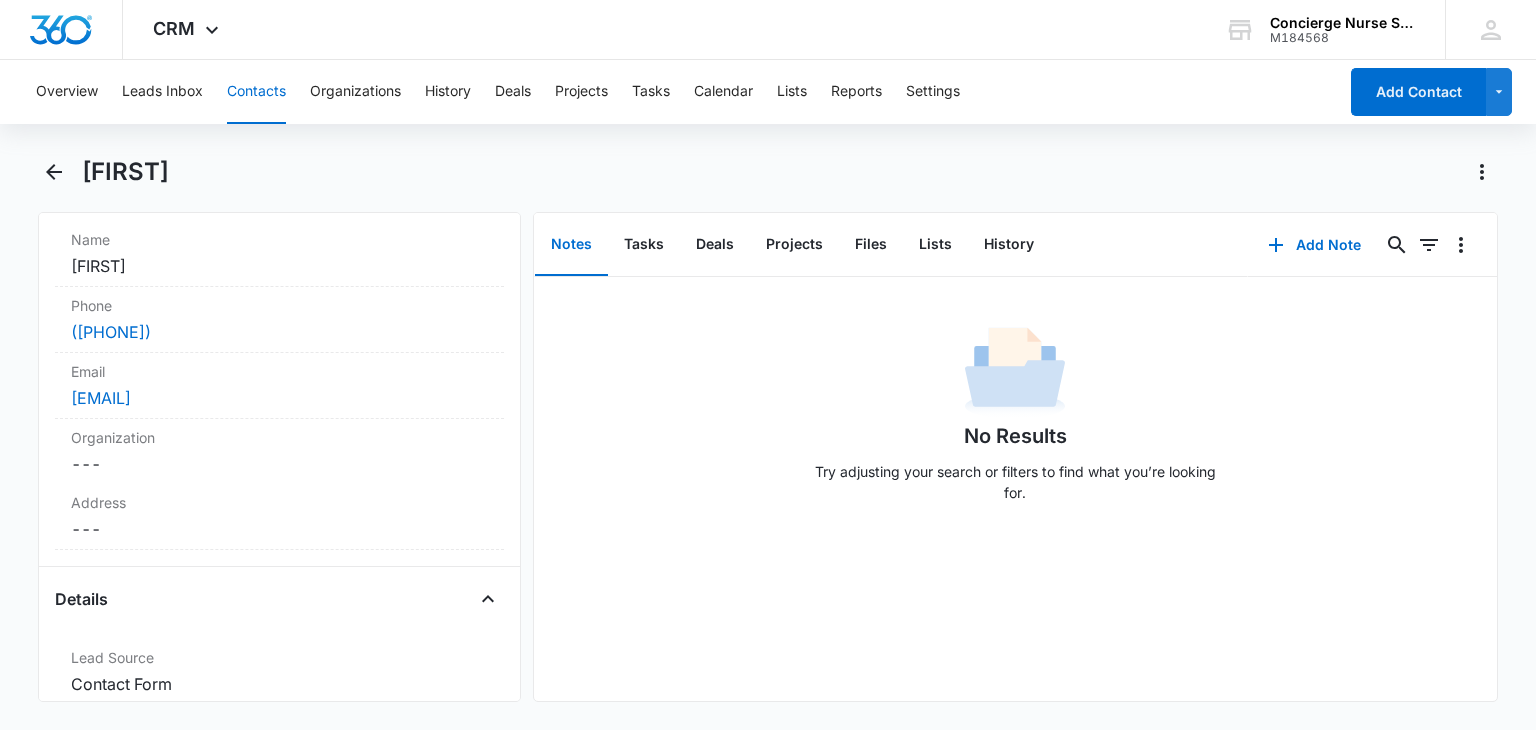 scroll, scrollTop: 400, scrollLeft: 0, axis: vertical 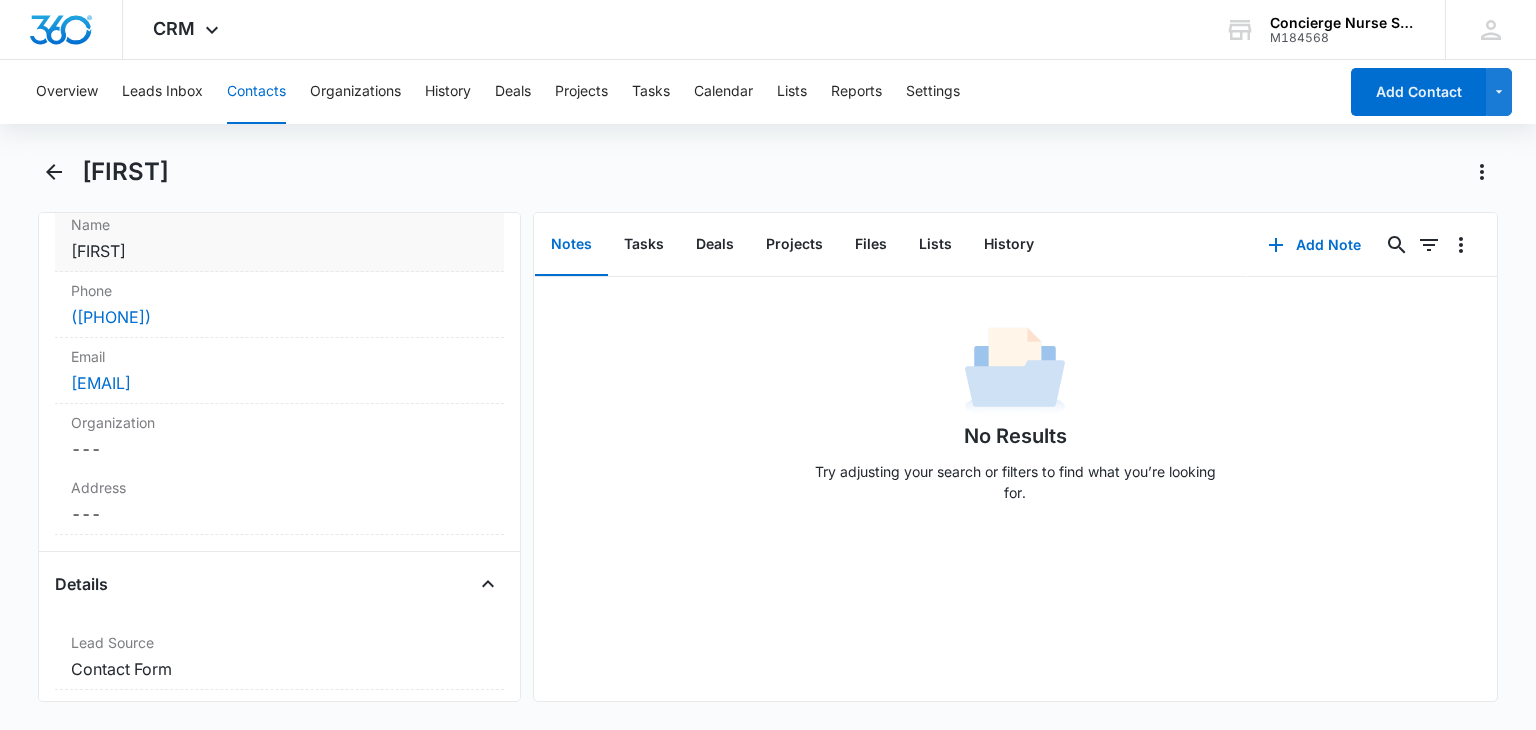 click on "Cancel Save Changes Hillary" at bounding box center [279, 251] 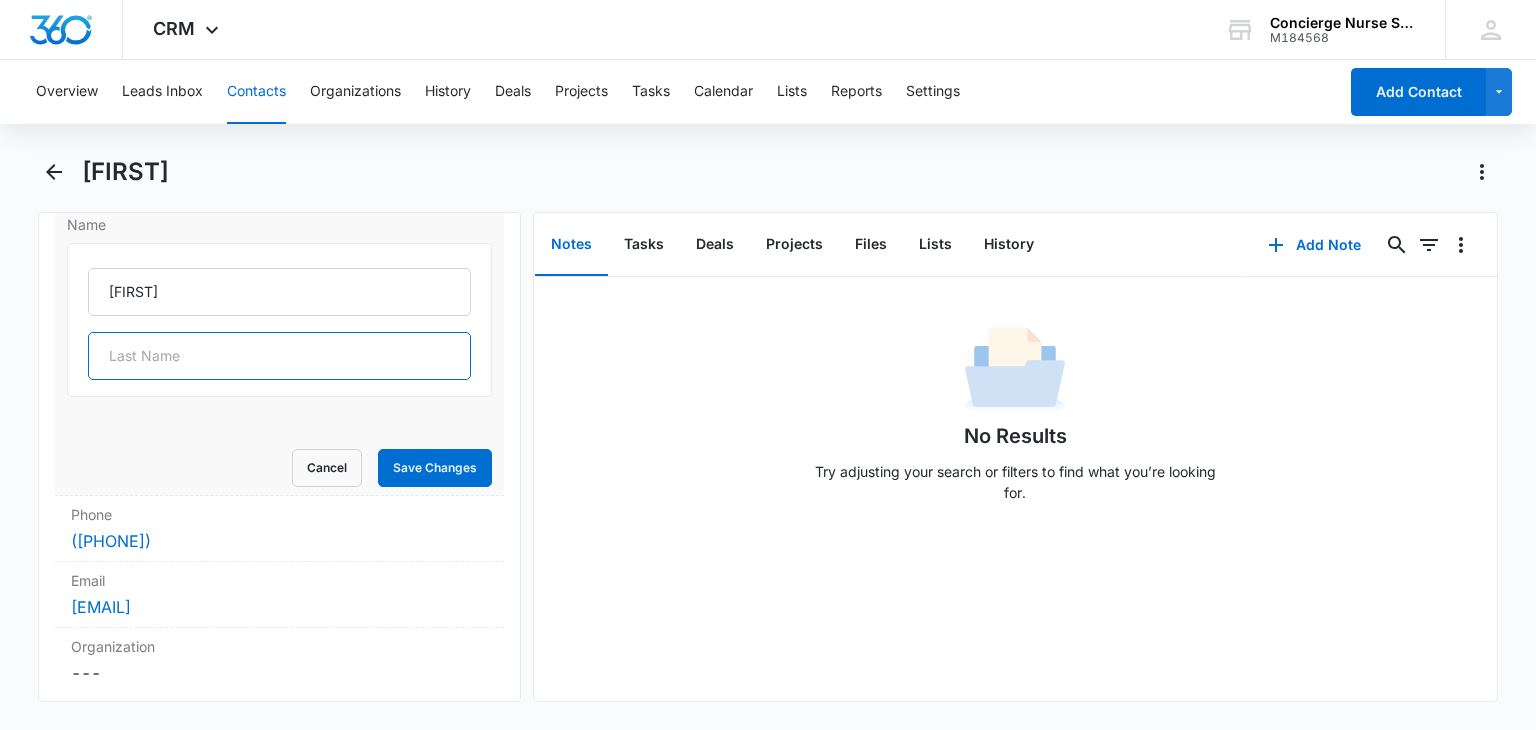 click at bounding box center [279, 356] 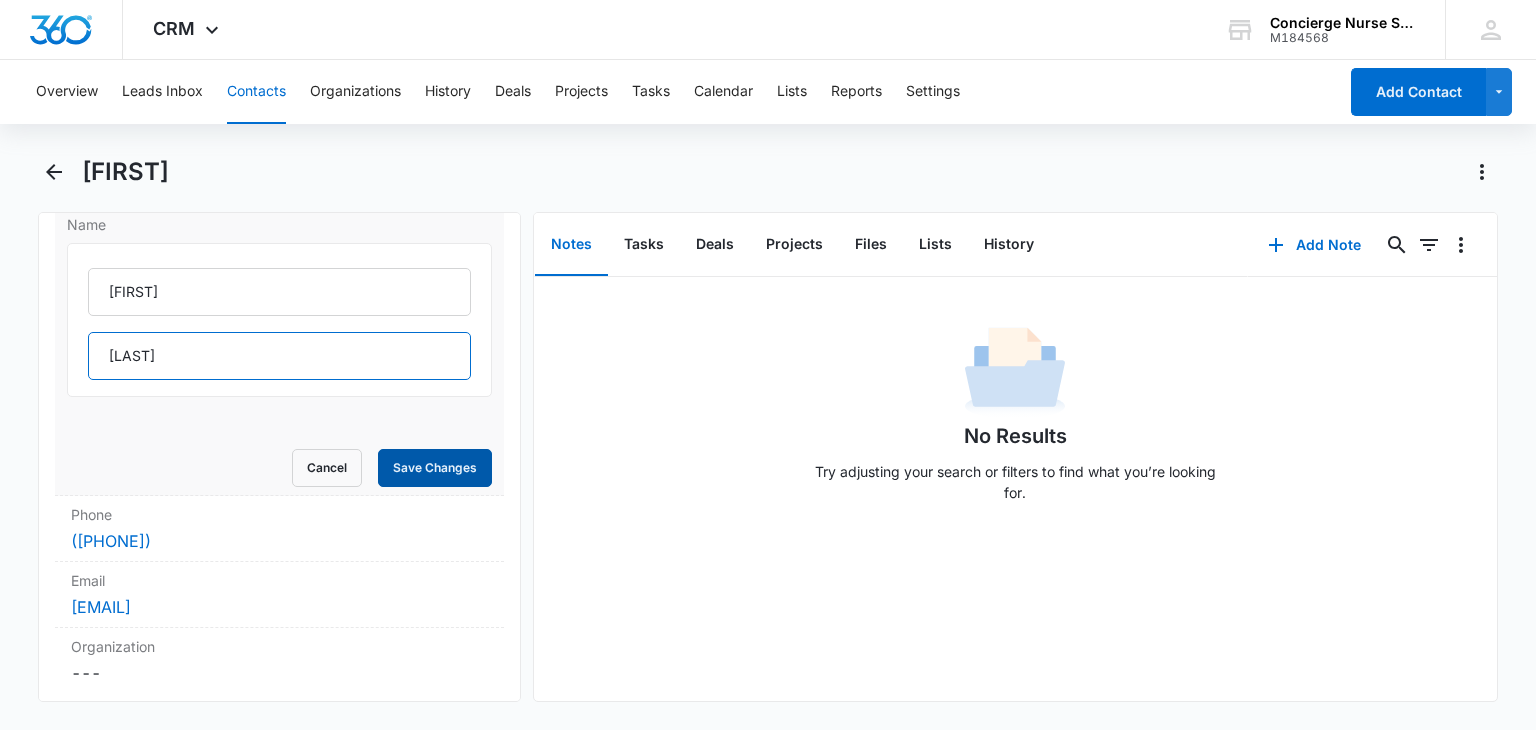 type on "Dolder" 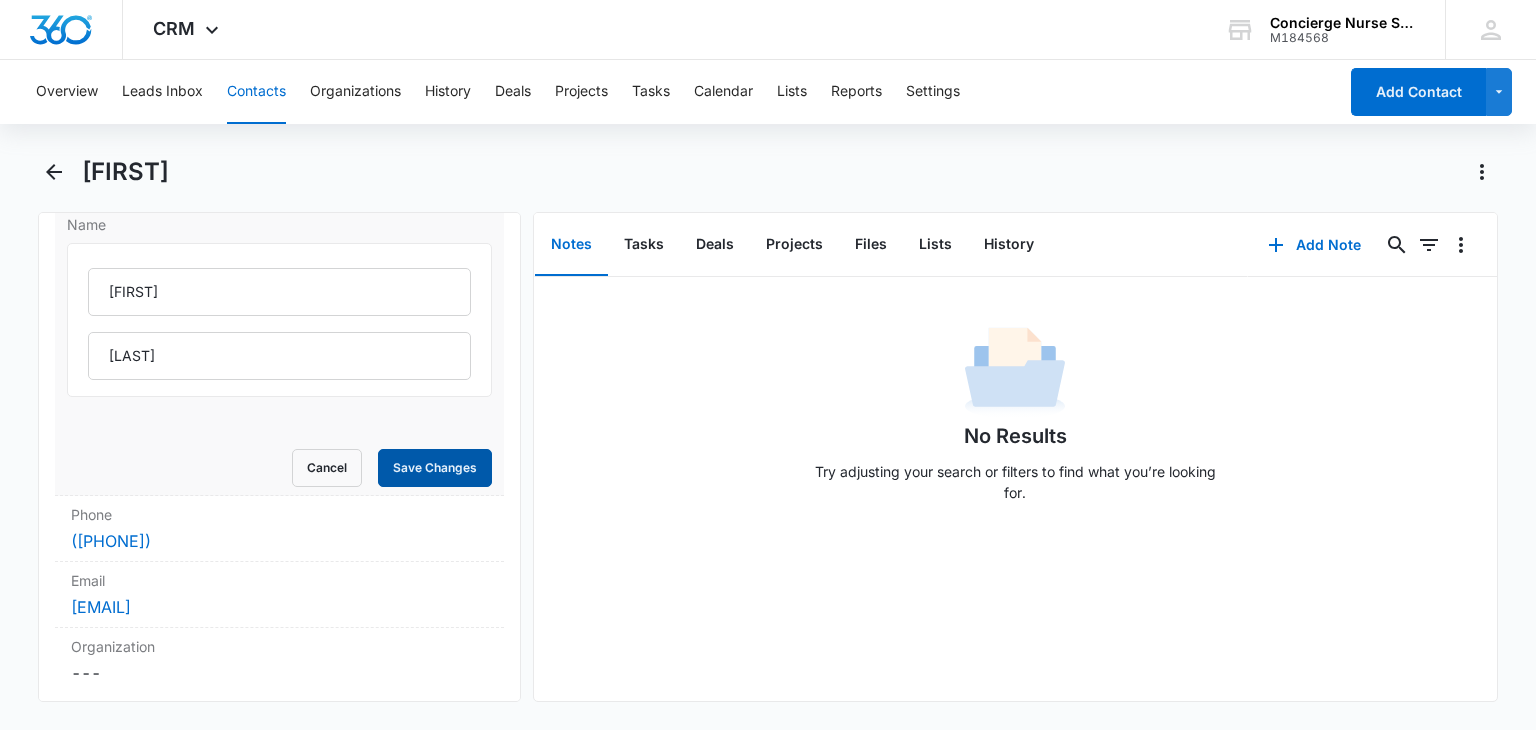 click on "Save Changes" at bounding box center [435, 468] 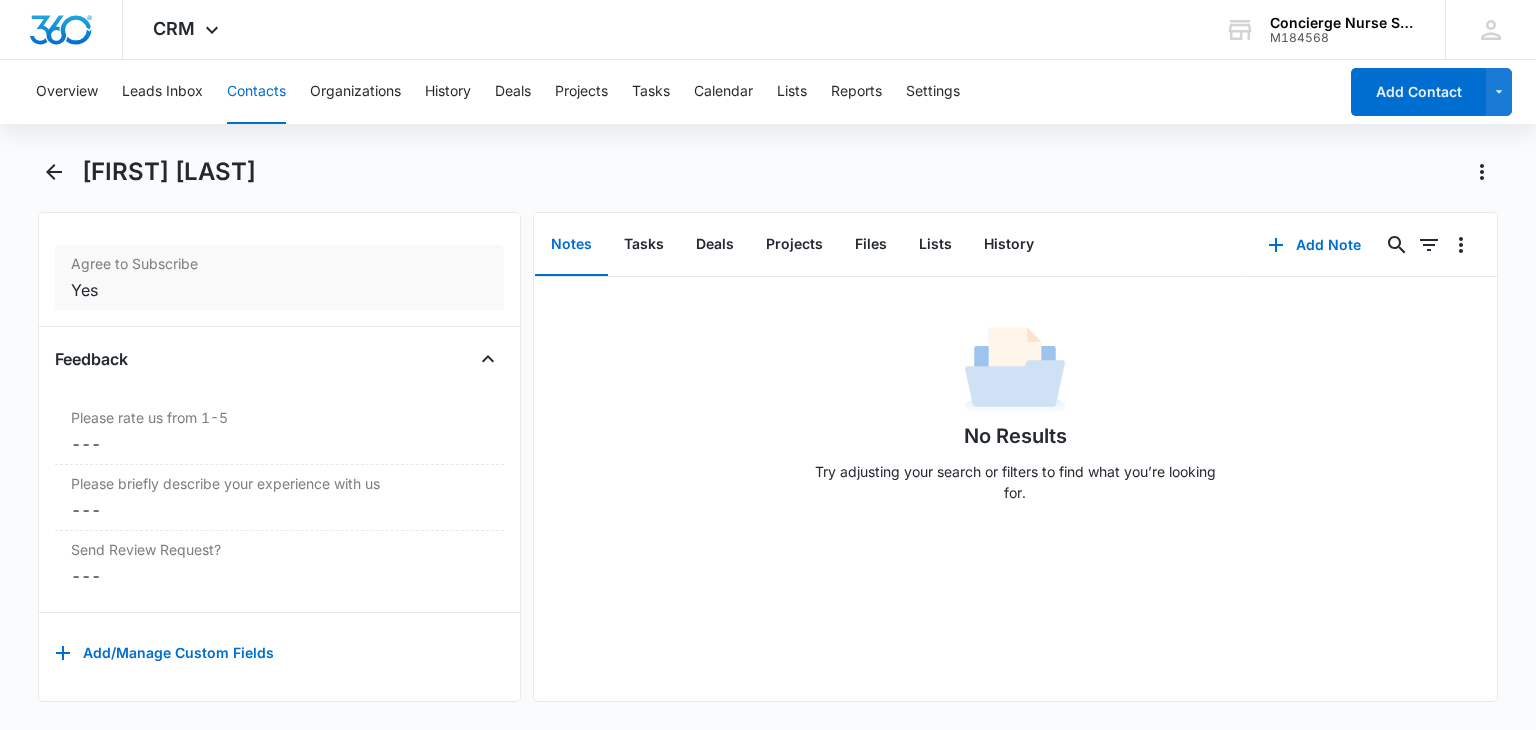 scroll, scrollTop: 2168, scrollLeft: 0, axis: vertical 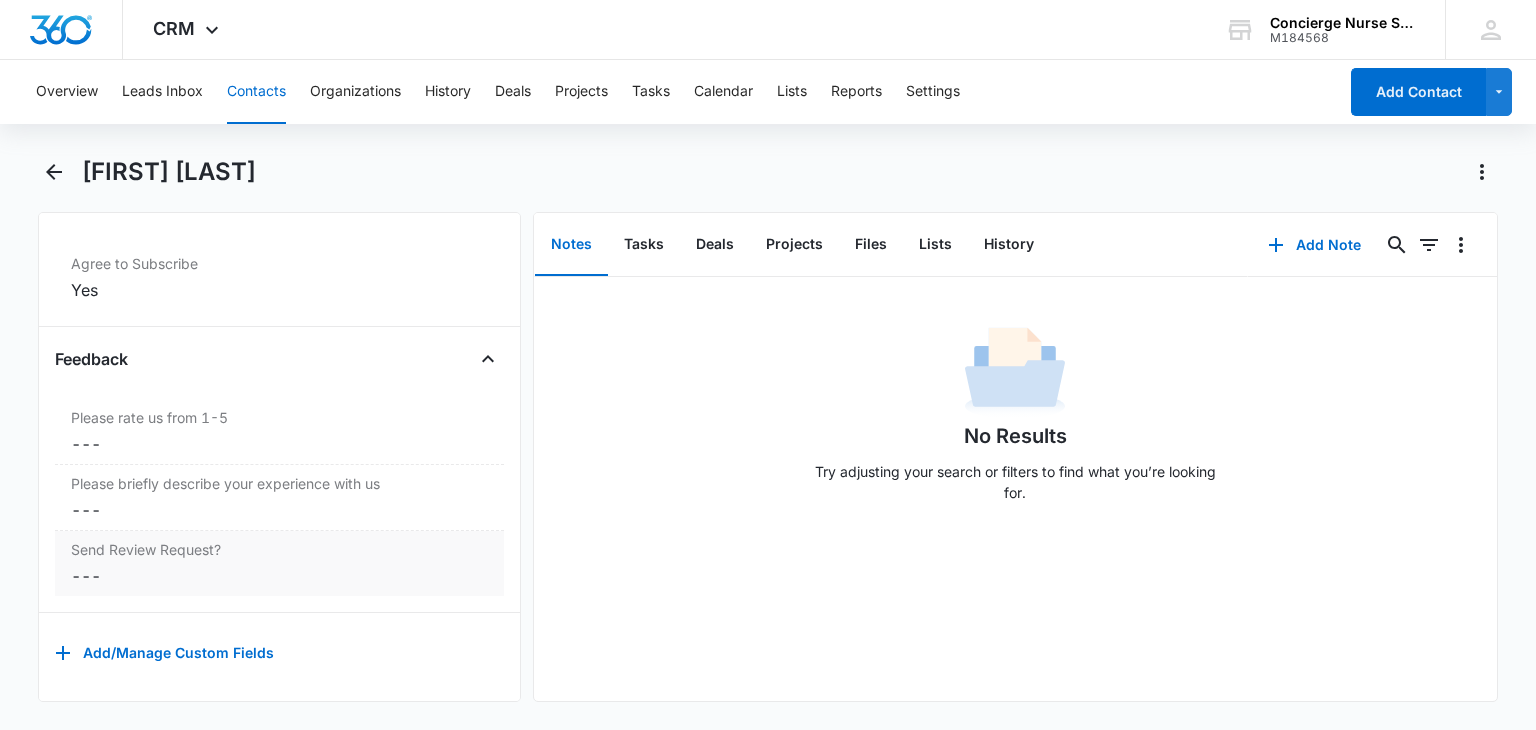 click on "Cancel Save Changes ---" at bounding box center (279, 576) 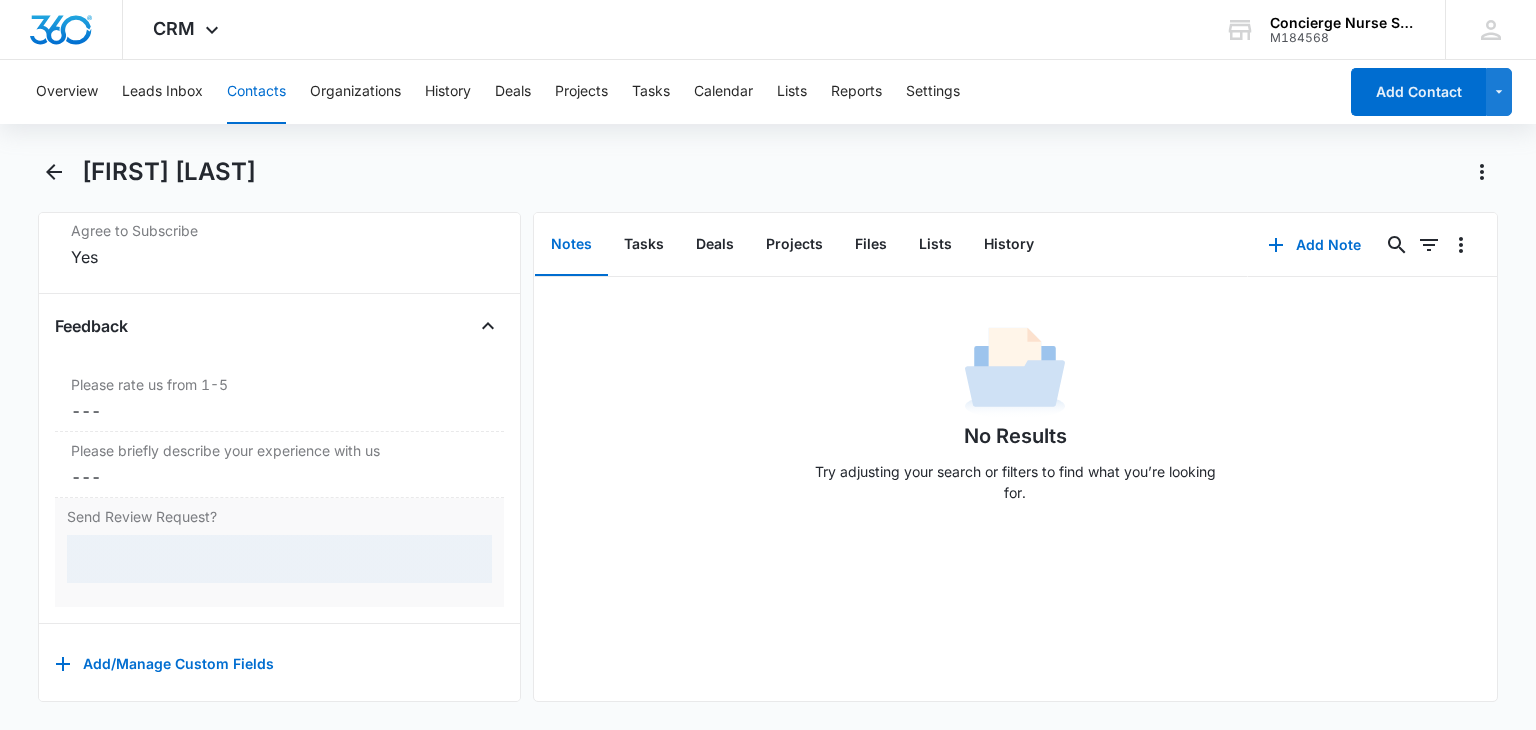 scroll, scrollTop: 2168, scrollLeft: 0, axis: vertical 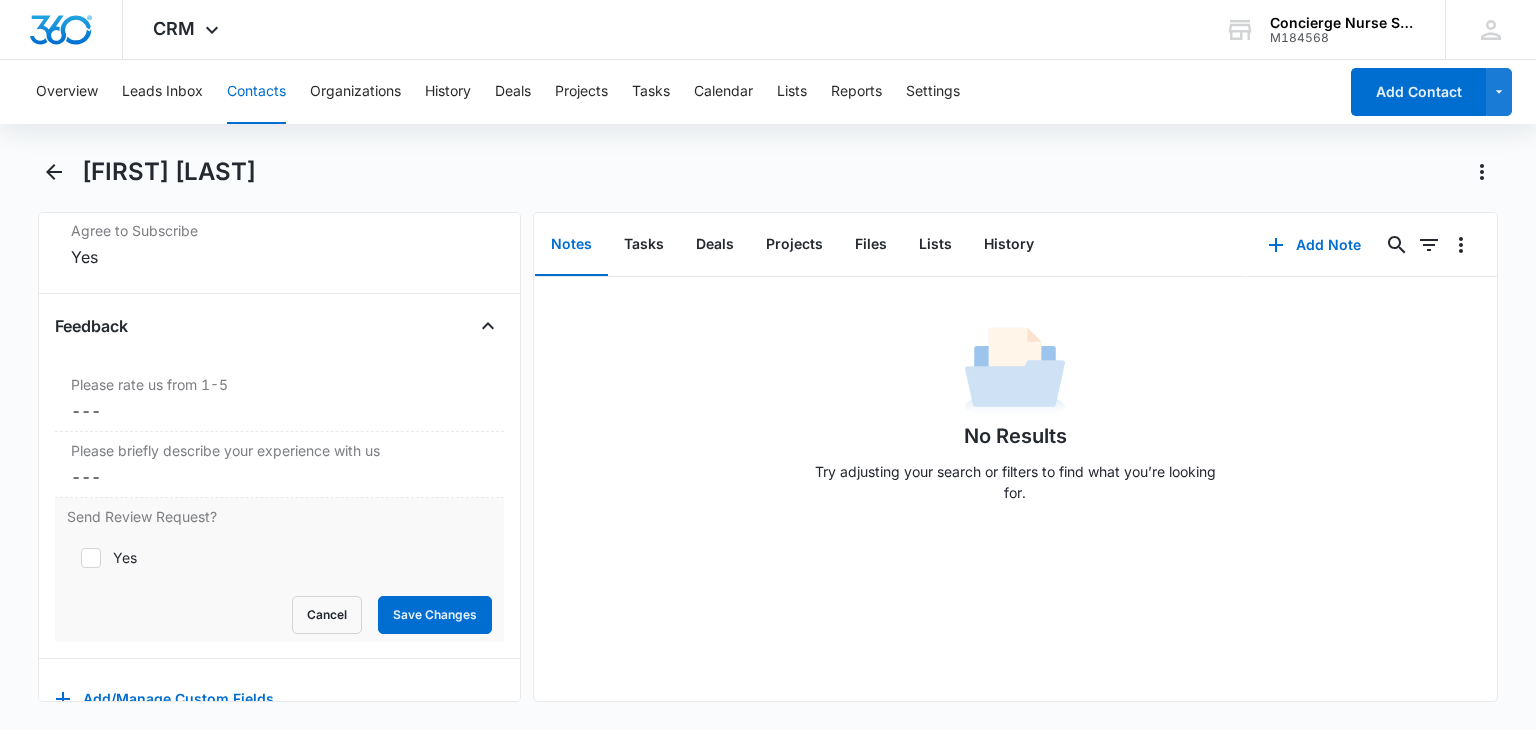 click 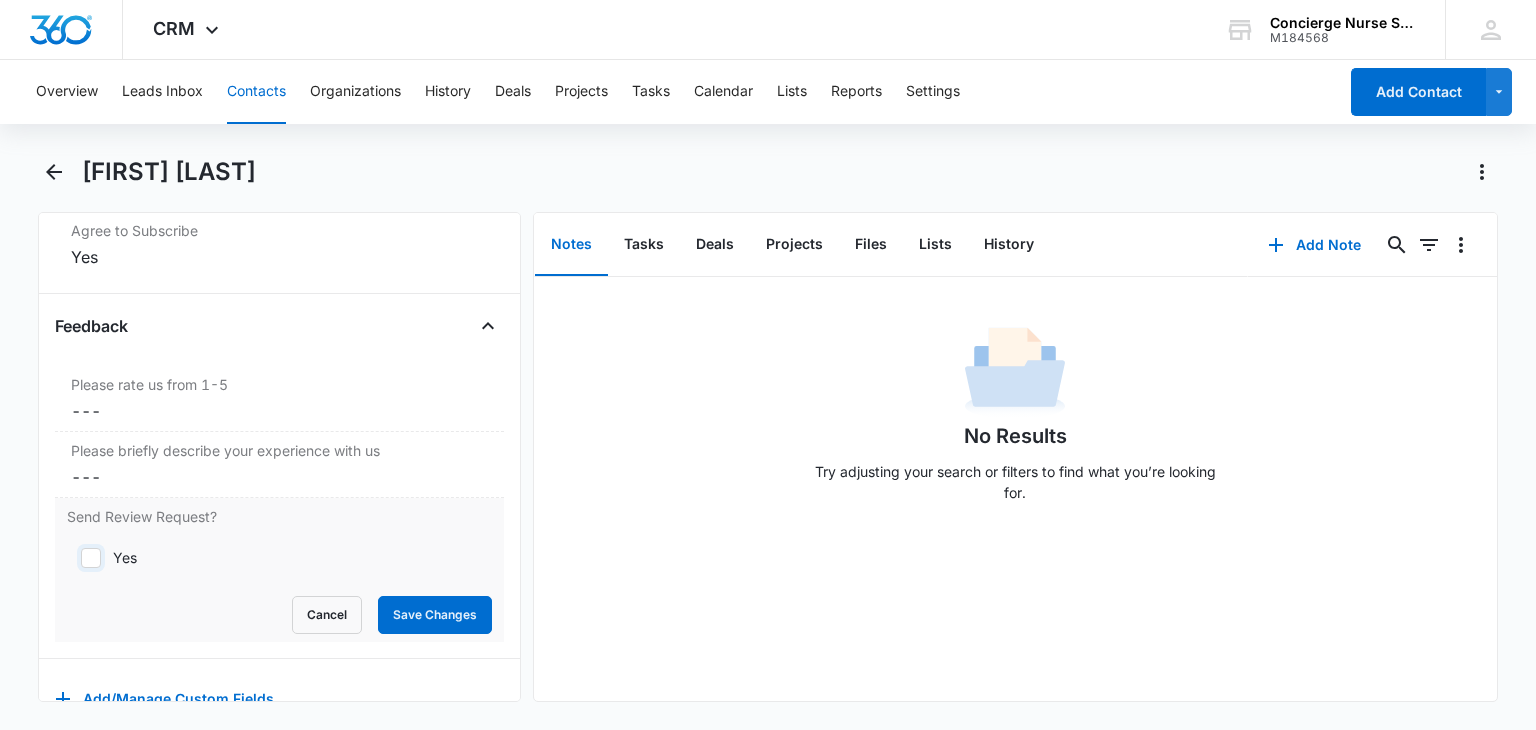 checkbox on "true" 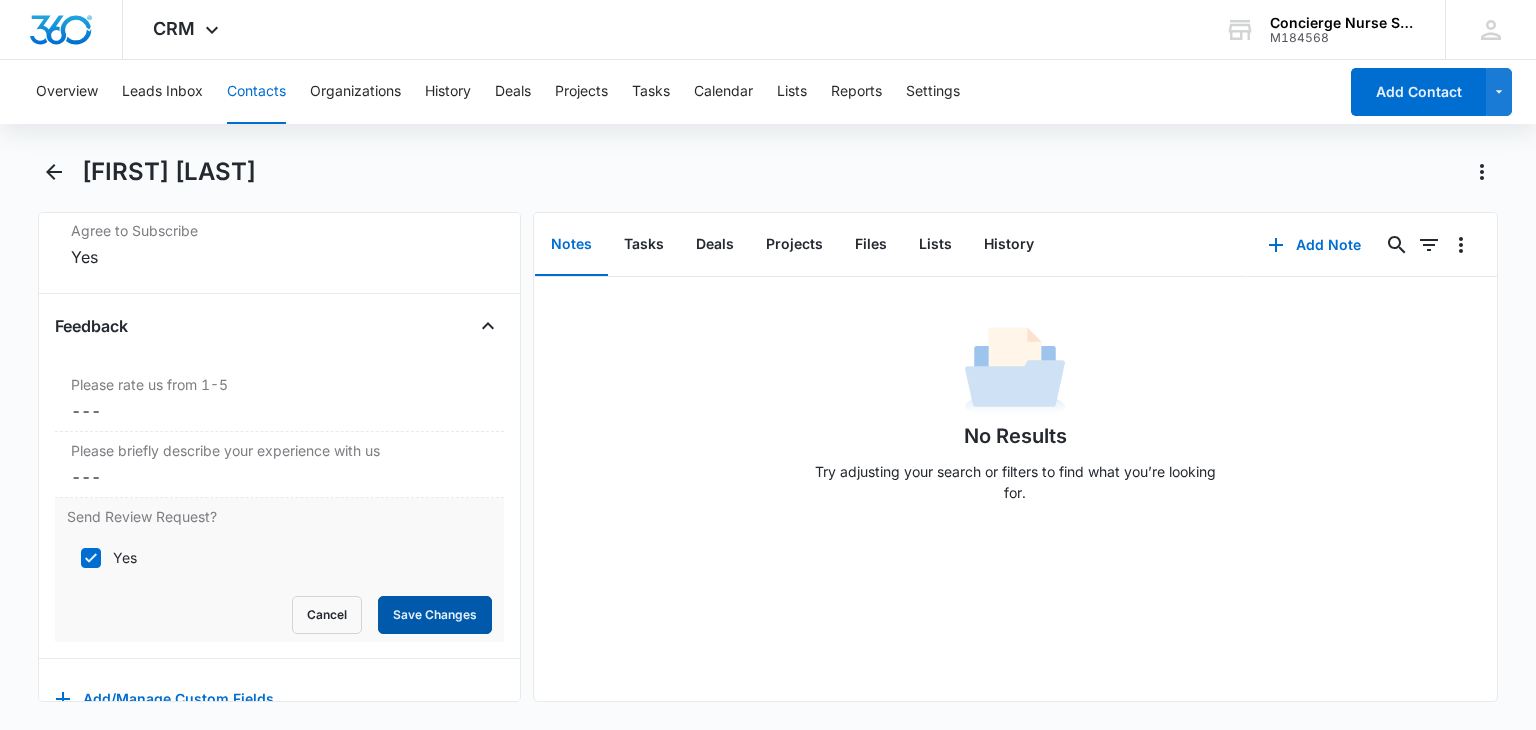 click on "Save Changes" at bounding box center [435, 615] 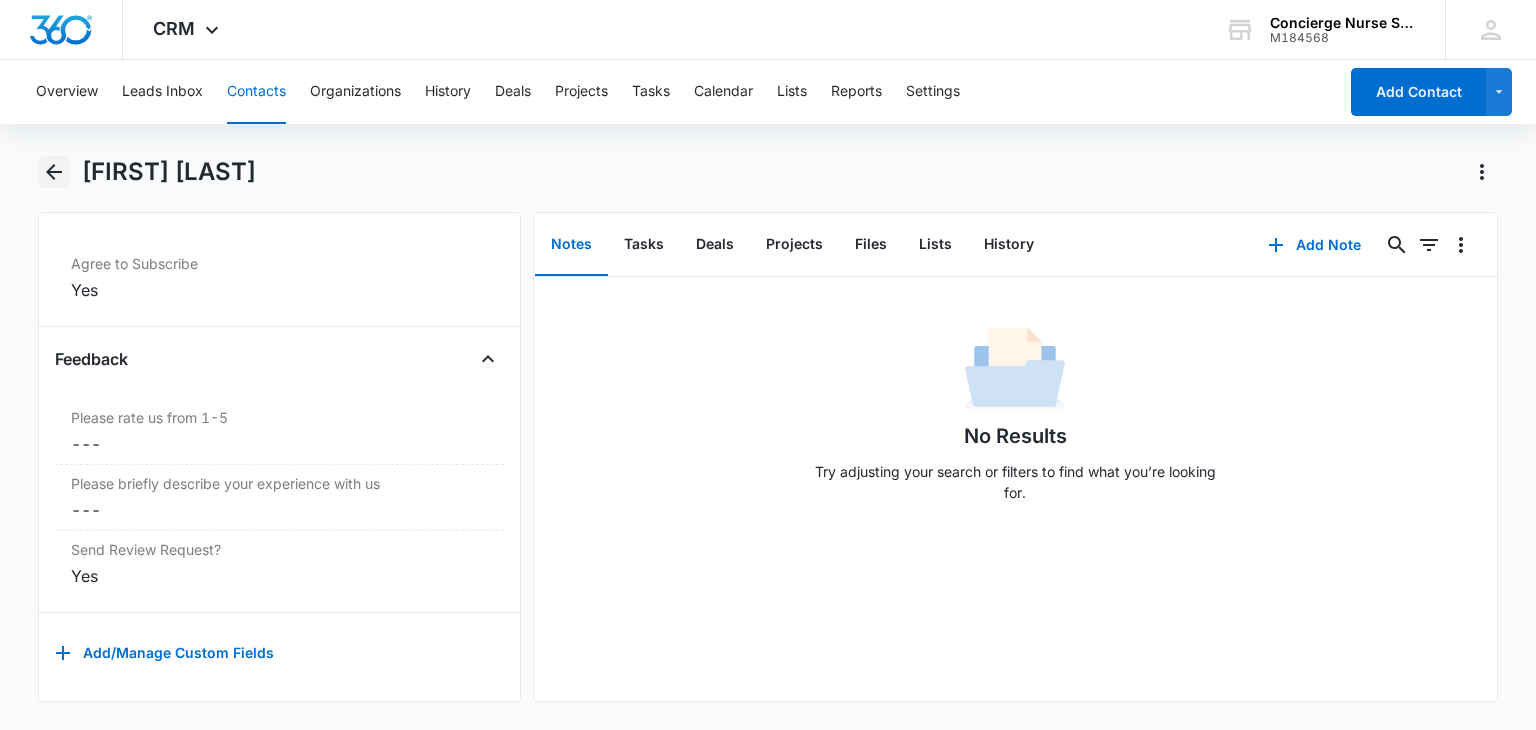 click 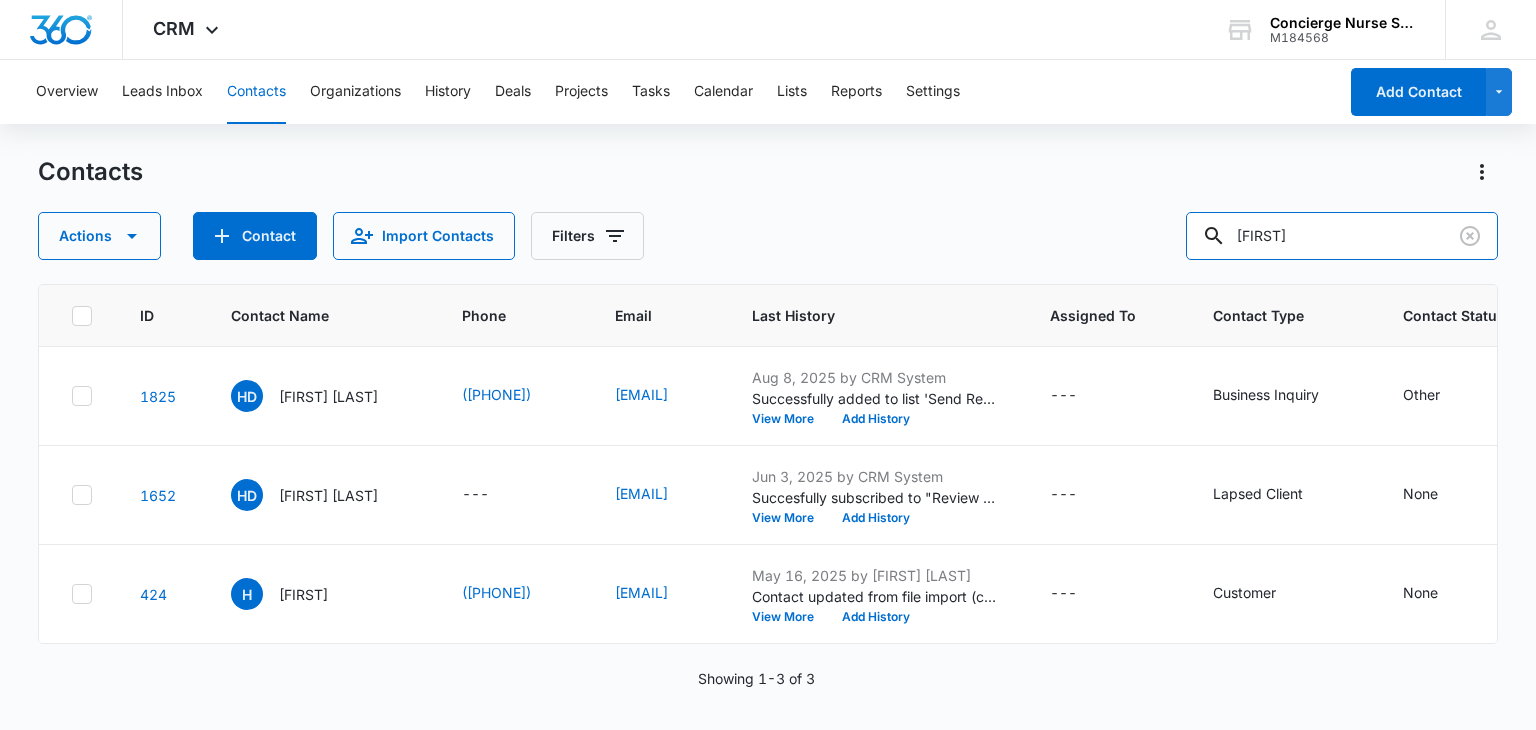 drag, startPoint x: 1344, startPoint y: 236, endPoint x: 1167, endPoint y: 239, distance: 177.02542 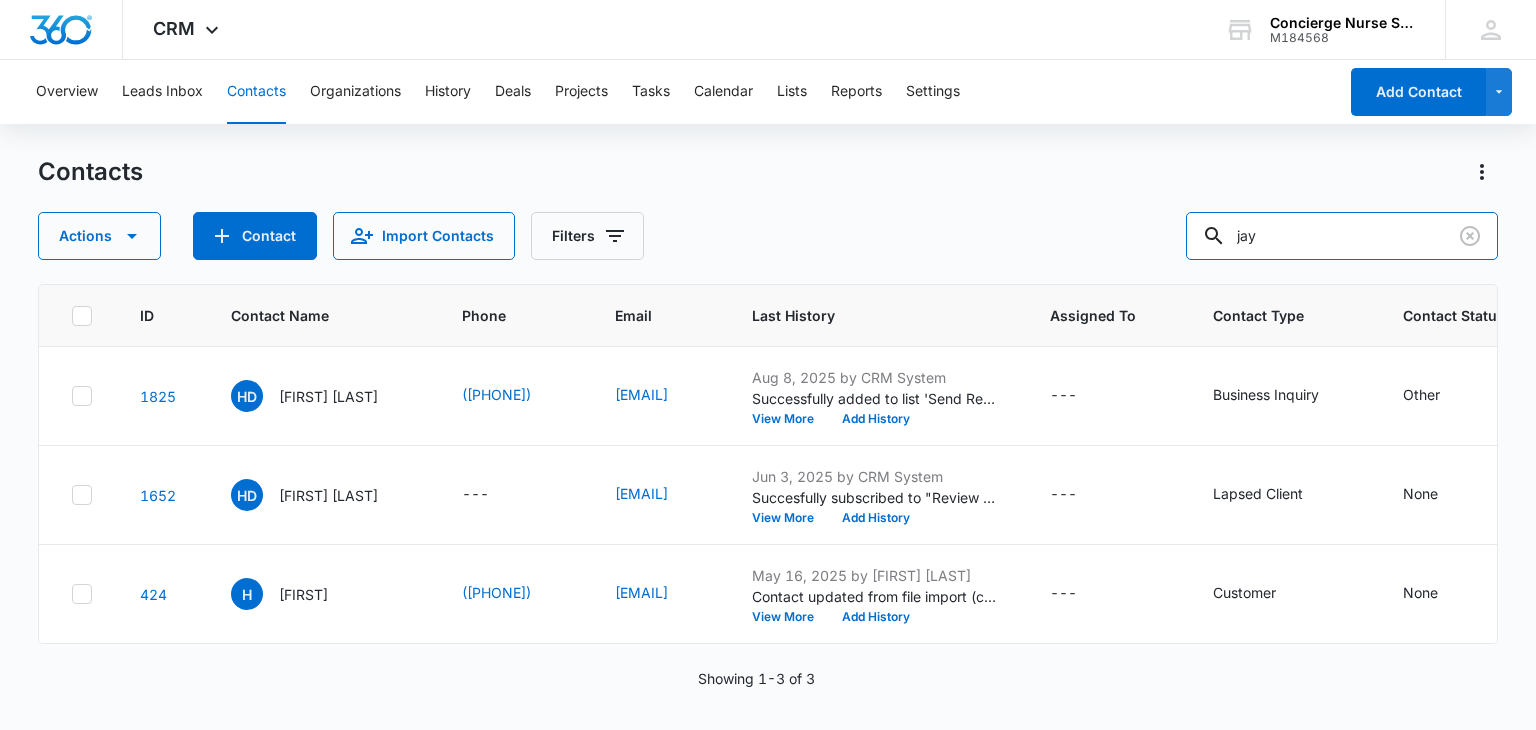 type on "jay" 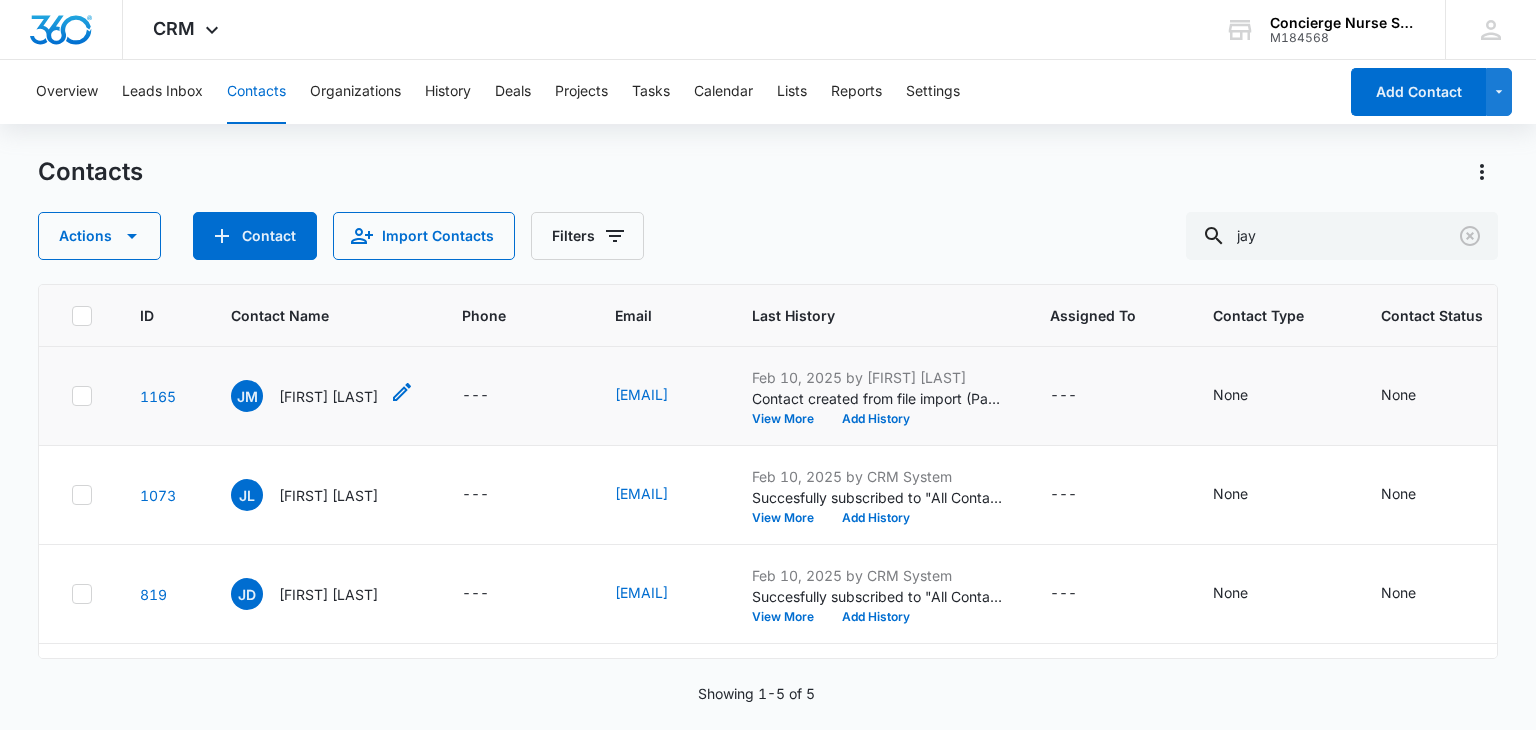 click on "Jay Miller" at bounding box center (328, 396) 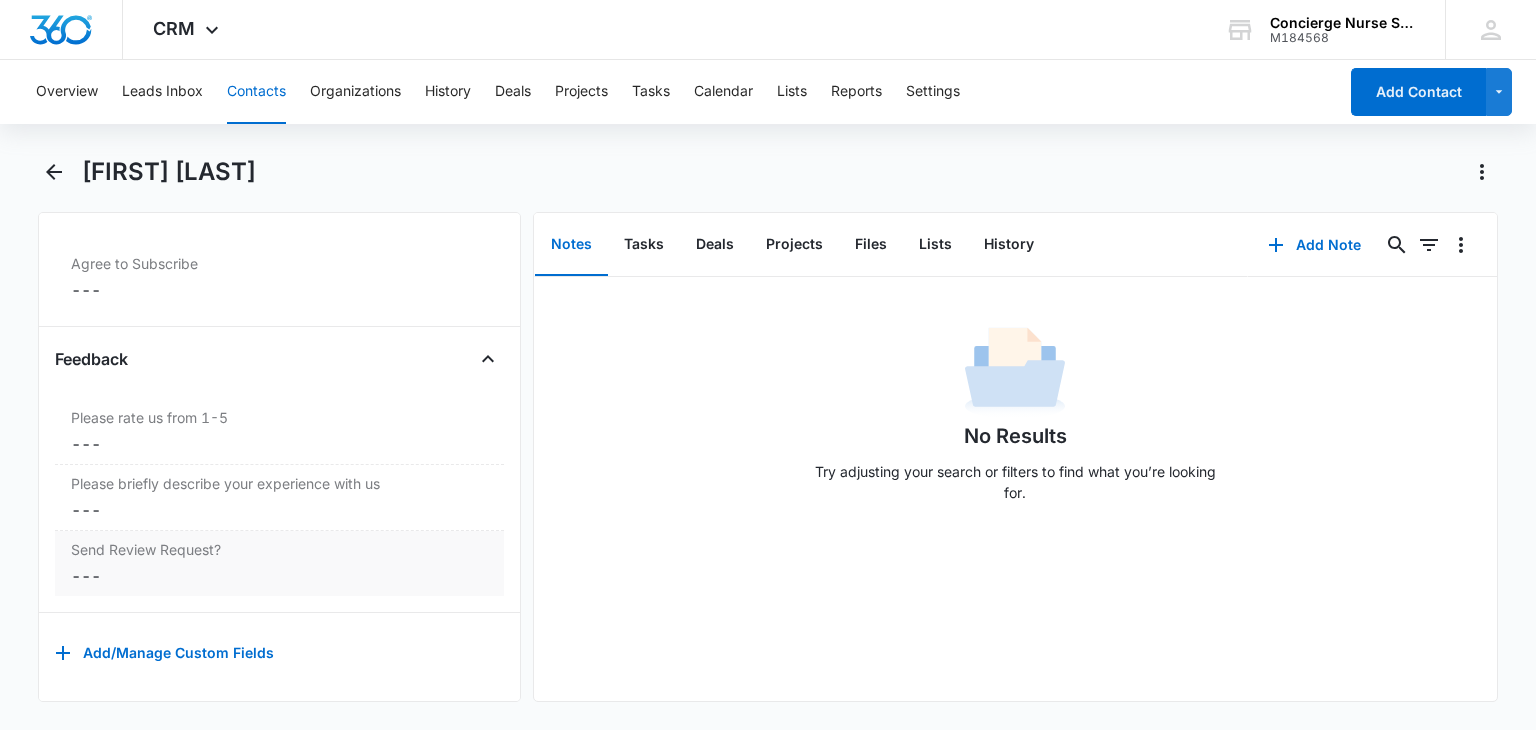 click on "Cancel Save Changes ---" at bounding box center (279, 576) 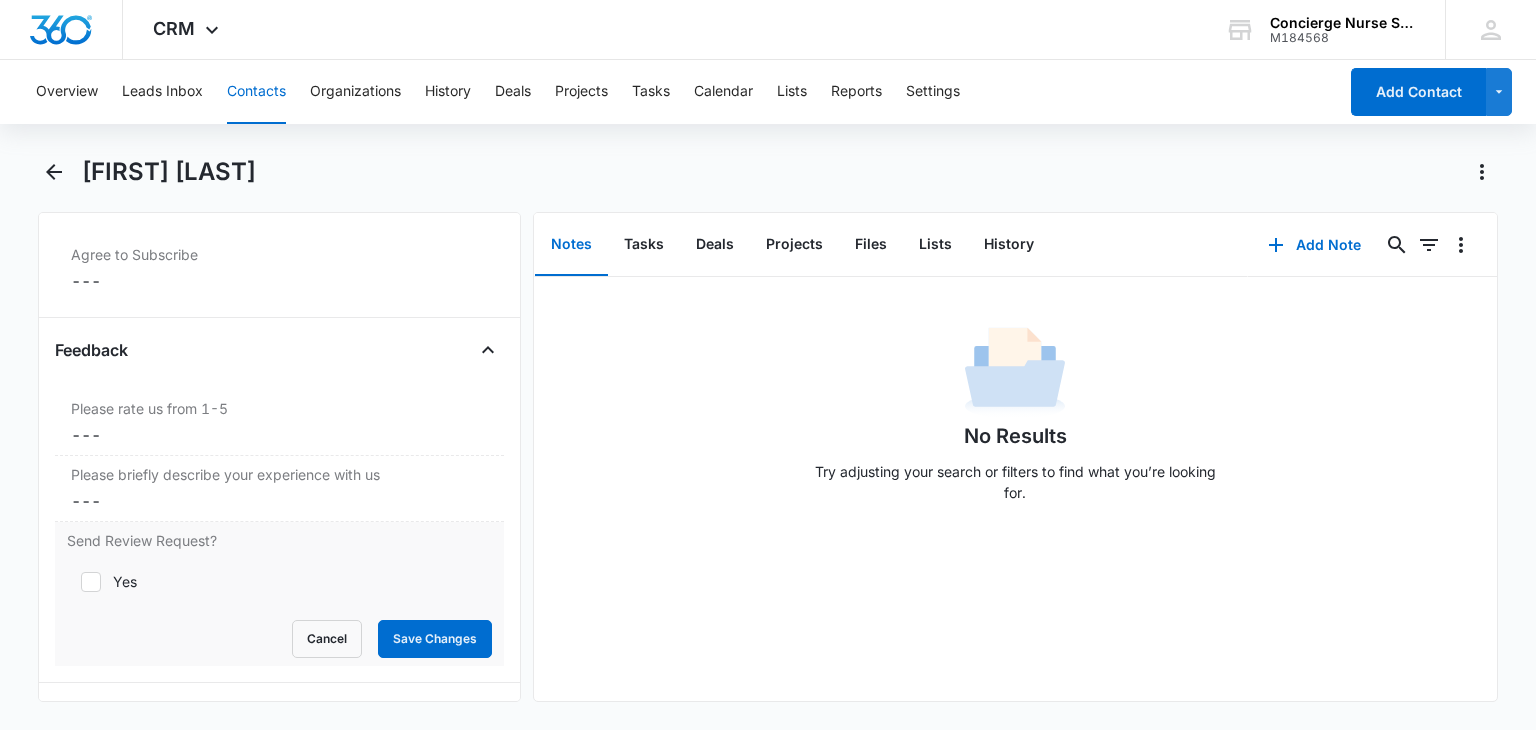 click 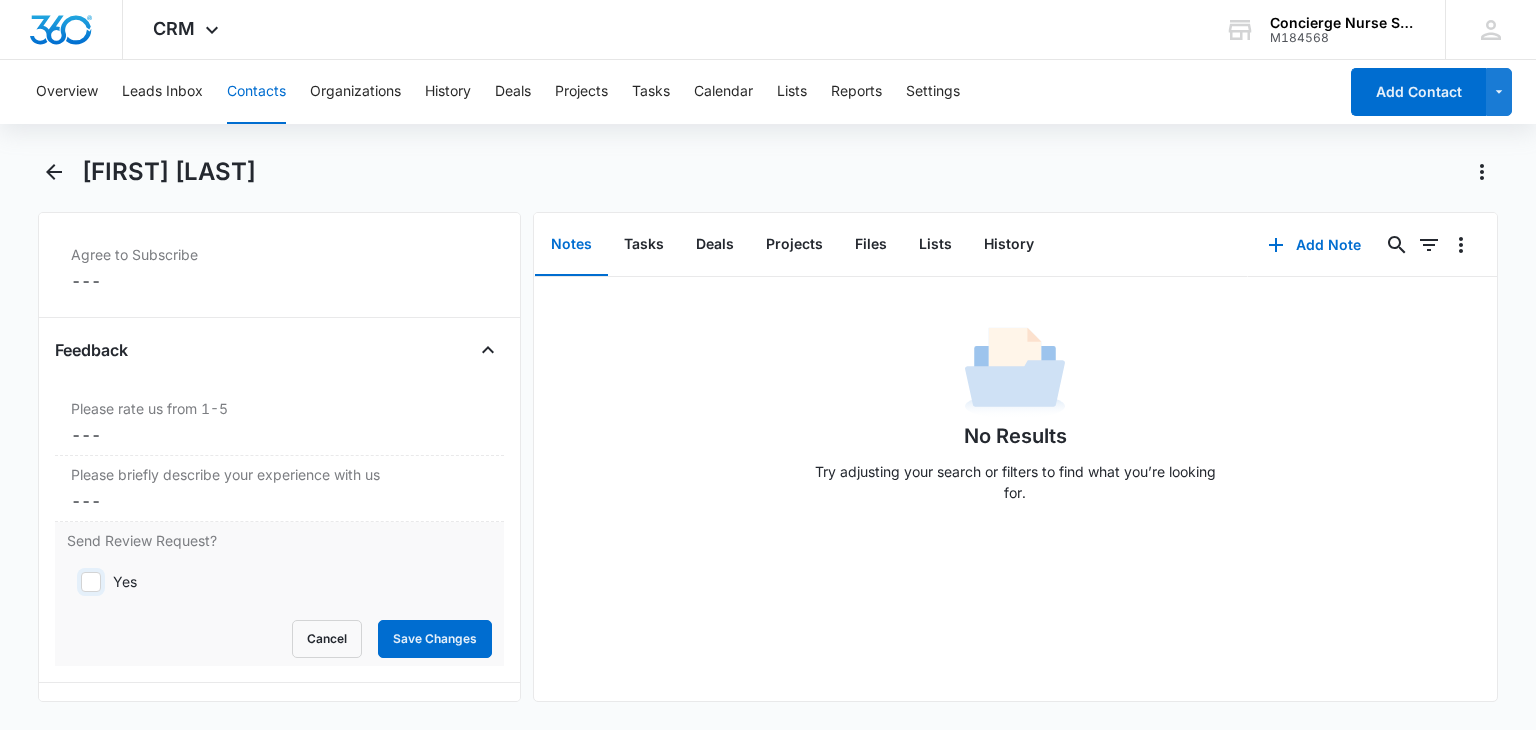 checkbox on "true" 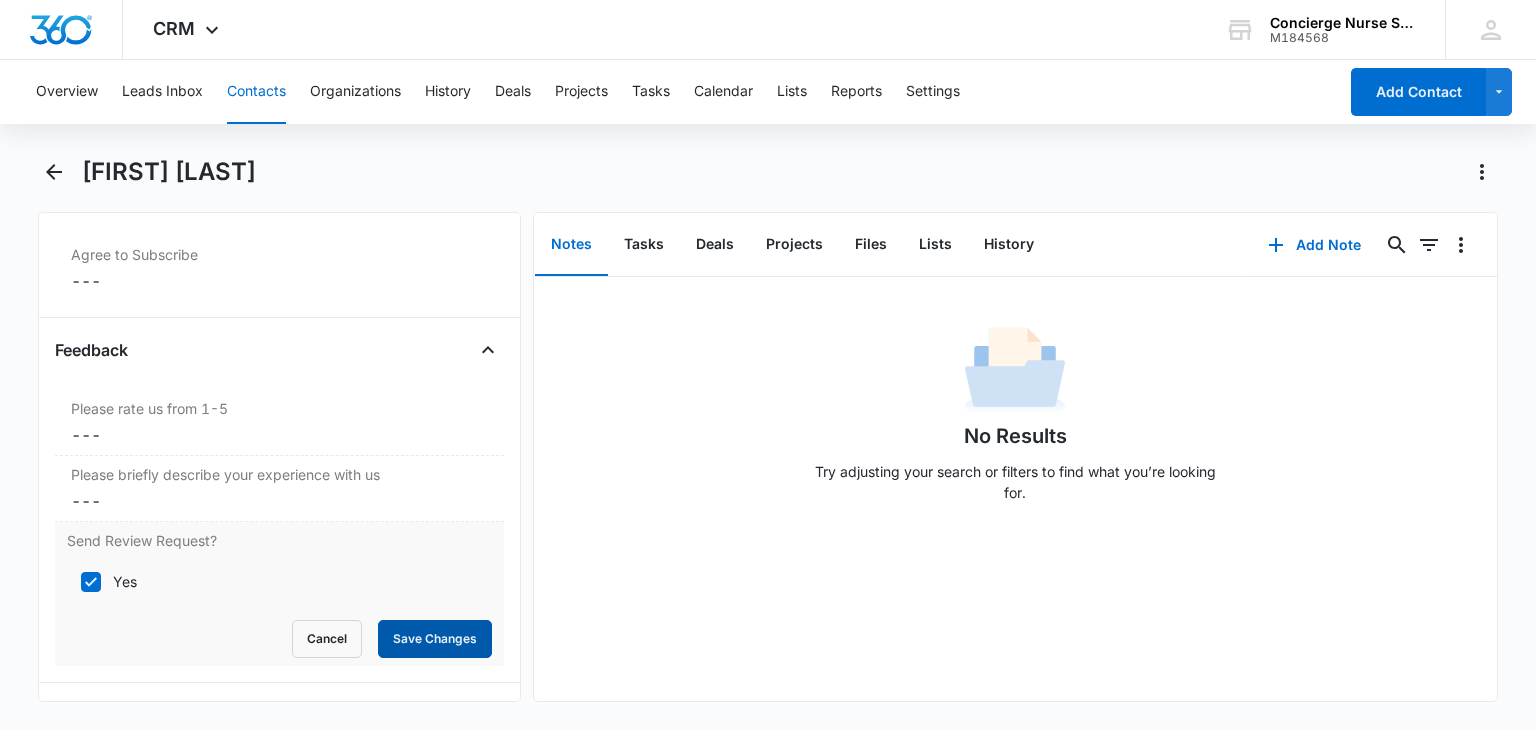 click on "Save Changes" at bounding box center [435, 639] 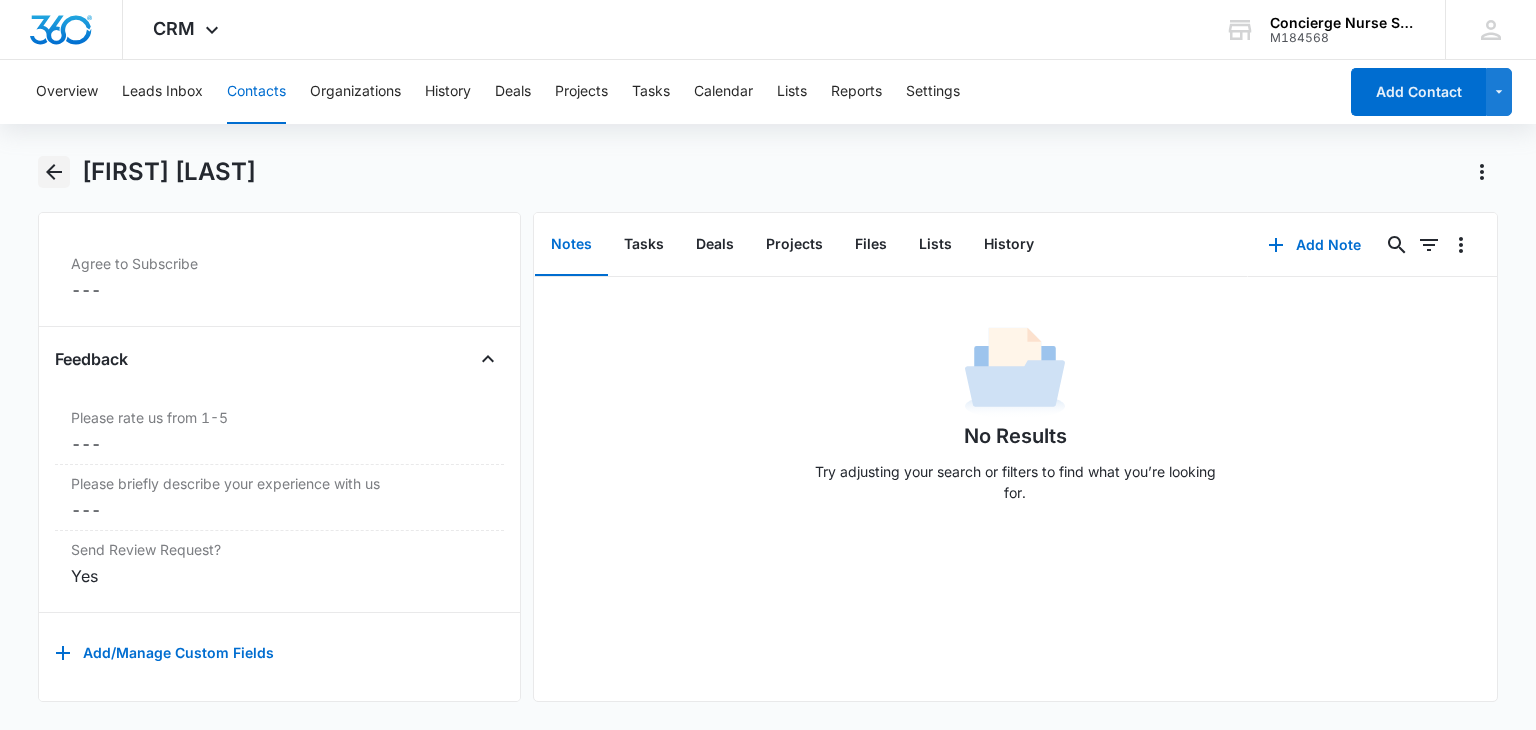 click 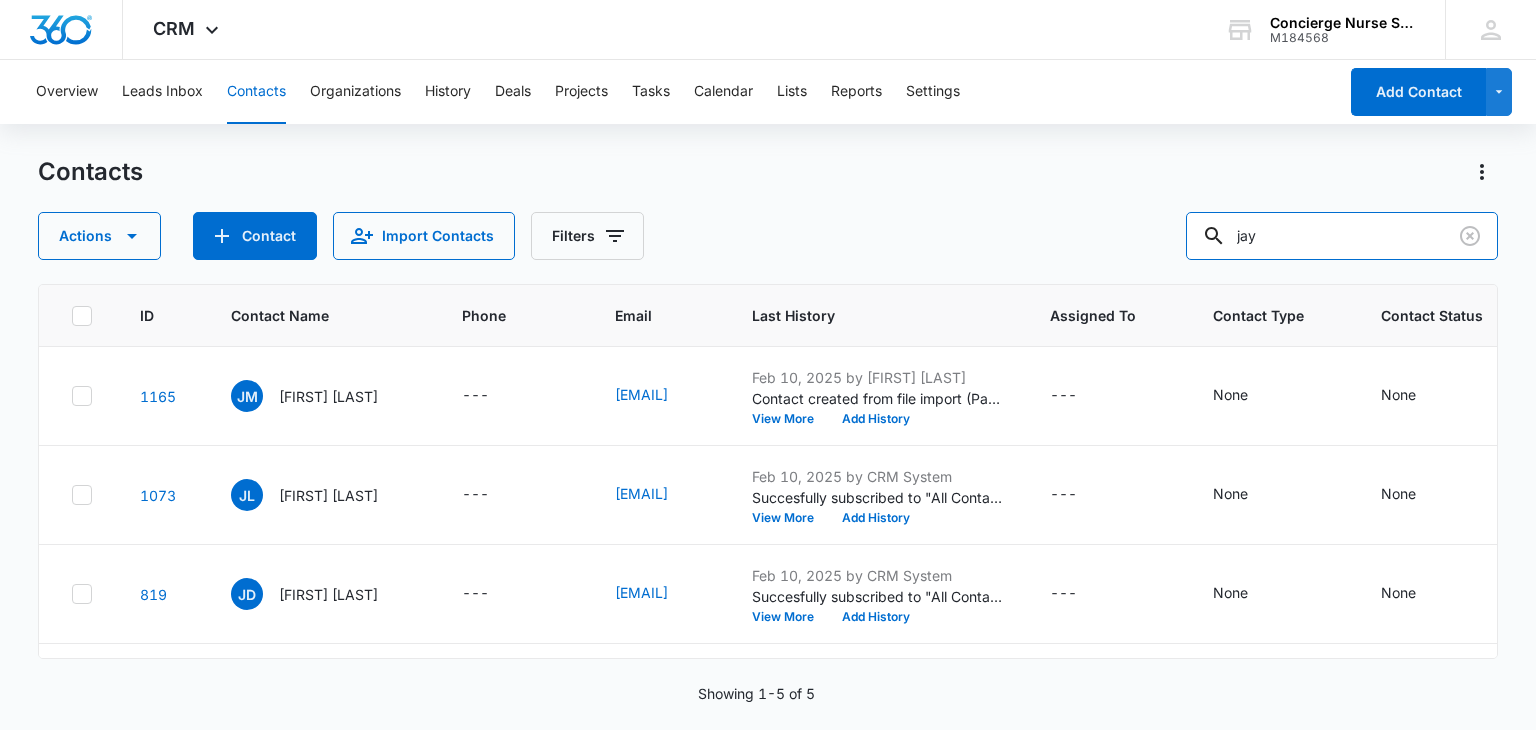 drag, startPoint x: 1304, startPoint y: 241, endPoint x: 1185, endPoint y: 237, distance: 119.06721 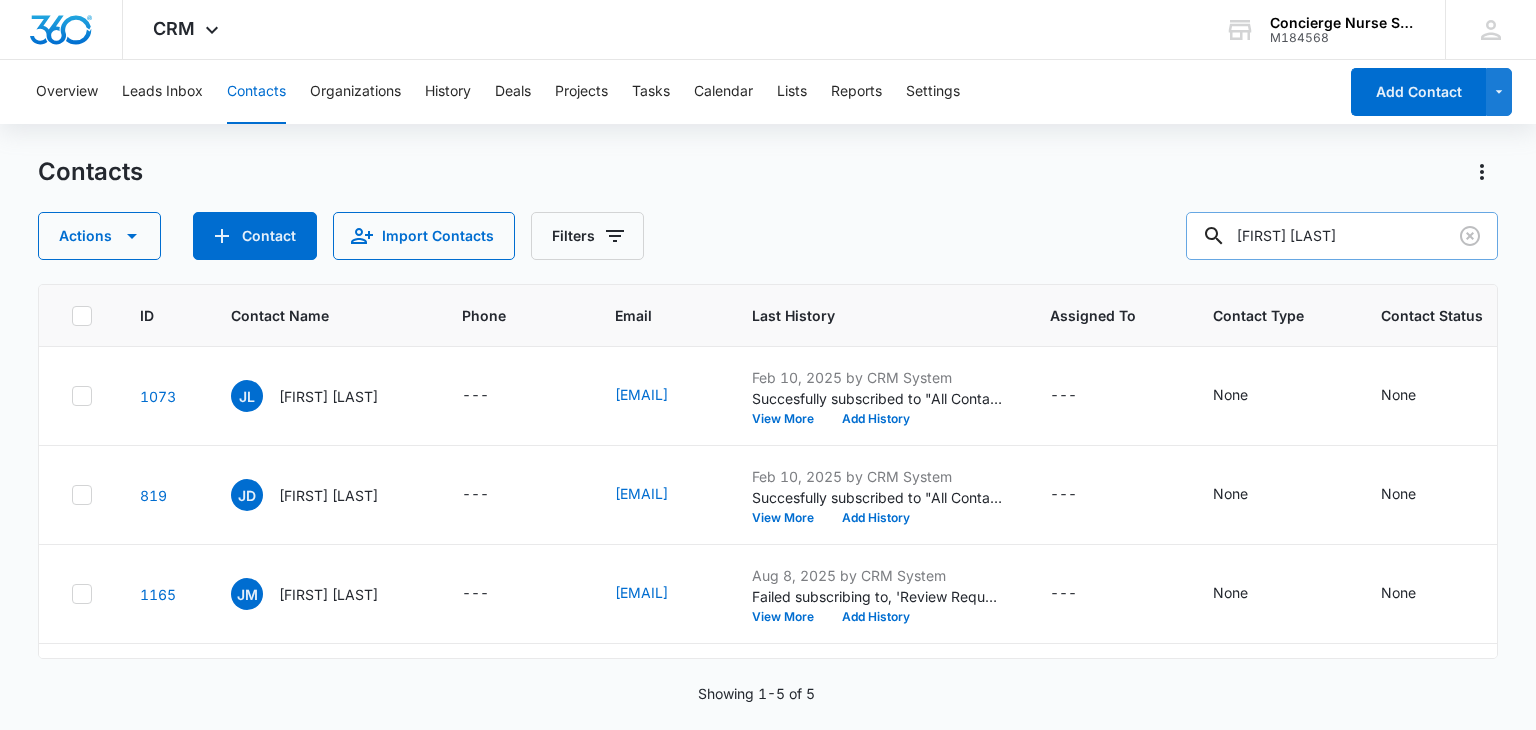 type on "michelle hayden" 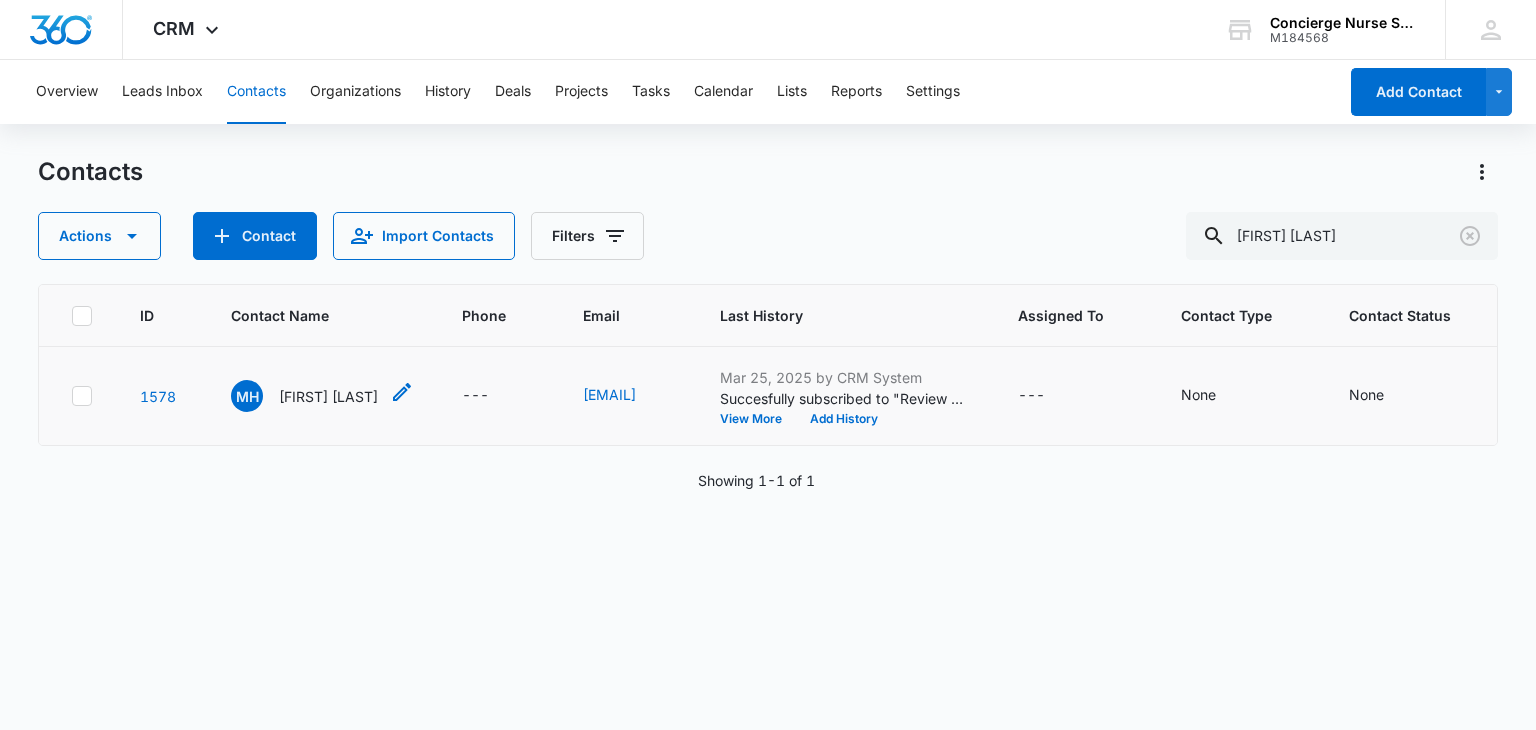click on "Michelle Hayden" at bounding box center [328, 396] 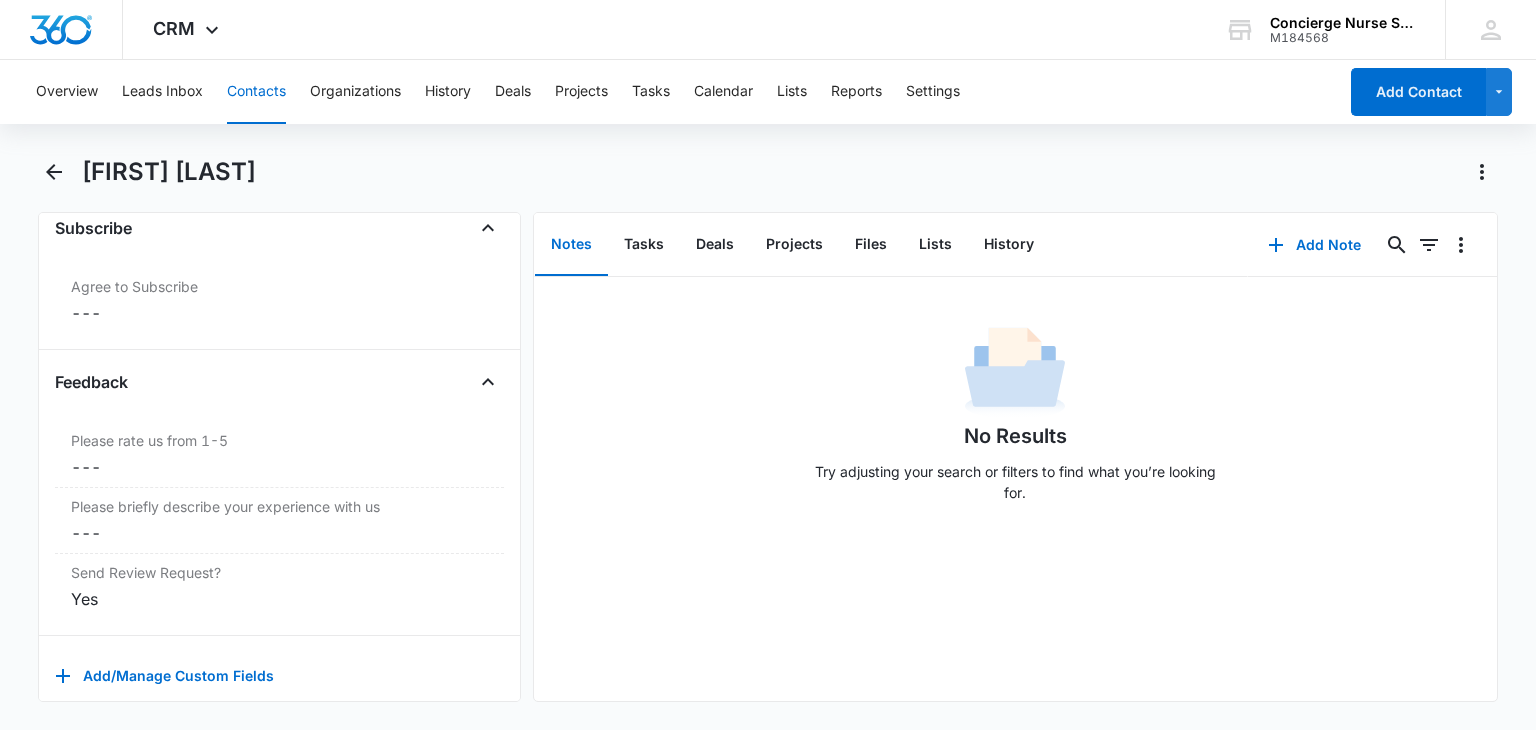 scroll, scrollTop: 2096, scrollLeft: 0, axis: vertical 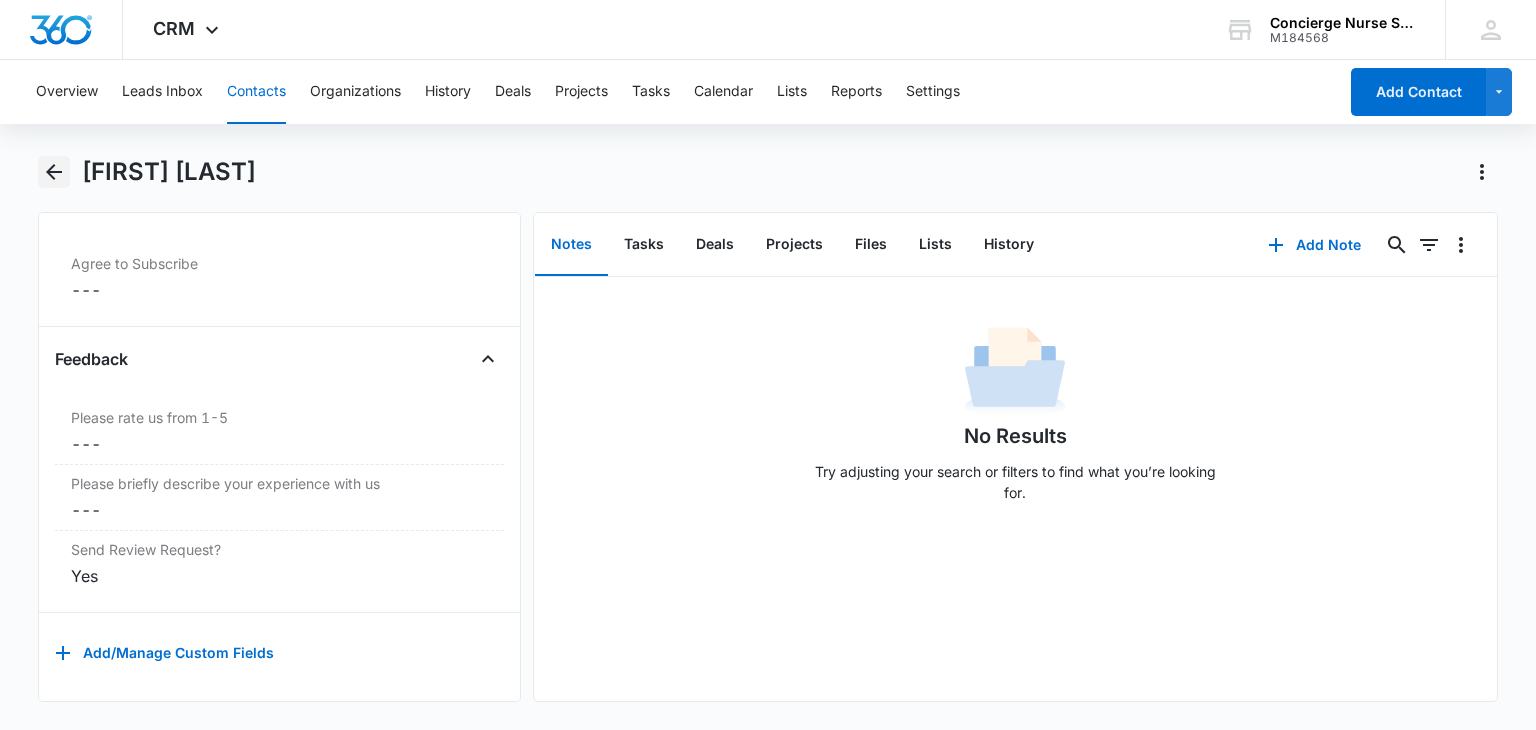 click 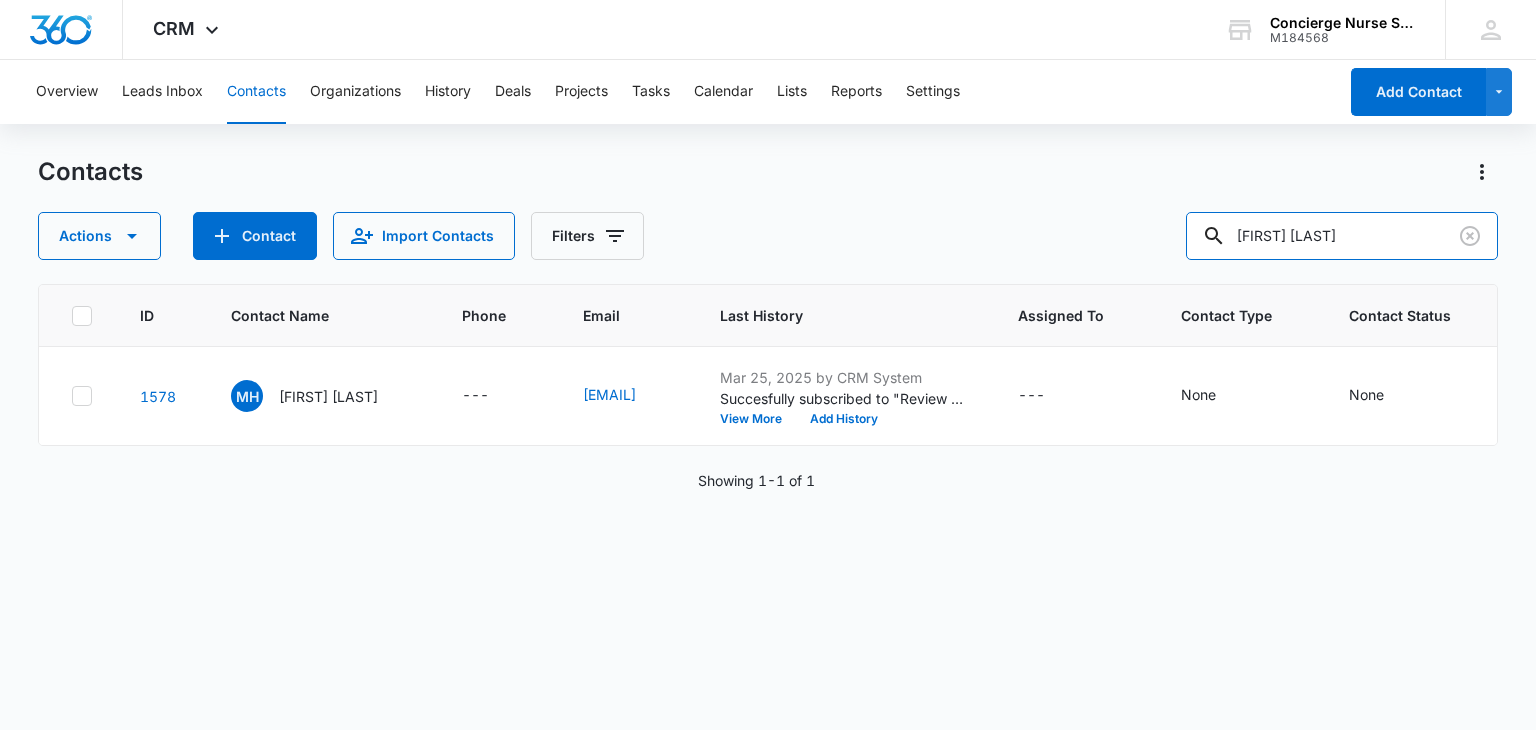 drag, startPoint x: 1376, startPoint y: 231, endPoint x: 1197, endPoint y: 229, distance: 179.01117 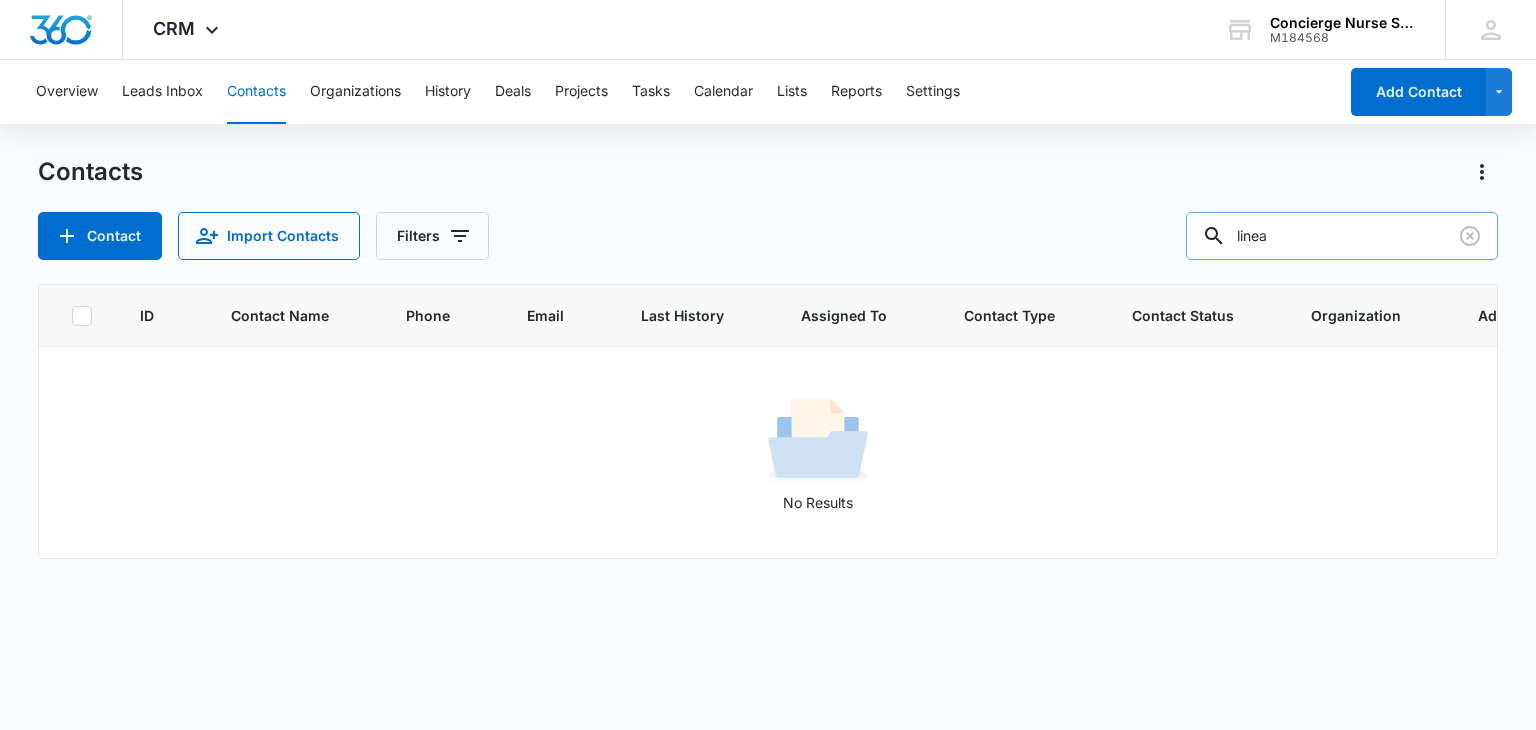 click on "linea" at bounding box center (1342, 236) 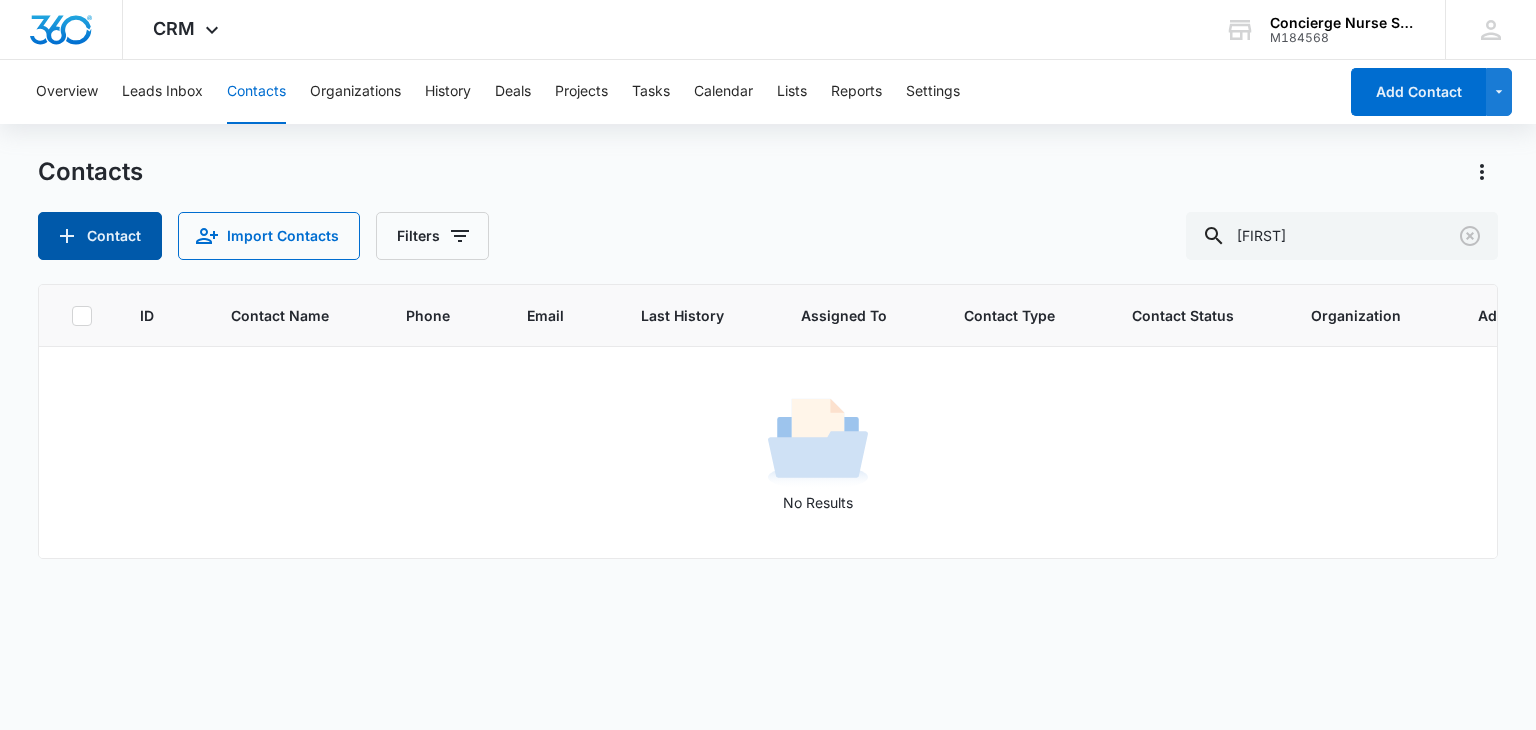 click on "Contact" at bounding box center [100, 236] 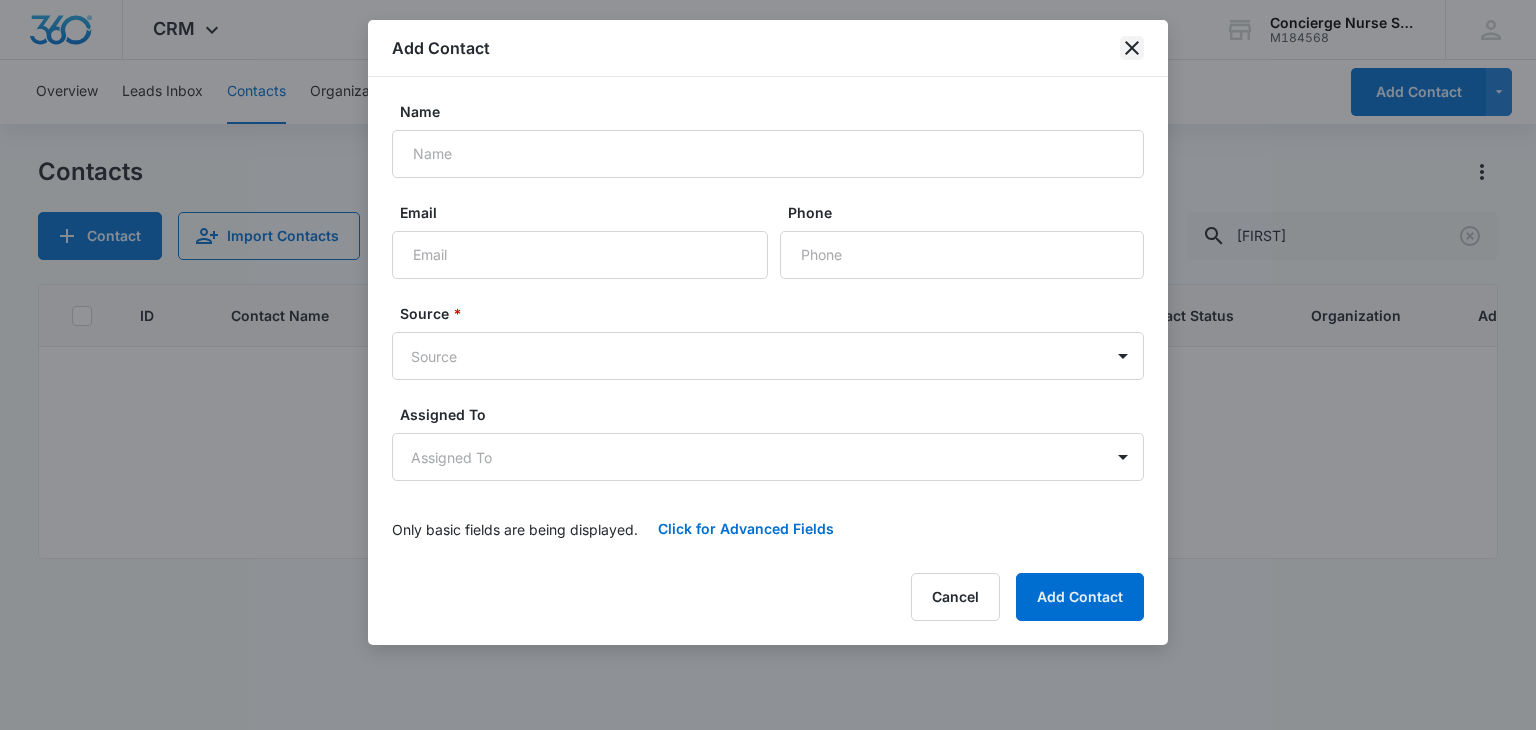click 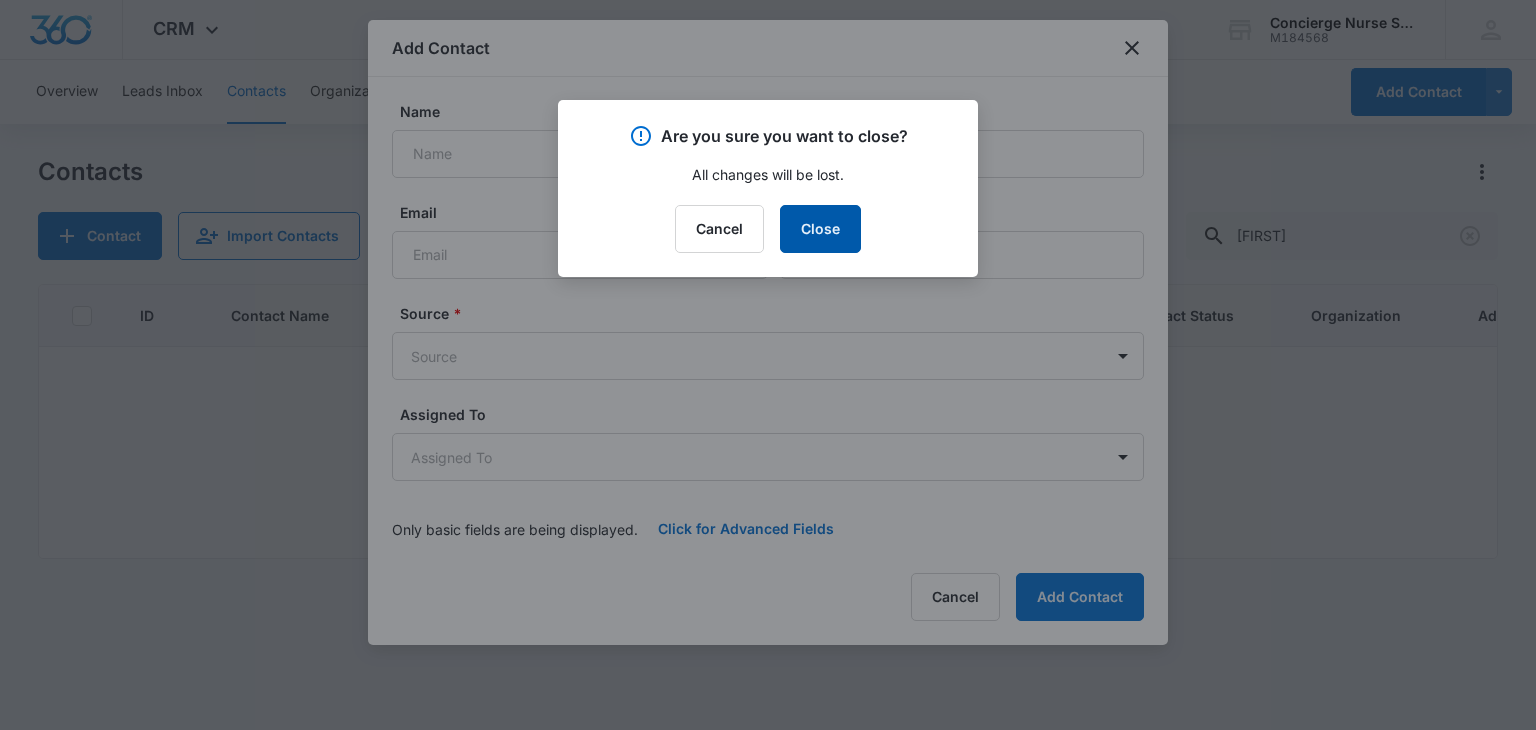 click on "Close" at bounding box center (820, 229) 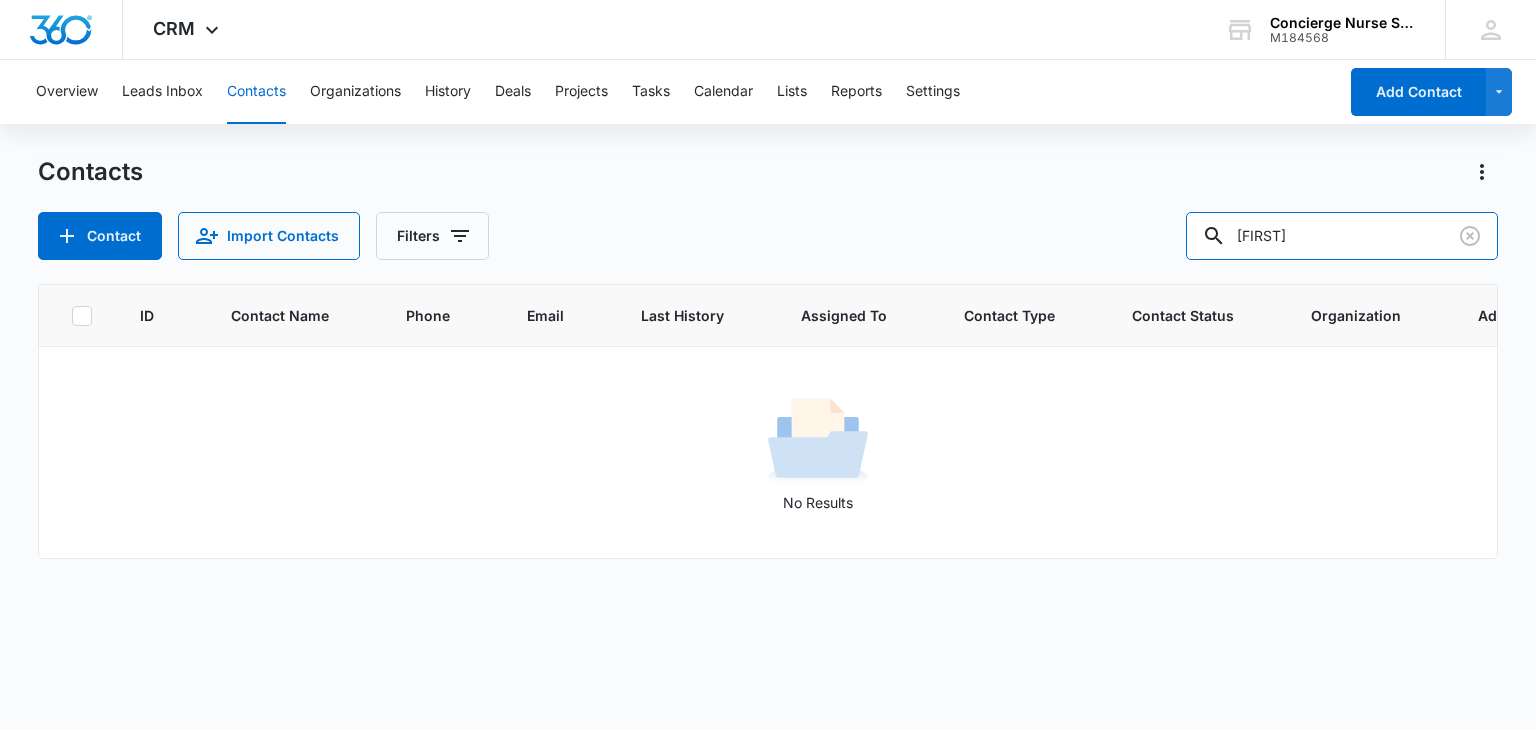 drag, startPoint x: 1312, startPoint y: 242, endPoint x: 1084, endPoint y: 241, distance: 228.0022 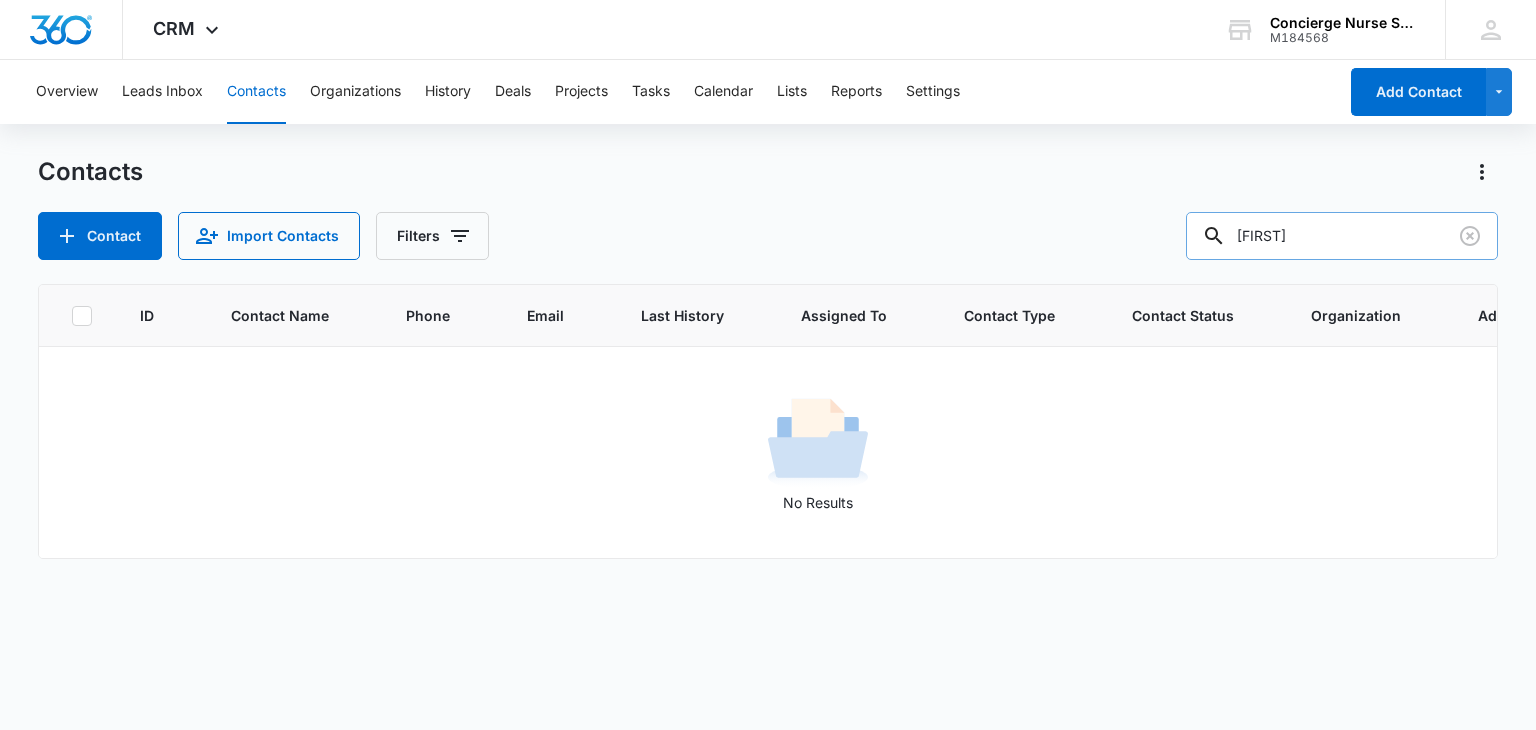 type on "geoff" 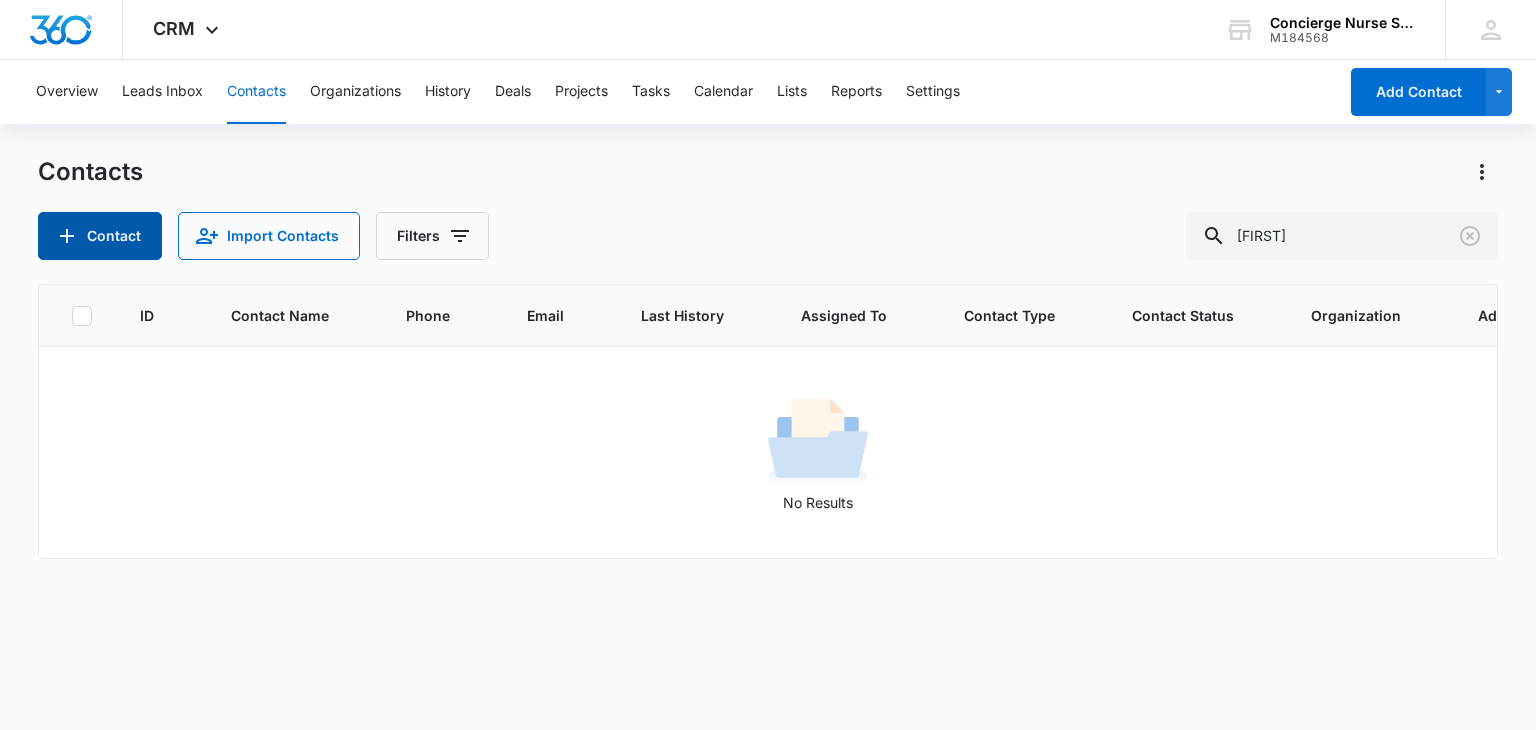 click on "Contact" at bounding box center (100, 236) 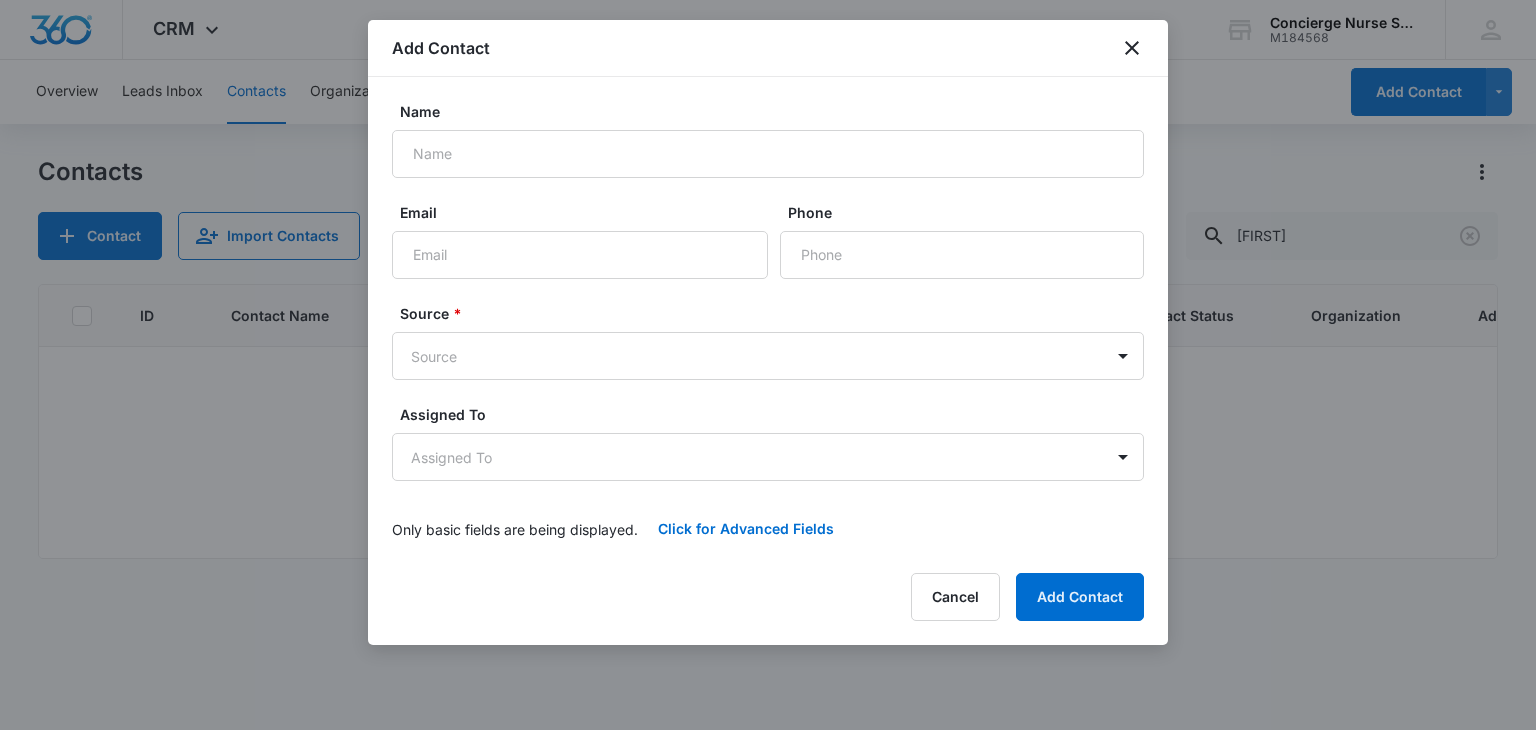 drag, startPoint x: 600, startPoint y: 305, endPoint x: 599, endPoint y: 285, distance: 20.024984 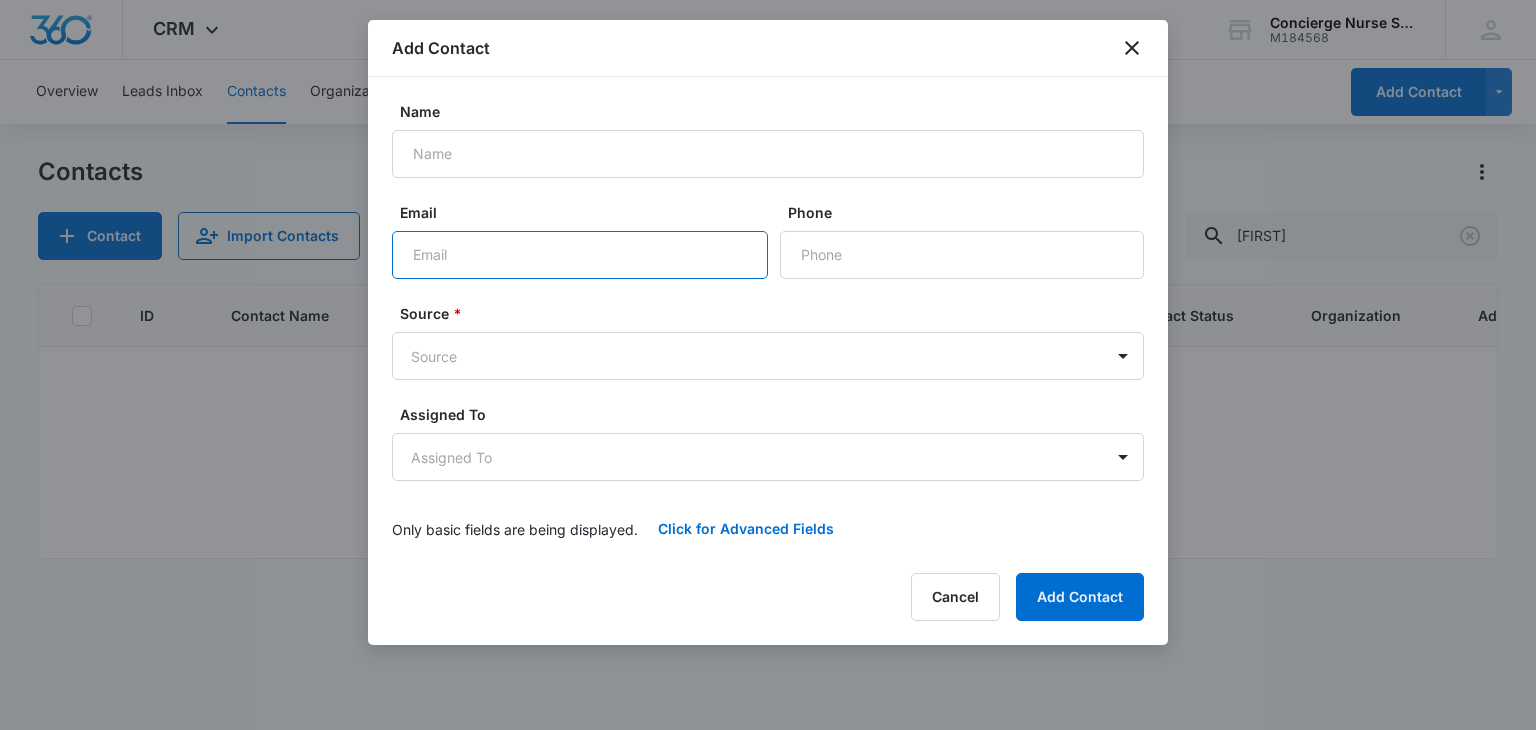 click on "Email" at bounding box center [580, 255] 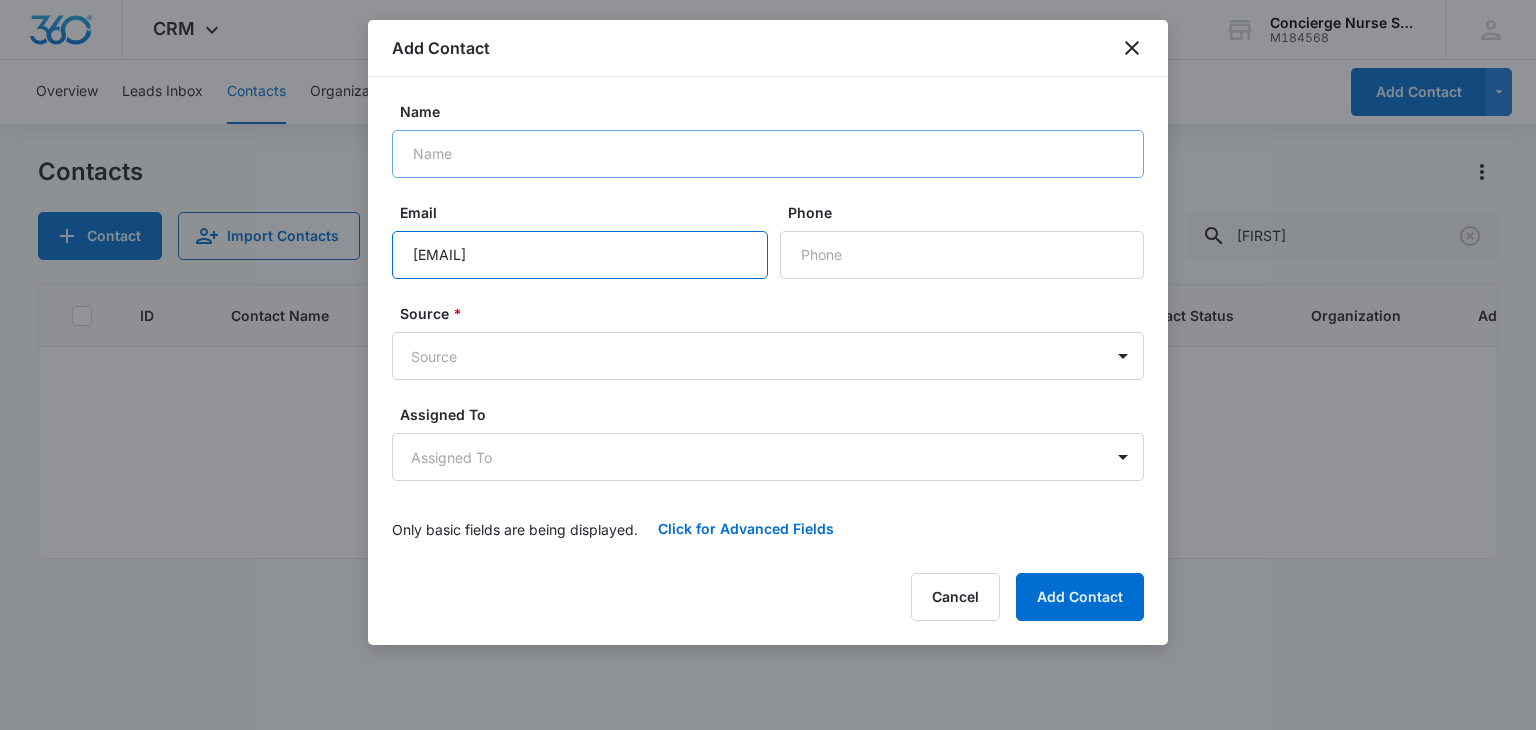 type on "lindseyadleman@gmail.com" 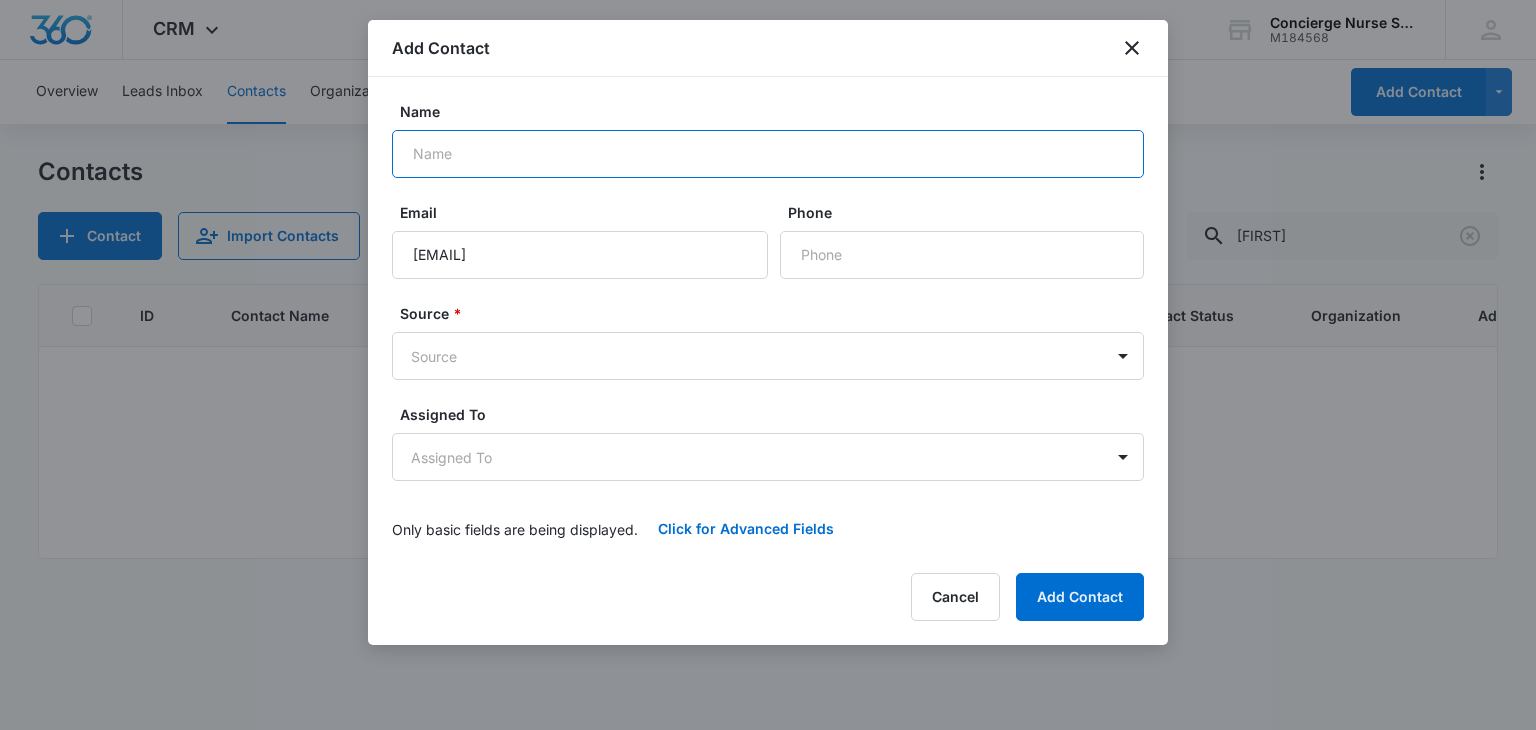 click on "Name" at bounding box center [768, 154] 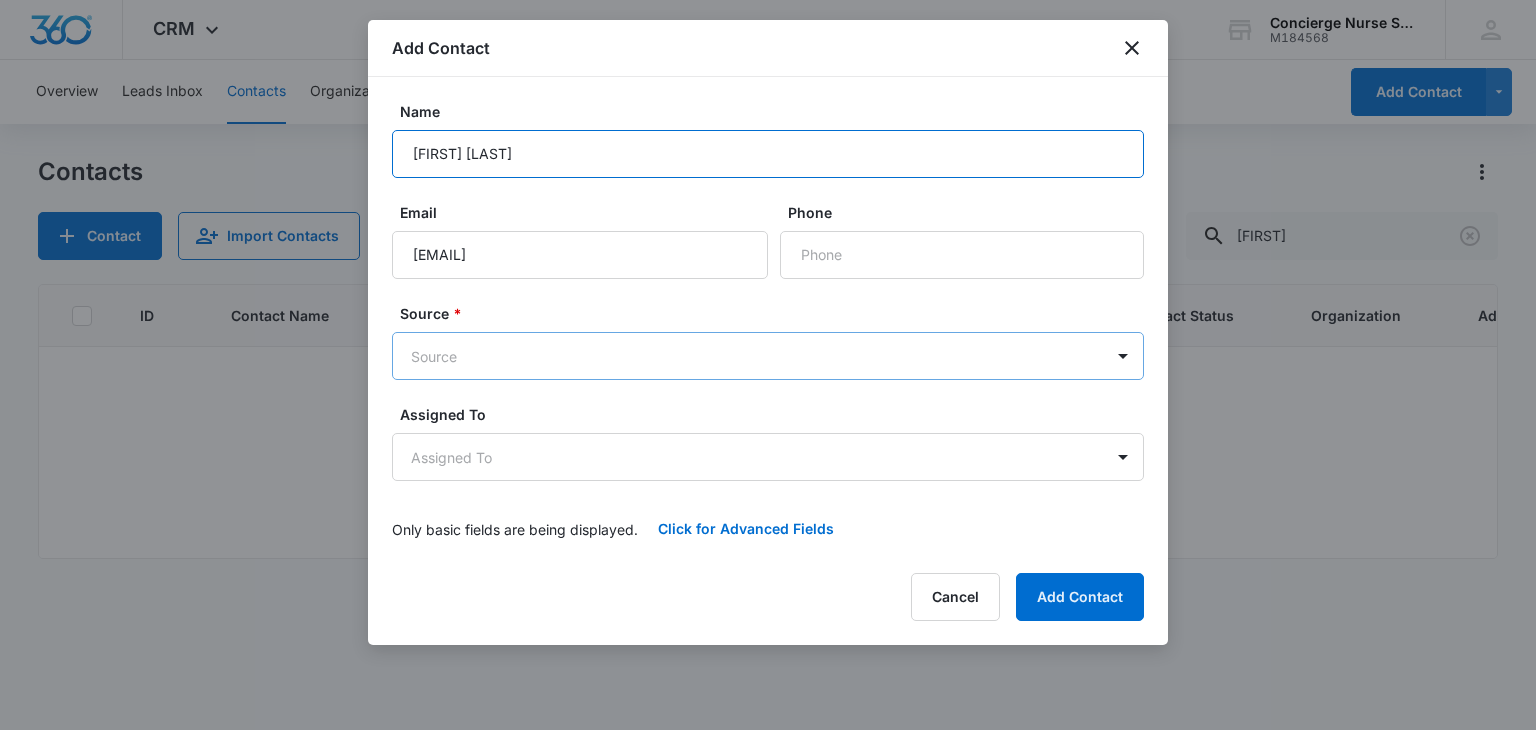 type on "Geoff Aldeman" 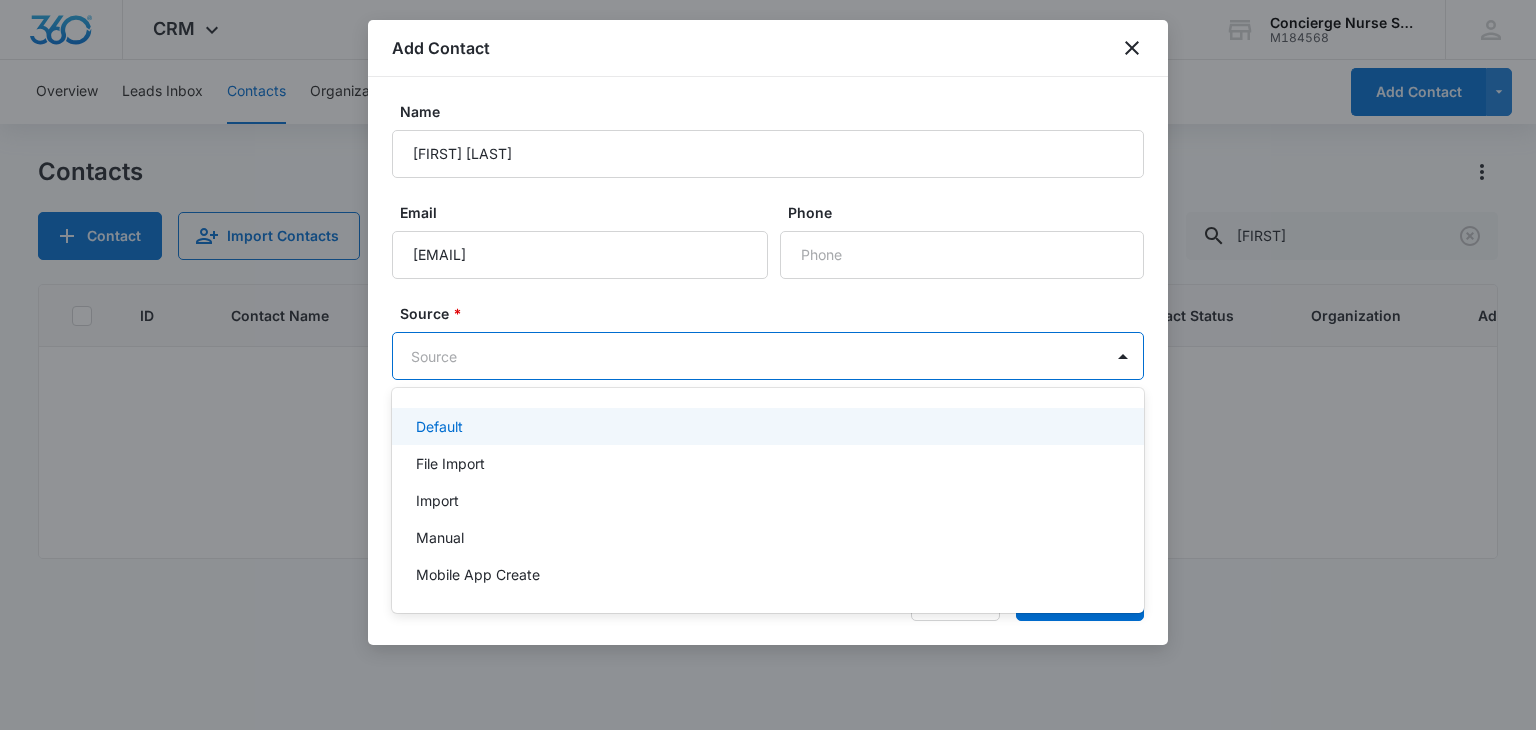 click on "CRM Apps Reputation Websites Forms CRM Email Social Payments POS Content Ads Intelligence Files Brand Settings Concierge Nurse Services M184568 Your Accounts View All DS Dynarie Sanchez dynarie@conciergenursingseattle.com My Profile Notifications Support Logout Terms & Conditions   •   Privacy Policy Overview Leads Inbox Contacts Organizations History Deals Projects Tasks Calendar Lists Reports Settings Add Contact Contacts Contact Import Contacts Filters geoff ID Contact Name Phone Email Last History Assigned To Contact Type Contact Status Organization Address No Results Concierge Nurse Services - CRM Contacts - Marketing 360®
Add Contact Name Geoff Aldeman Email lindseyadleman@gmail.com Phone Source * 5 results available. Use Up and Down to choose options, press Enter to select the currently focused option, press Escape to exit the menu, press Tab to select the option and exit the menu. Source Assigned To Assigned To Only basic fields are being displayed. Click for Advanced Fields Contact Type" at bounding box center [768, 365] 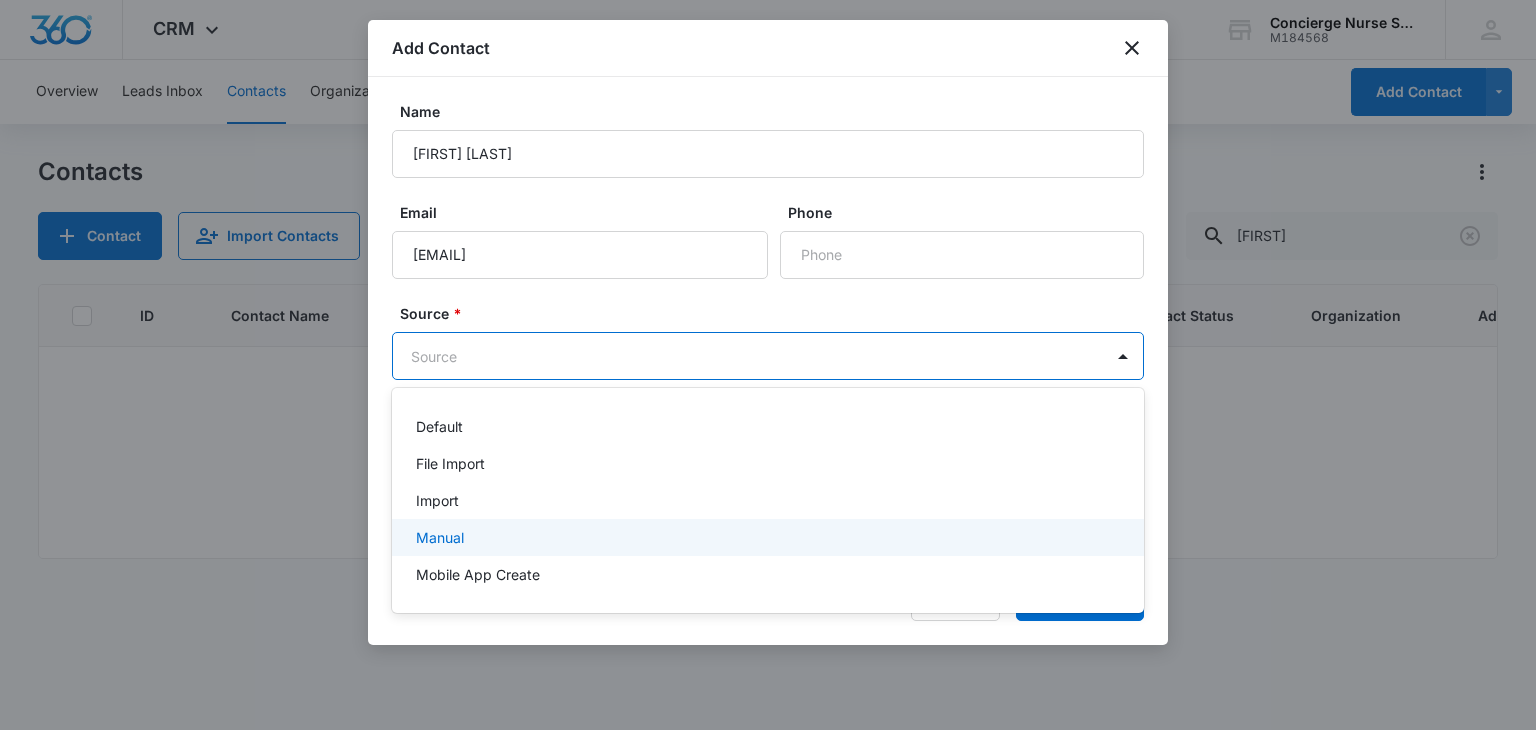 drag, startPoint x: 471, startPoint y: 535, endPoint x: 670, endPoint y: 542, distance: 199.12308 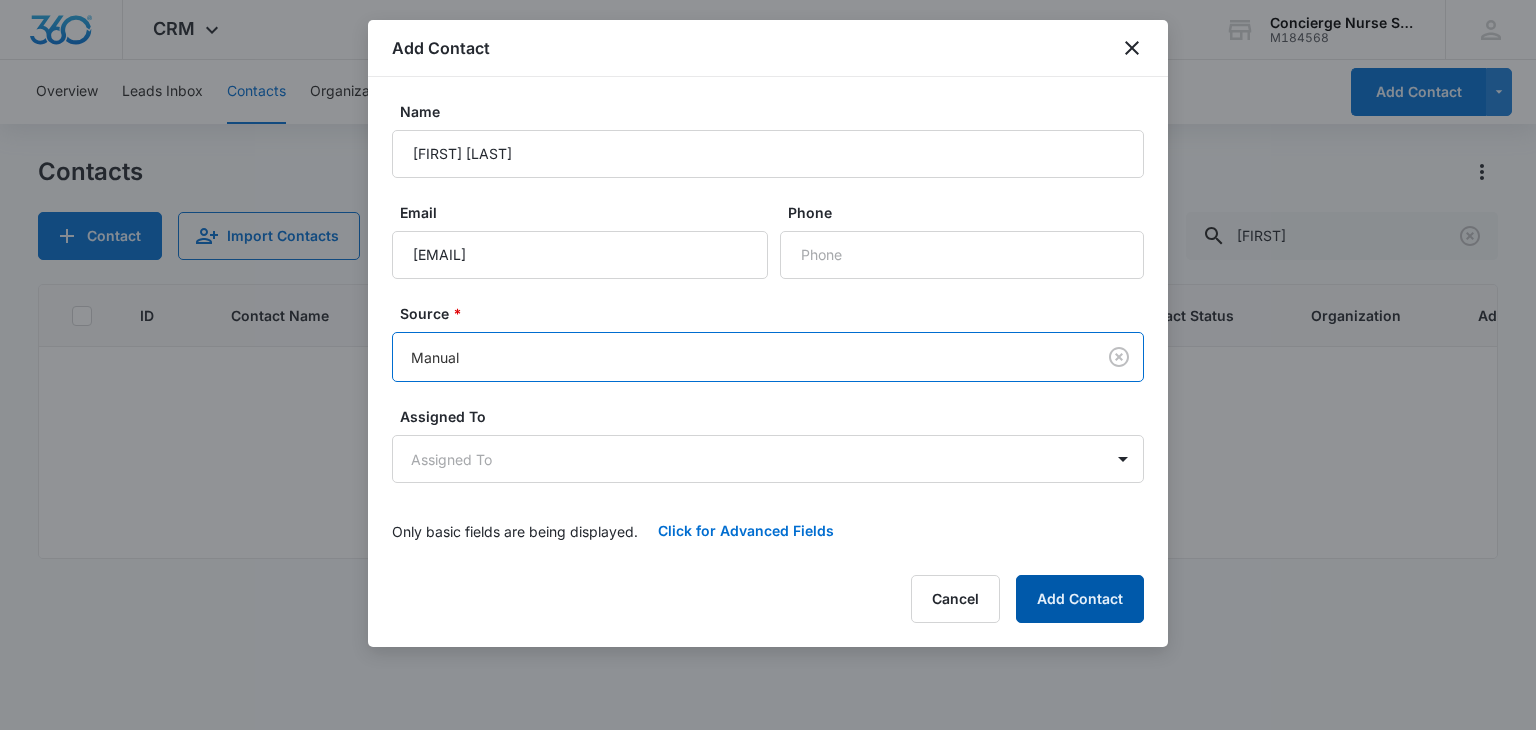 click on "Add Contact" at bounding box center [1080, 599] 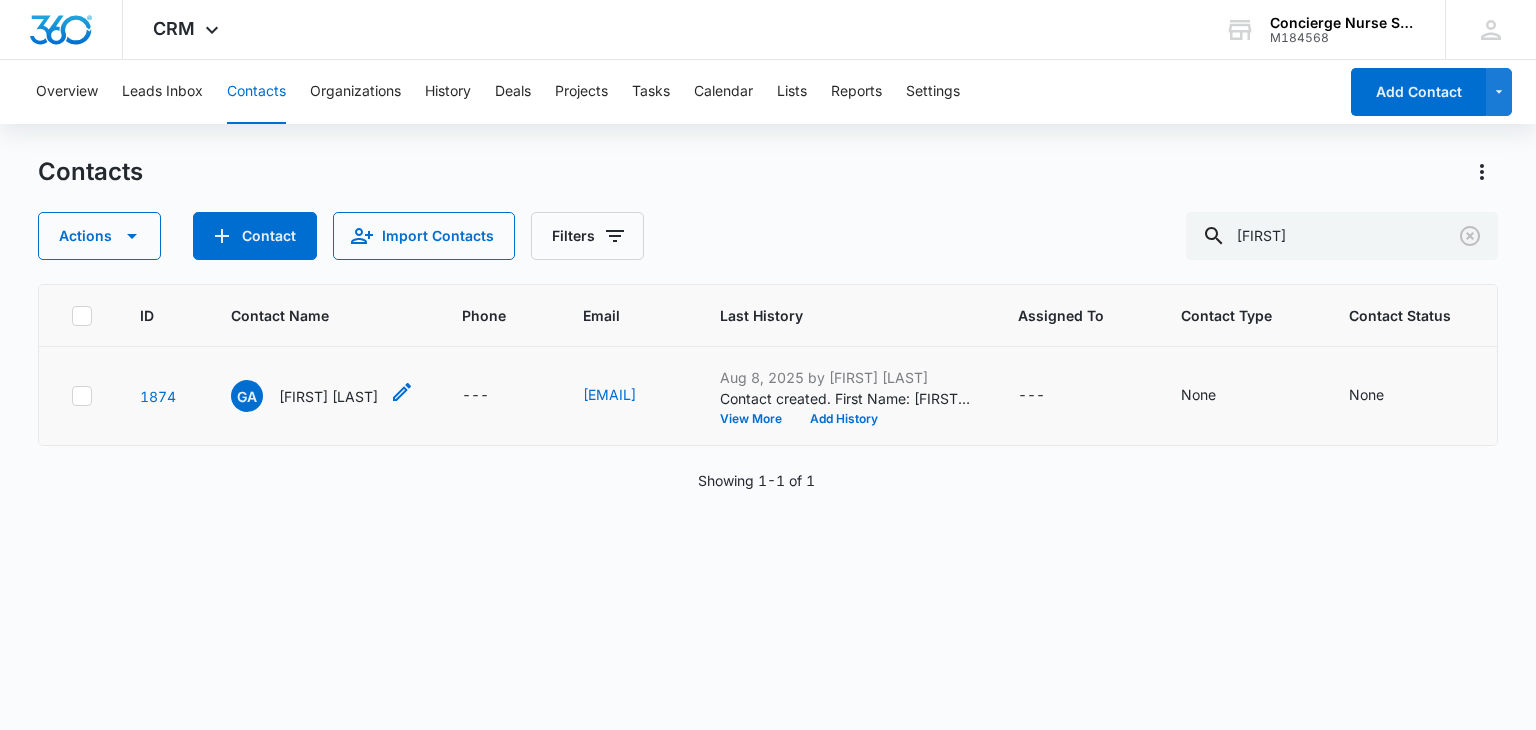click on "Geoff Aldeman" at bounding box center (328, 396) 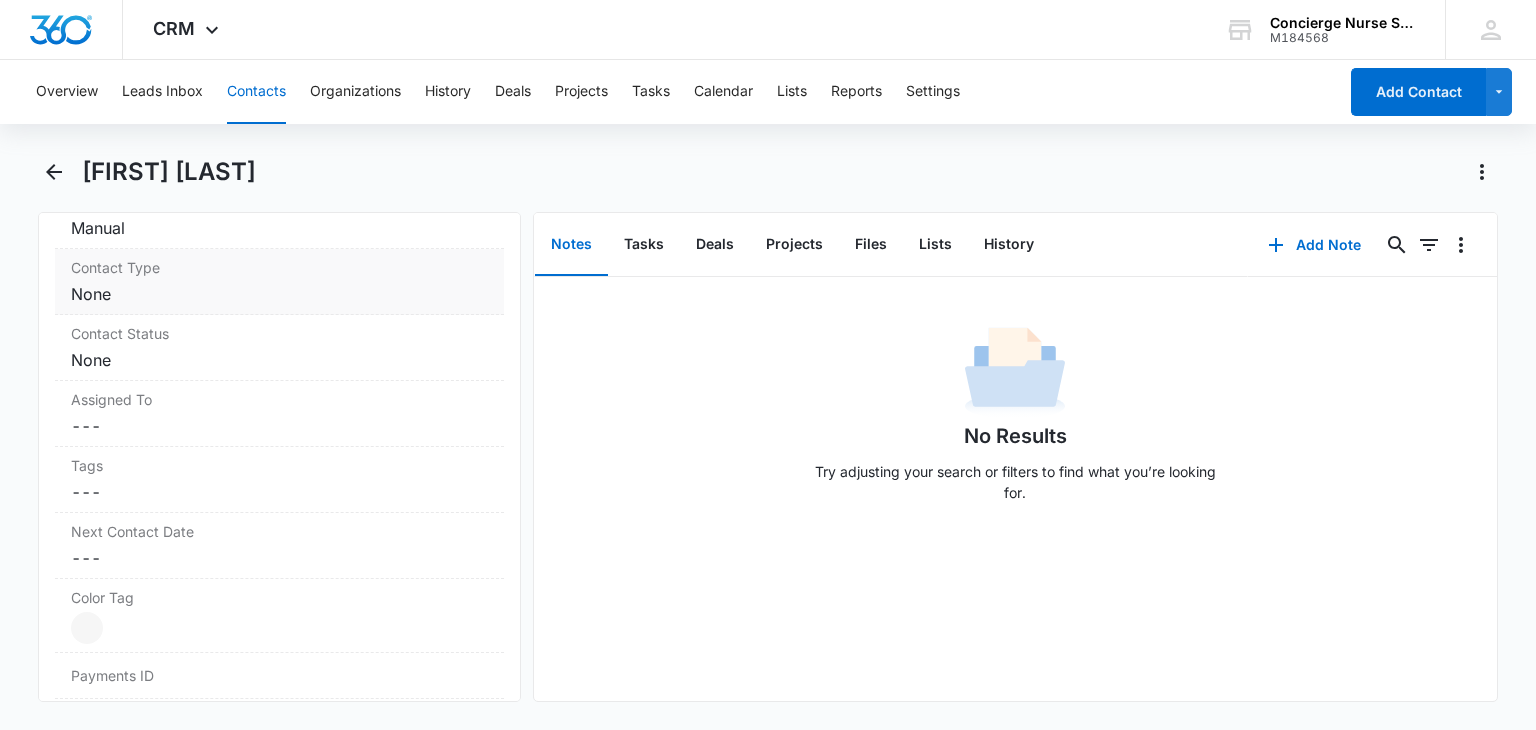 scroll, scrollTop: 1300, scrollLeft: 0, axis: vertical 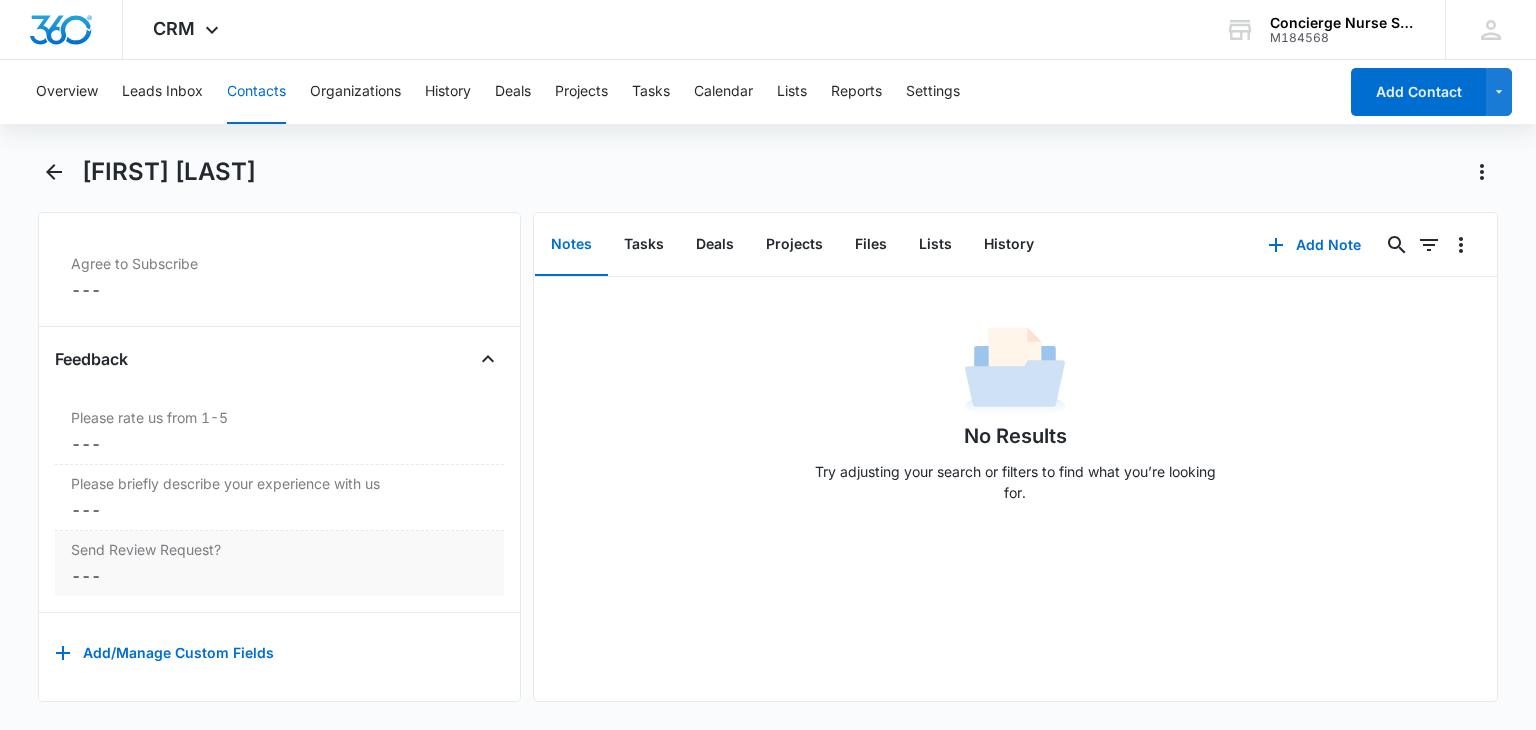 click on "Send Review Request? Cancel Save Changes ---" at bounding box center (279, 563) 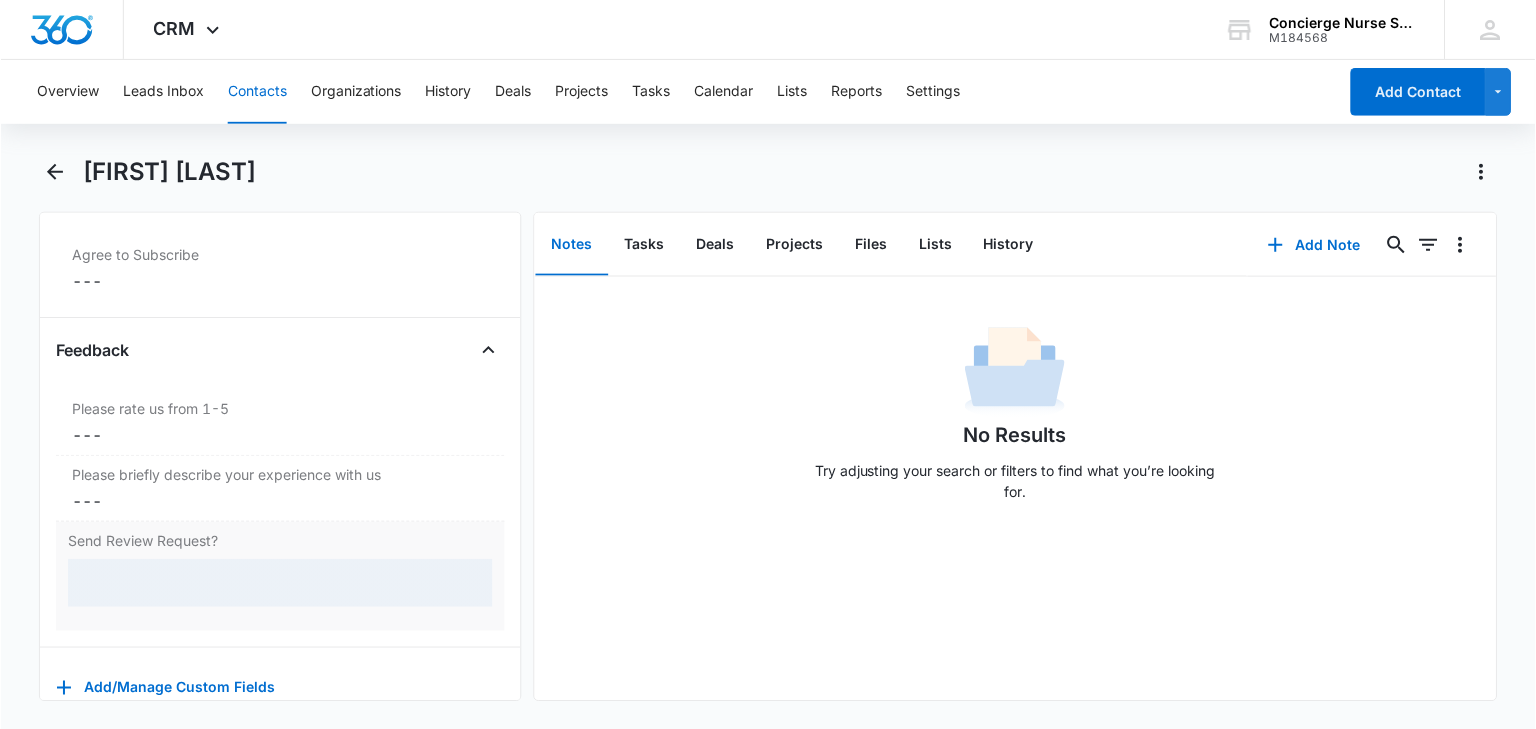 scroll, scrollTop: 2096, scrollLeft: 0, axis: vertical 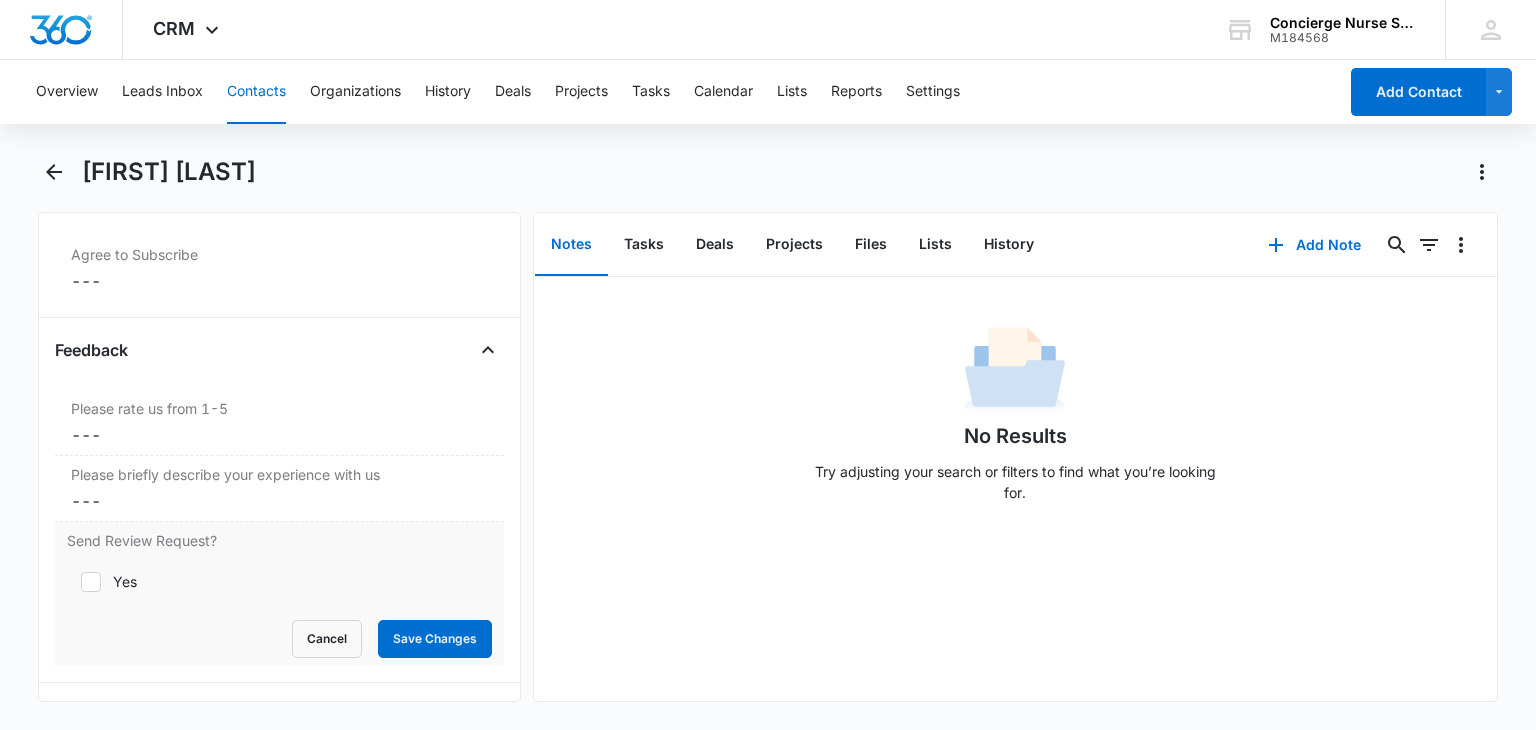 click at bounding box center (91, 582) 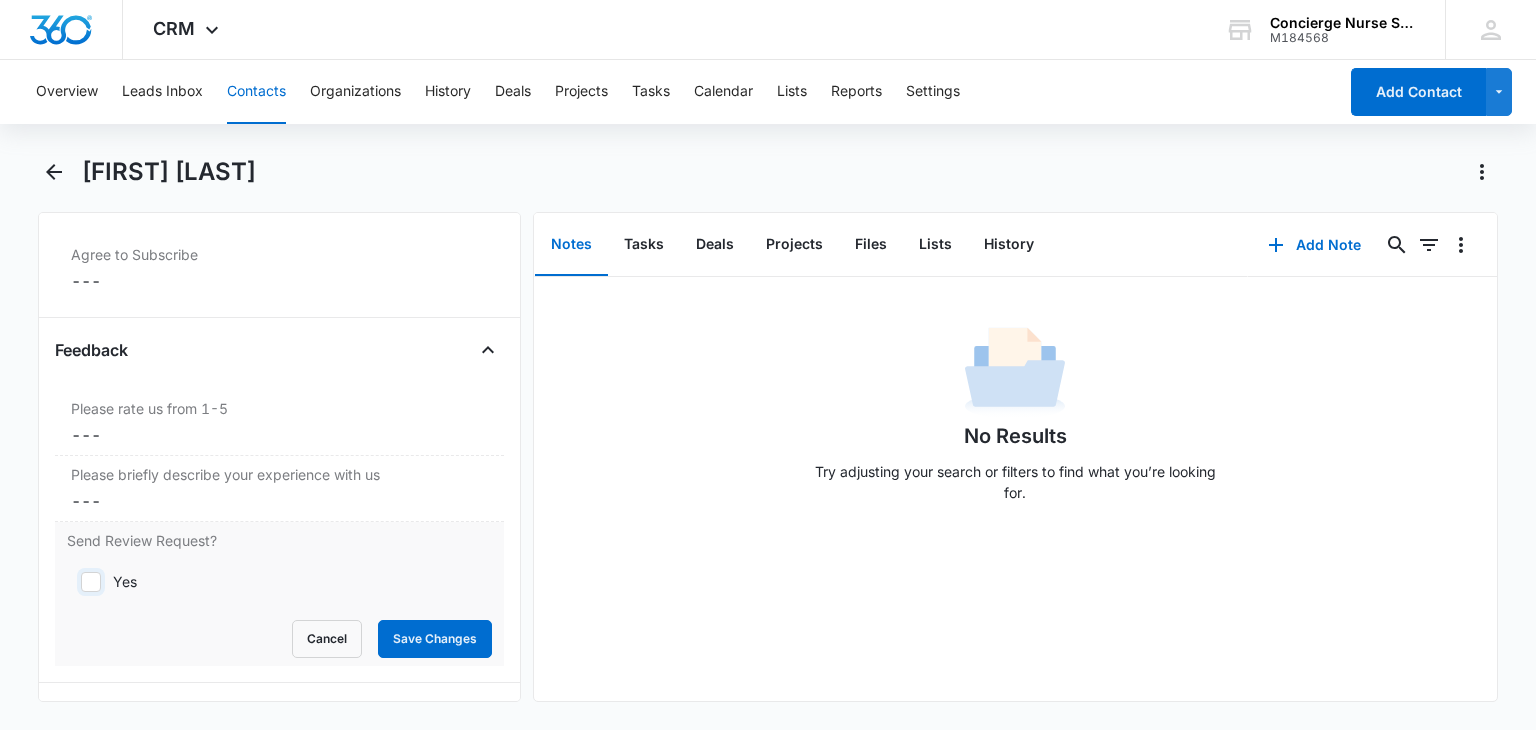 click on "Yes" at bounding box center (74, 582) 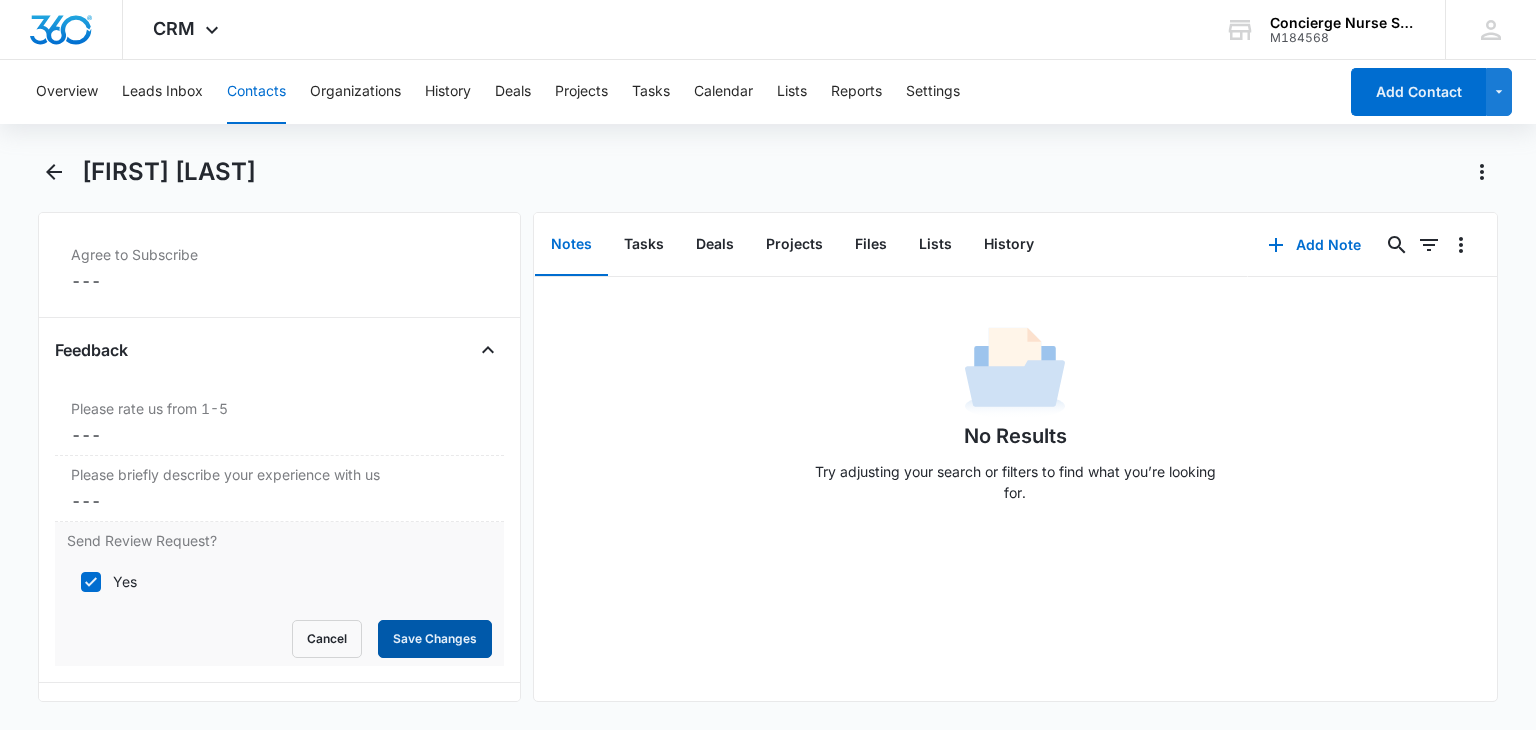 click on "Save Changes" at bounding box center [435, 639] 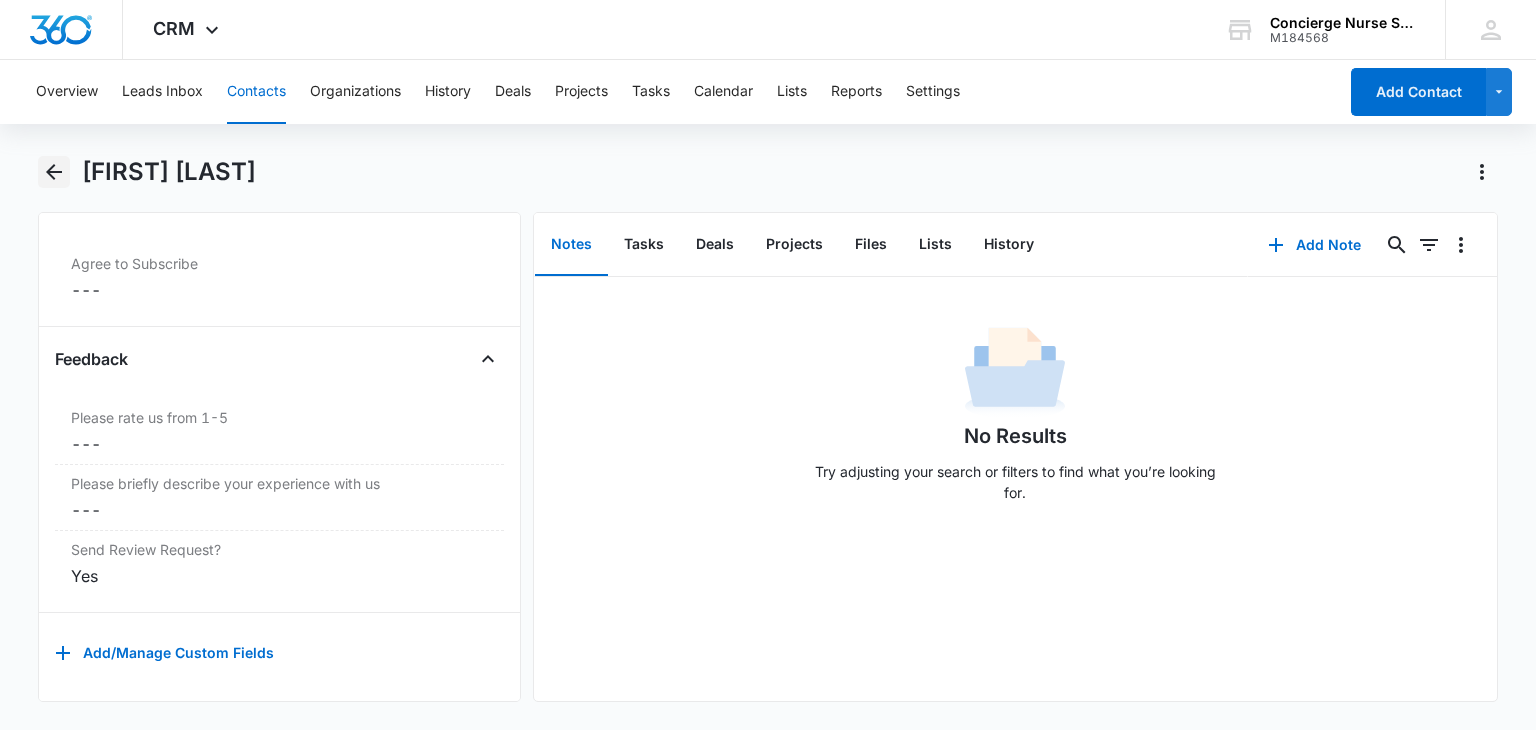 click 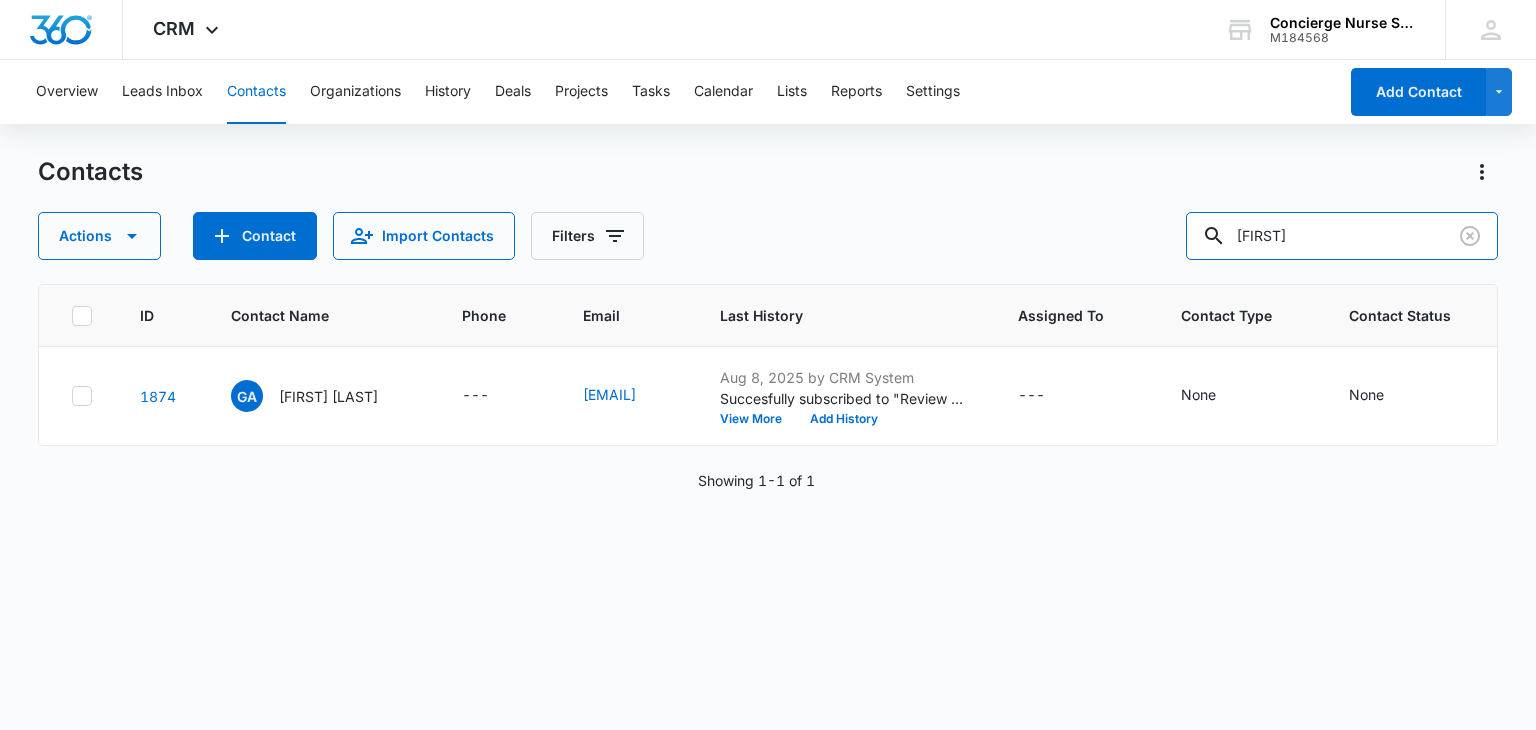 drag, startPoint x: 1332, startPoint y: 241, endPoint x: 1153, endPoint y: 229, distance: 179.40178 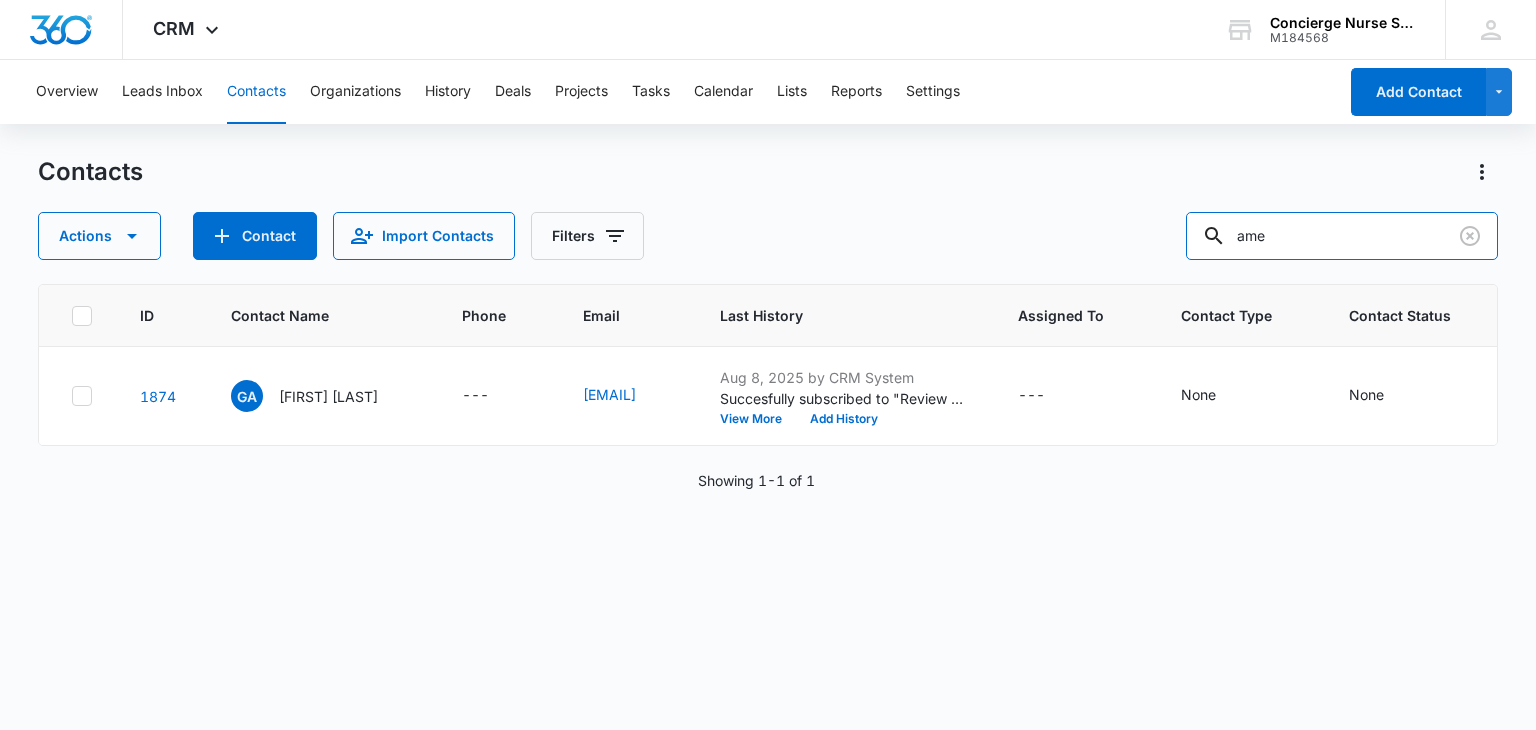 type on "ame" 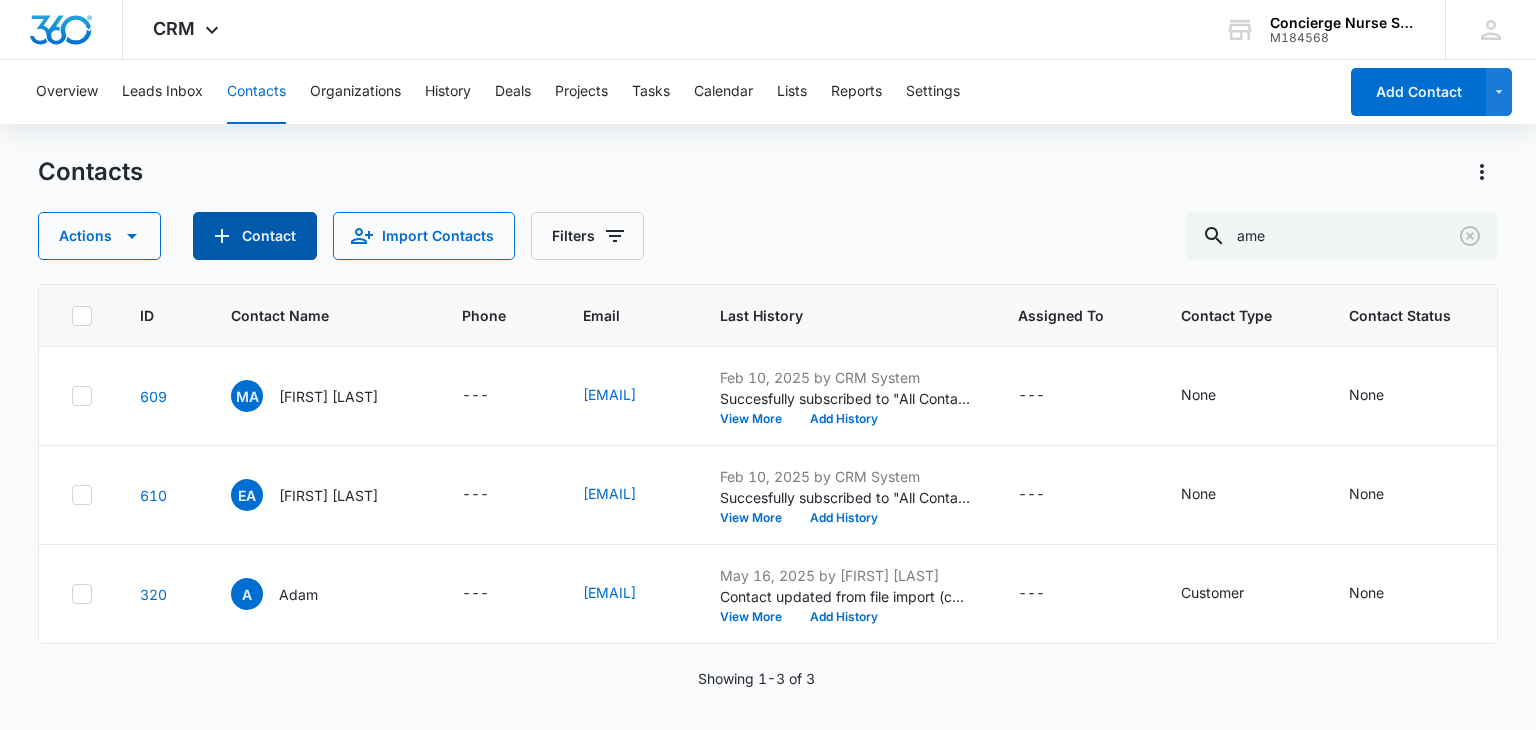 click on "Contact" at bounding box center [255, 236] 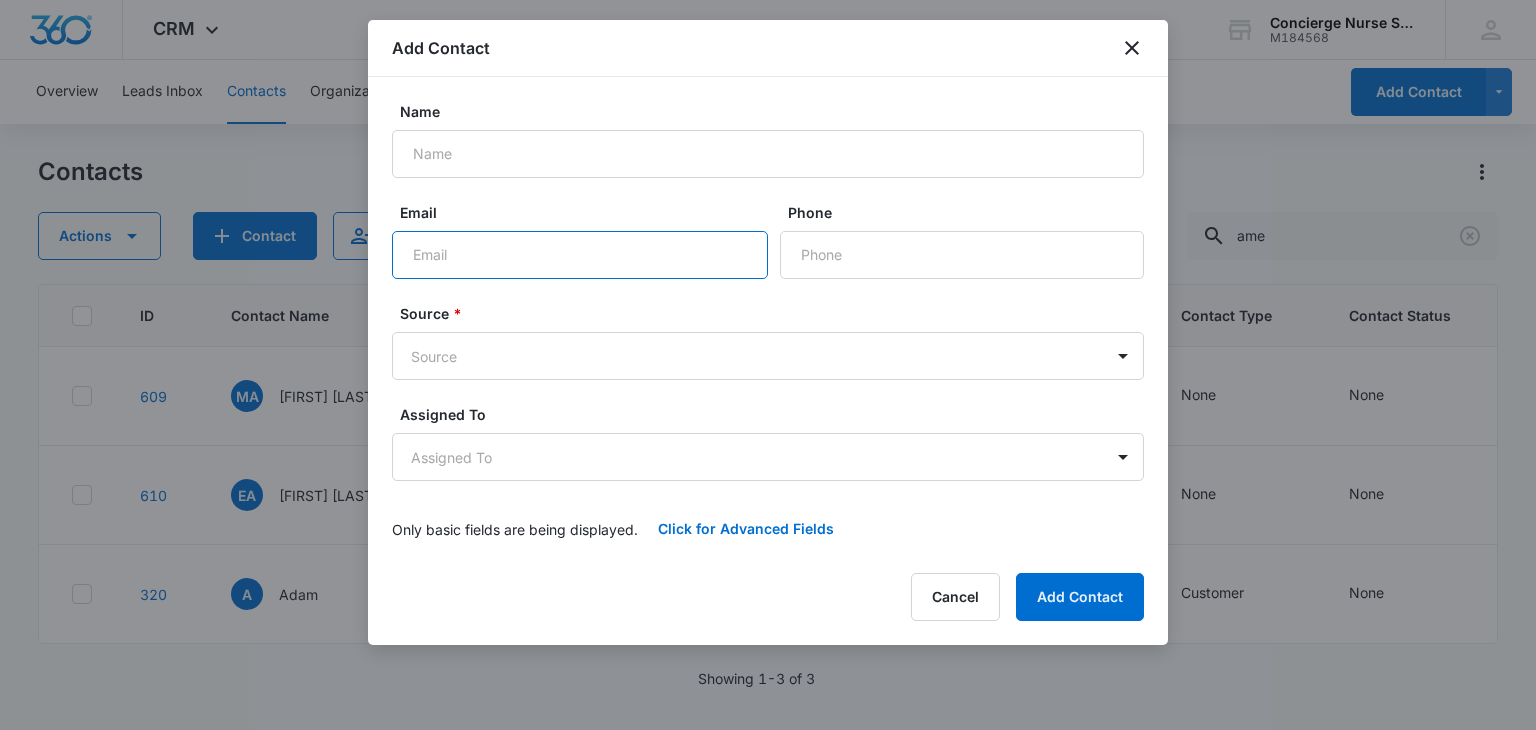 click on "Email" at bounding box center [580, 255] 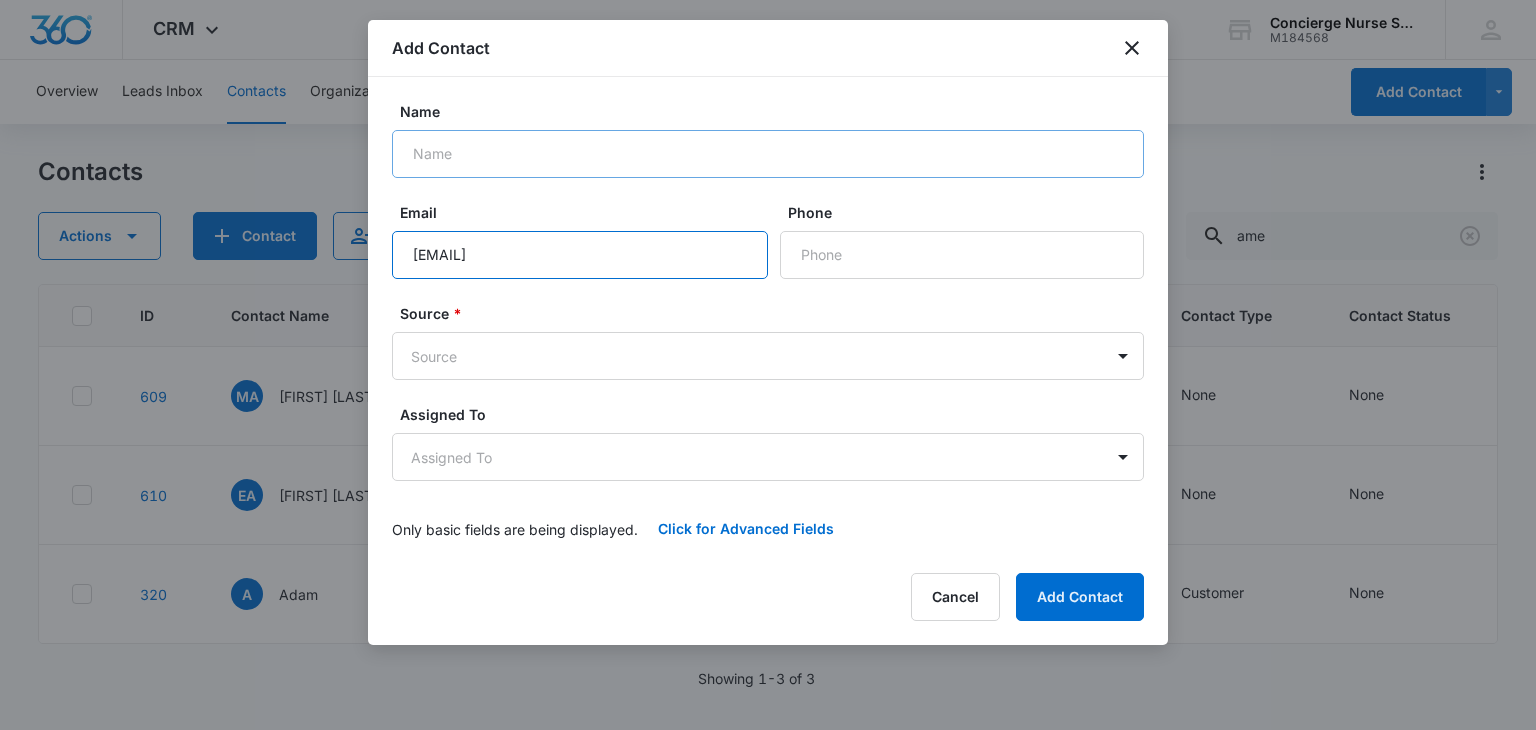 type on "ame.esterline@gmail.com" 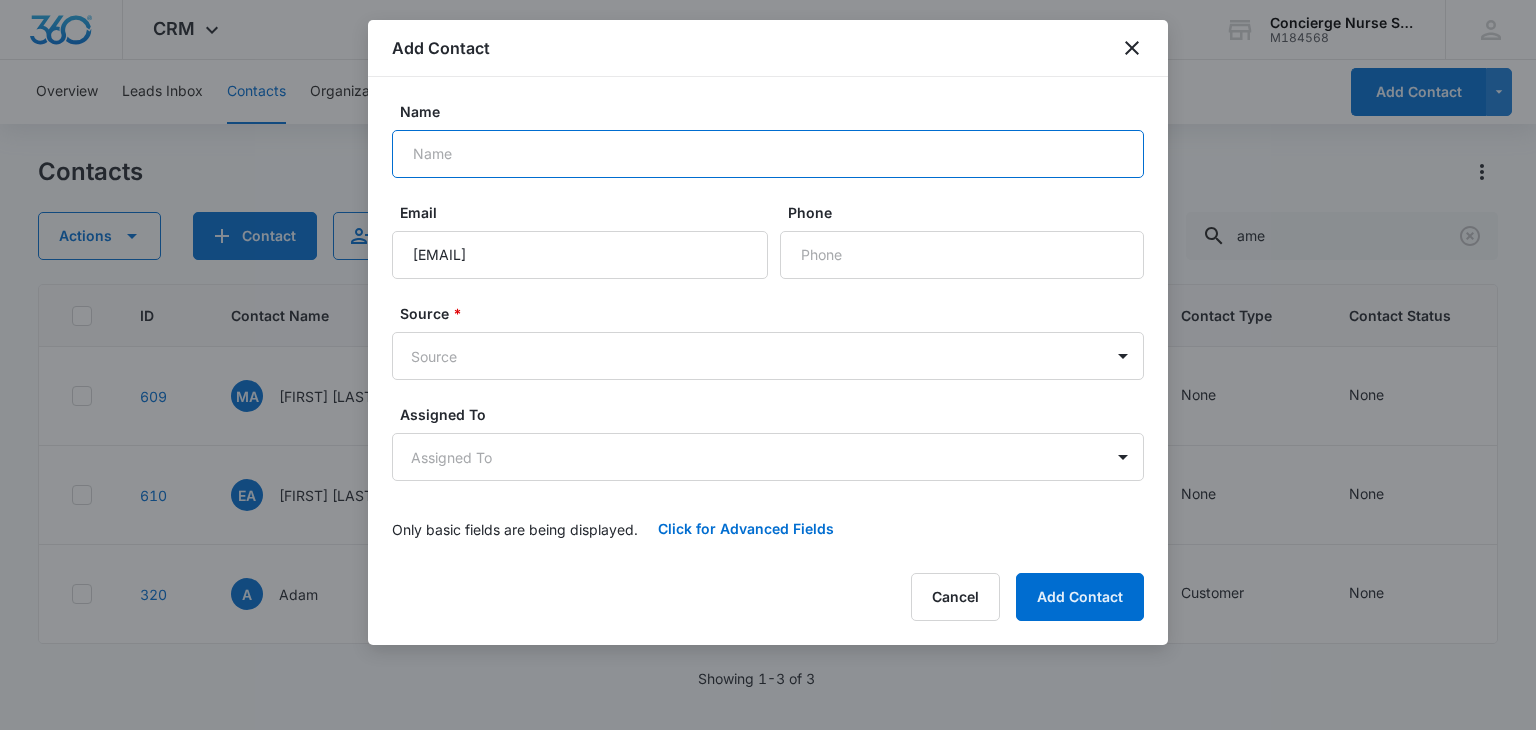 click on "Name" at bounding box center (768, 154) 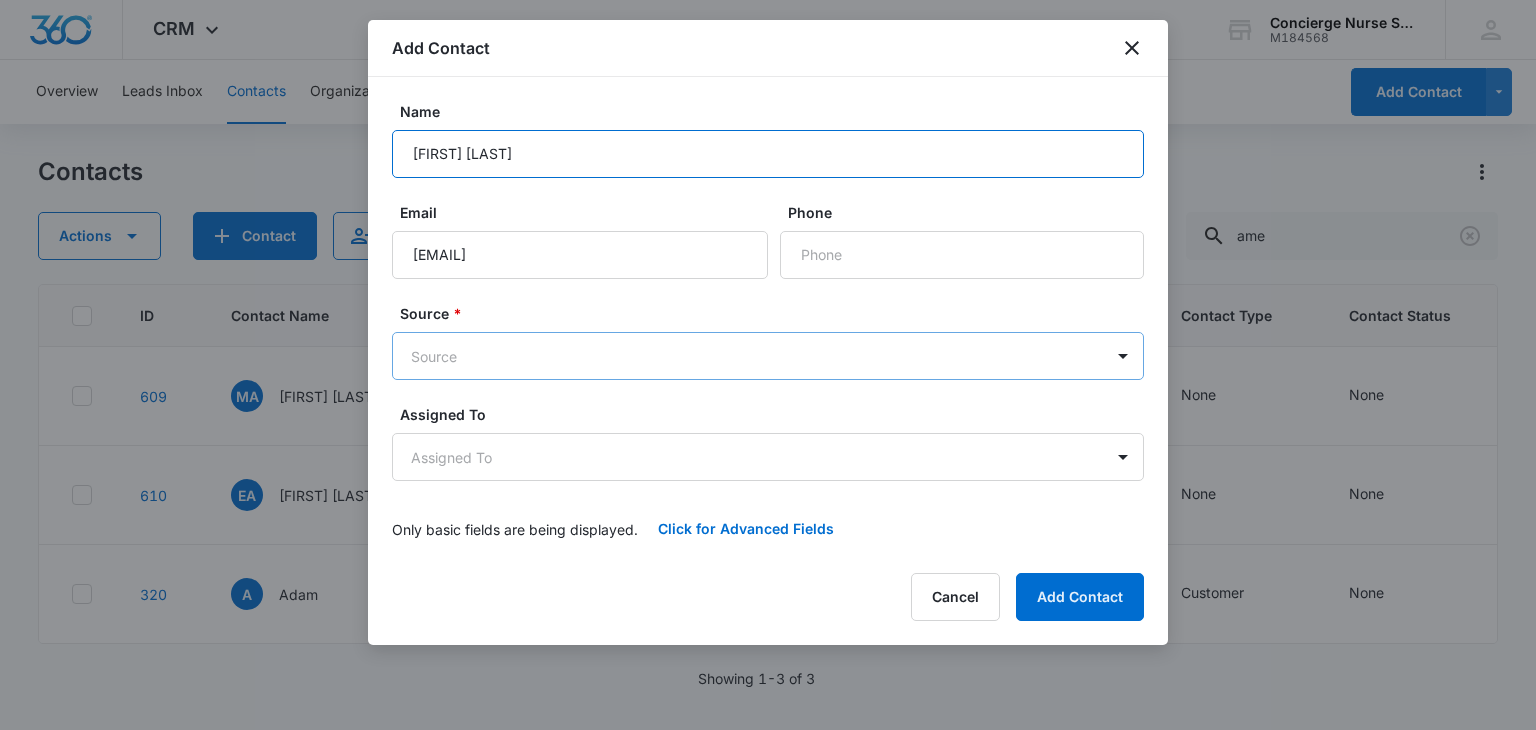 type on "Ame Esterline" 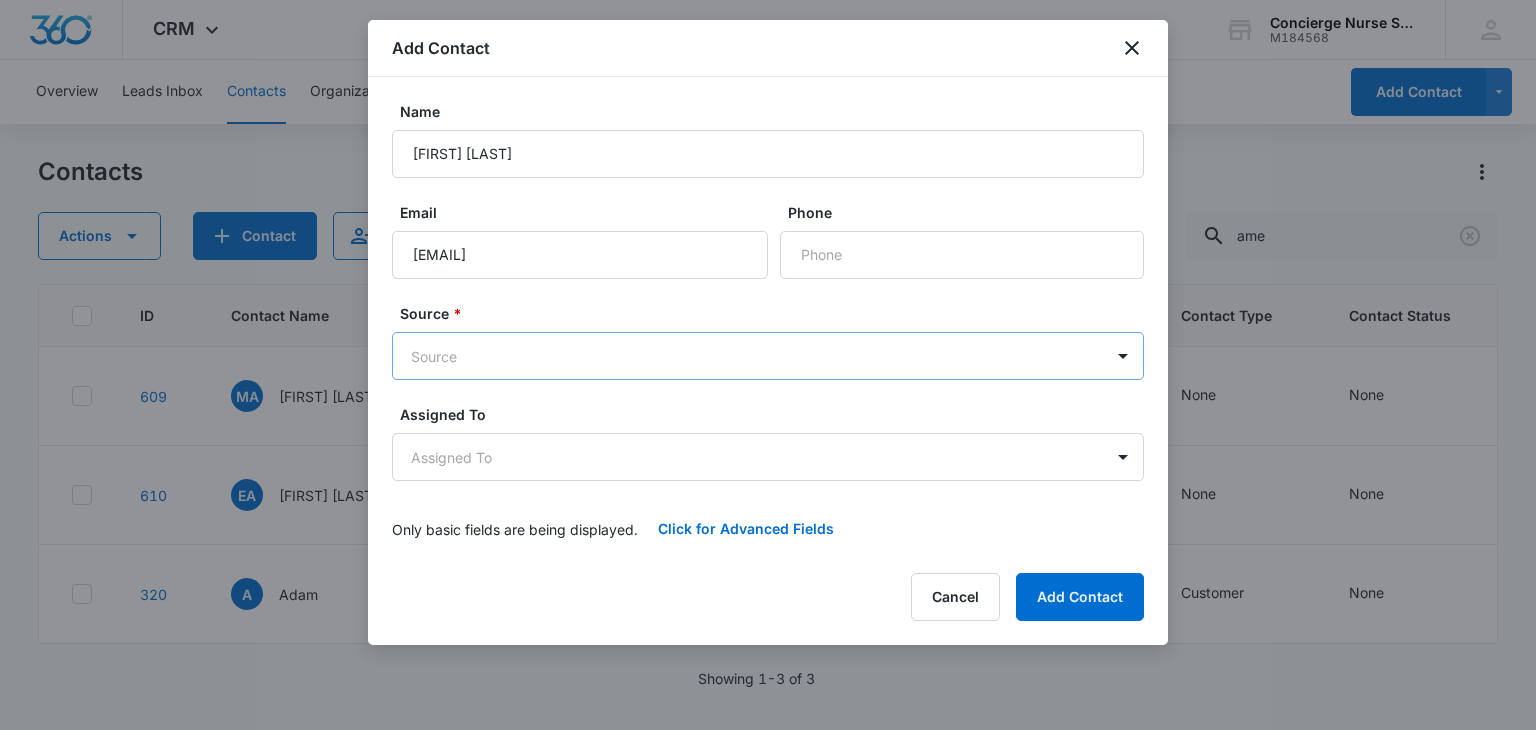 click on "CRM Apps Reputation Websites Forms CRM Email Social Payments POS Content Ads Intelligence Files Brand Settings Concierge Nurse Services M184568 Your Accounts View All DS Dynarie Sanchez dynarie@conciergenursingseattle.com My Profile Notifications Support Logout Terms & Conditions   •   Privacy Policy Overview Leads Inbox Contacts Organizations History Deals Projects Tasks Calendar Lists Reports Settings Add Contact Contacts Actions Contact Import Contacts Filters ame ID Contact Name Phone Email Last History Assigned To Contact Type Contact Status Organization Address 609 MA Megan Amento --- Meganamento@gmail.com Feb 10, 2025 by CRM System Succesfully subscribed to "All Contacts". View More Add History --- None None --- --- 610 EA Ella Amer --- ella.86.amer@gmail.com Feb 10, 2025 by CRM System Succesfully subscribed to "All Contacts". View More Add History --- None None --- --- 320 A Adam --- amejia147@gmail.com May 16, 2025 by Kinsey Smith ... View More Add History --- Customer None --- --- Showing   1-3" at bounding box center [768, 365] 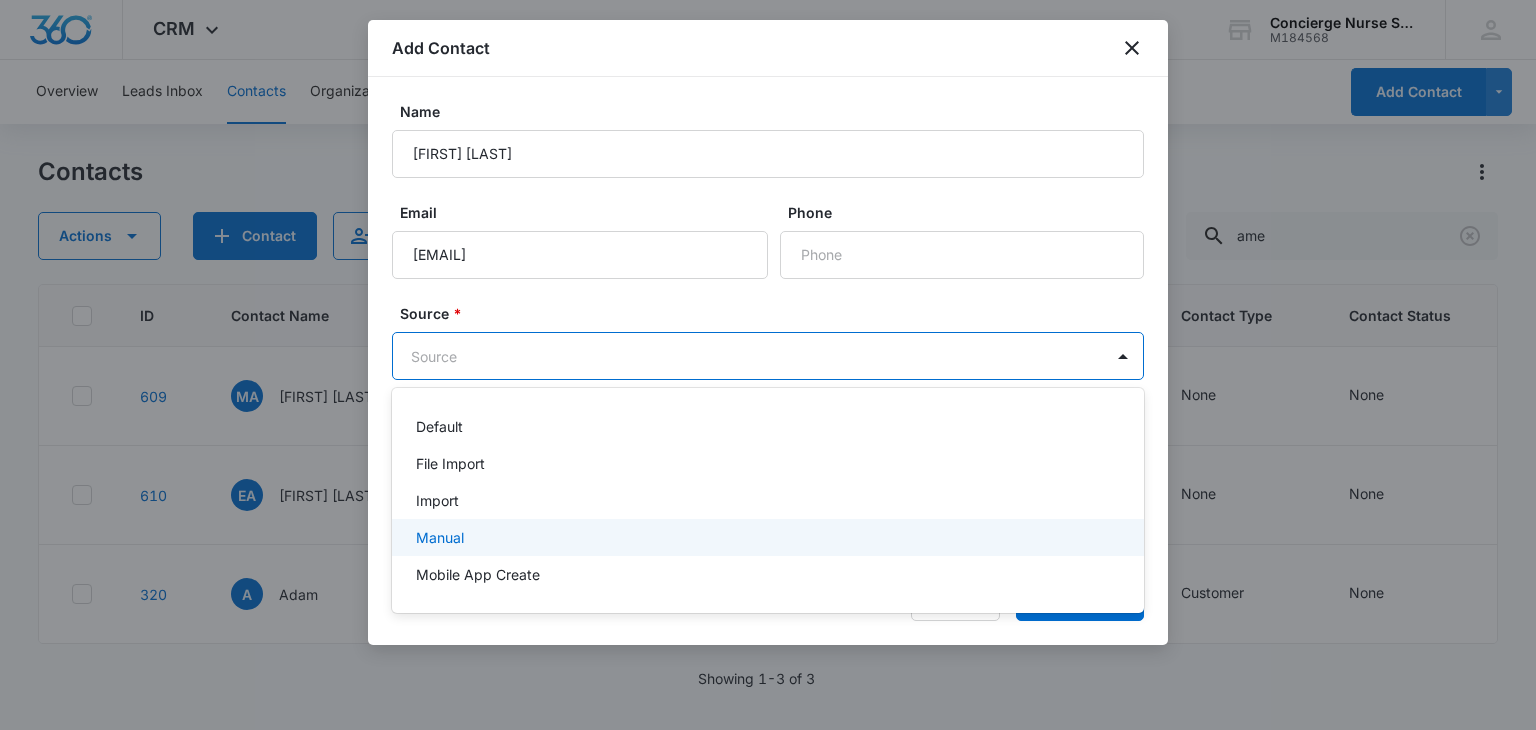 click on "Manual" at bounding box center [440, 537] 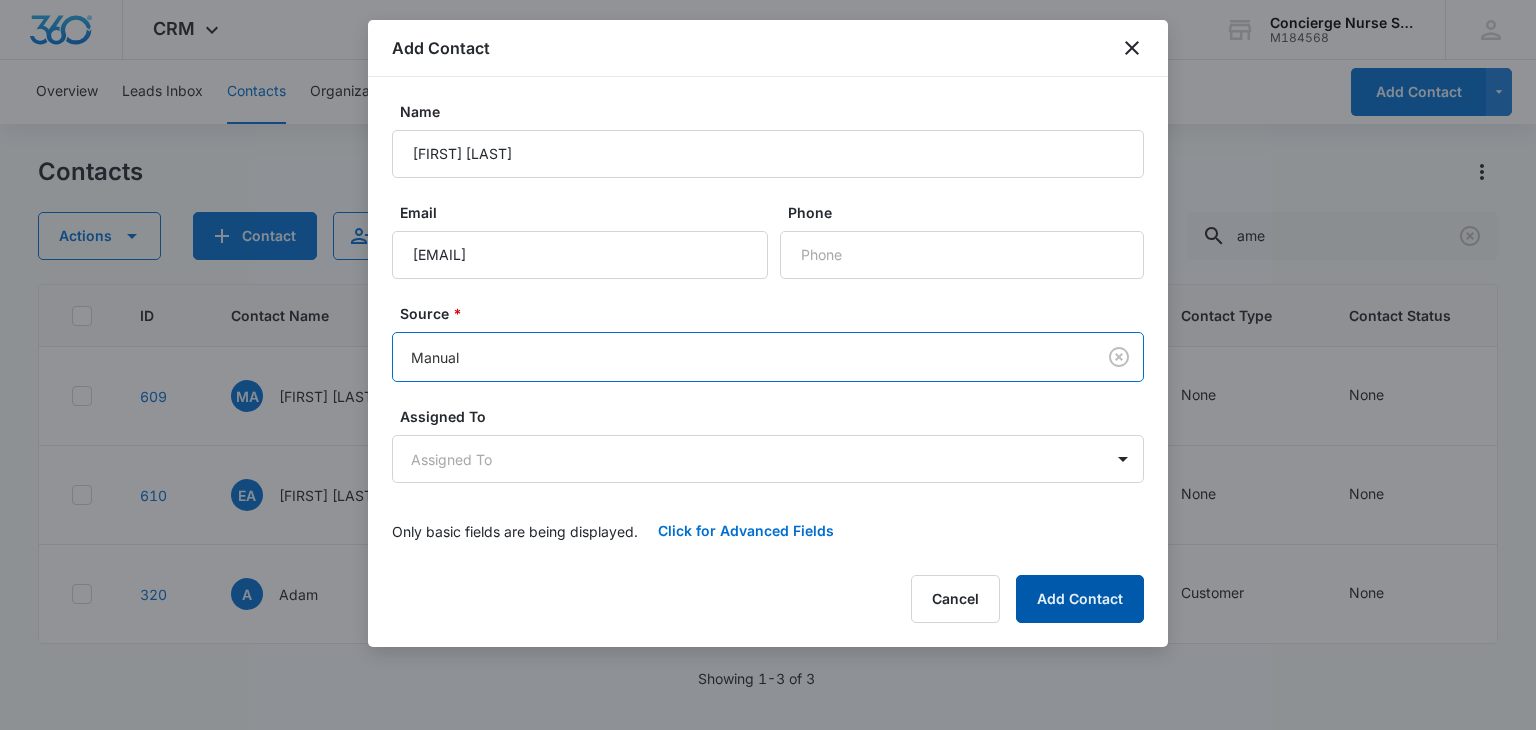 click on "Add Contact" at bounding box center (1080, 599) 